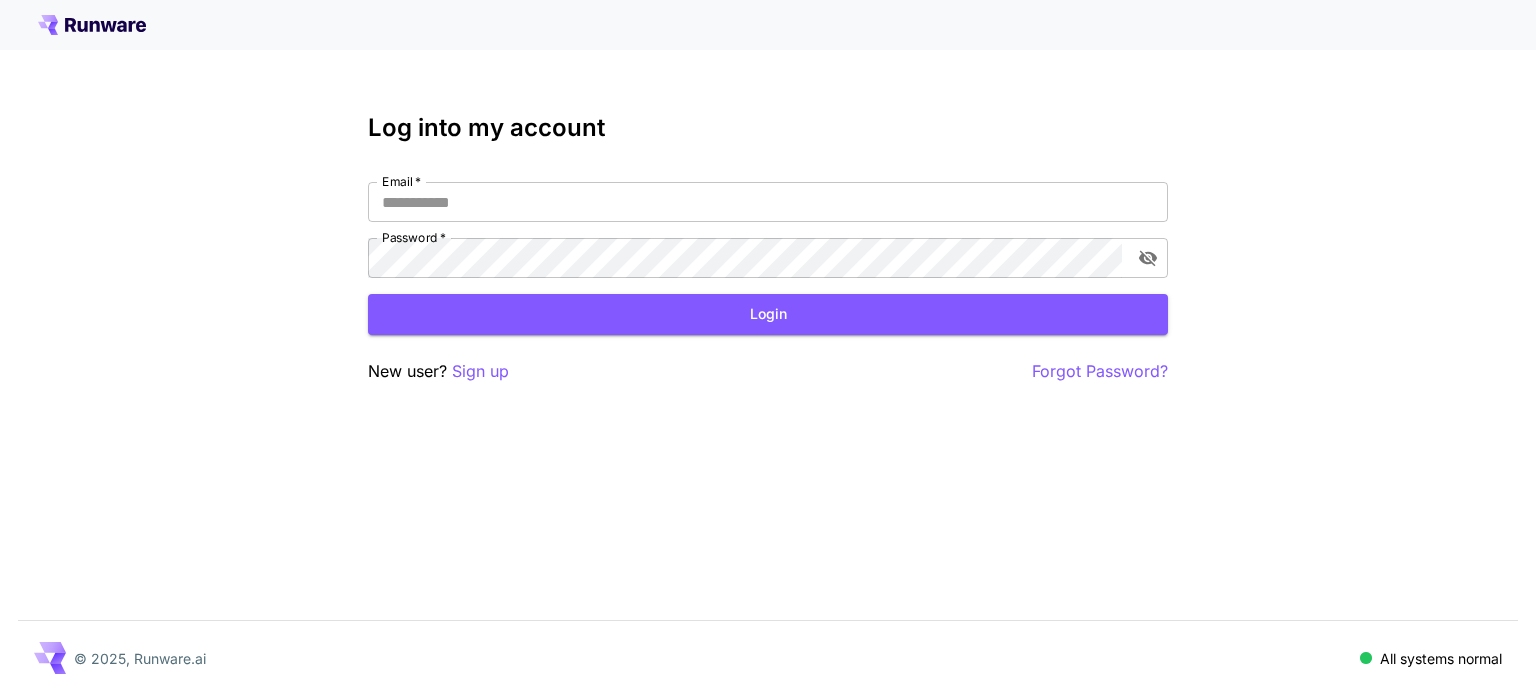scroll, scrollTop: 0, scrollLeft: 0, axis: both 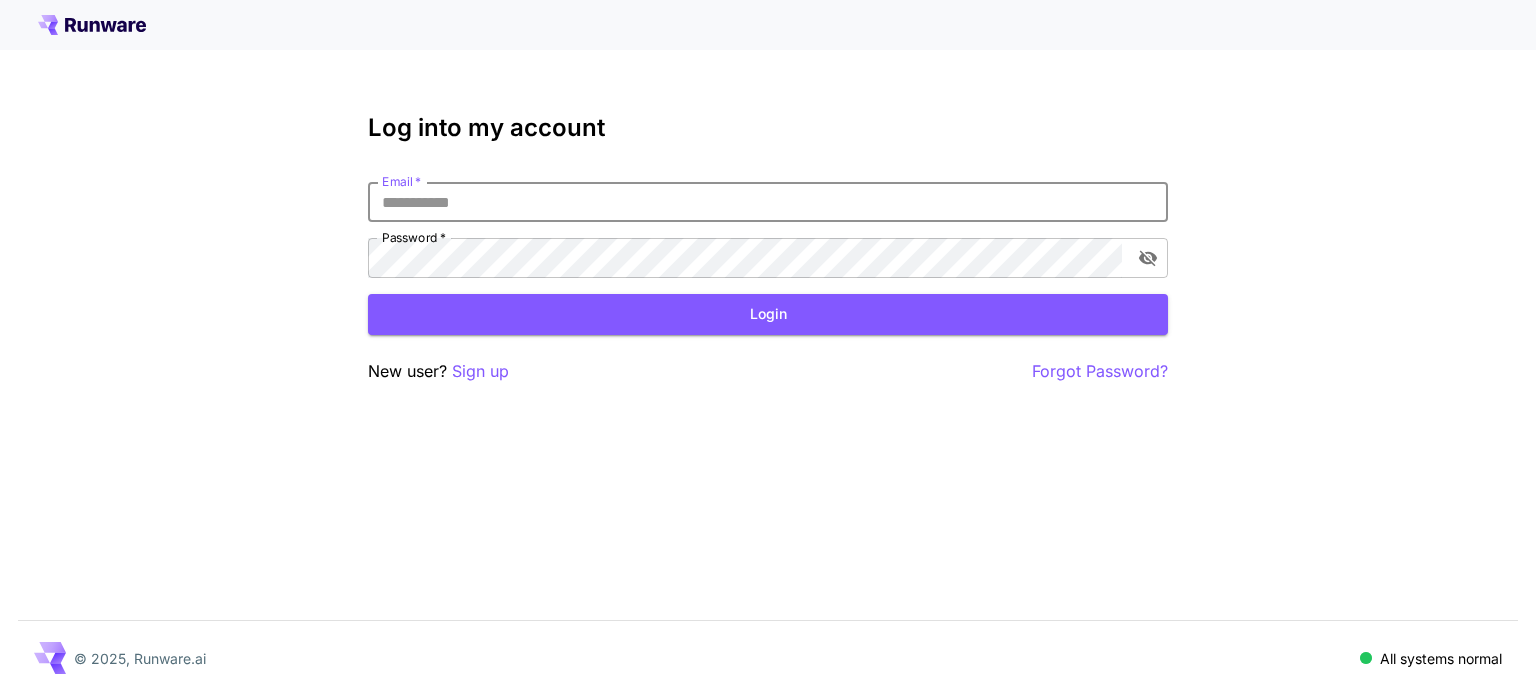 click on "Email   *" at bounding box center [768, 202] 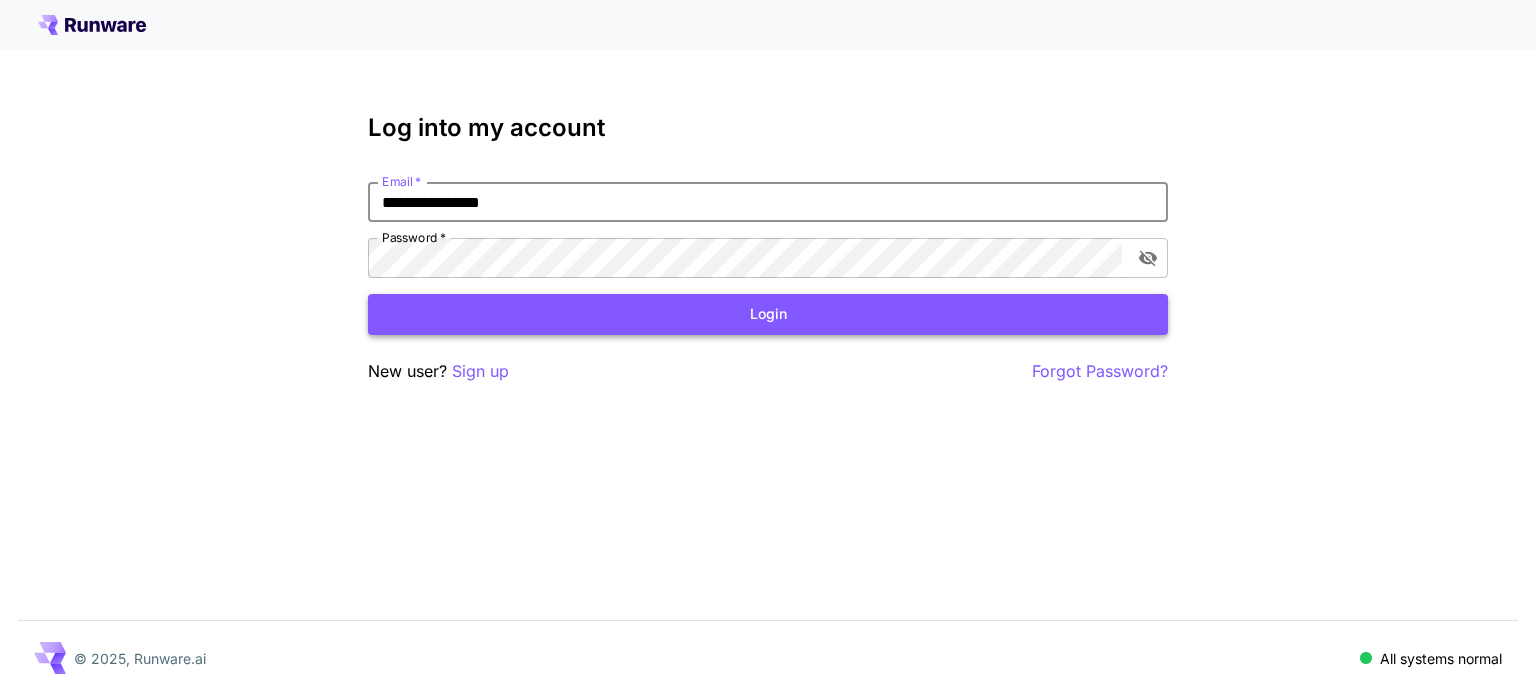 click on "Login" at bounding box center (768, 314) 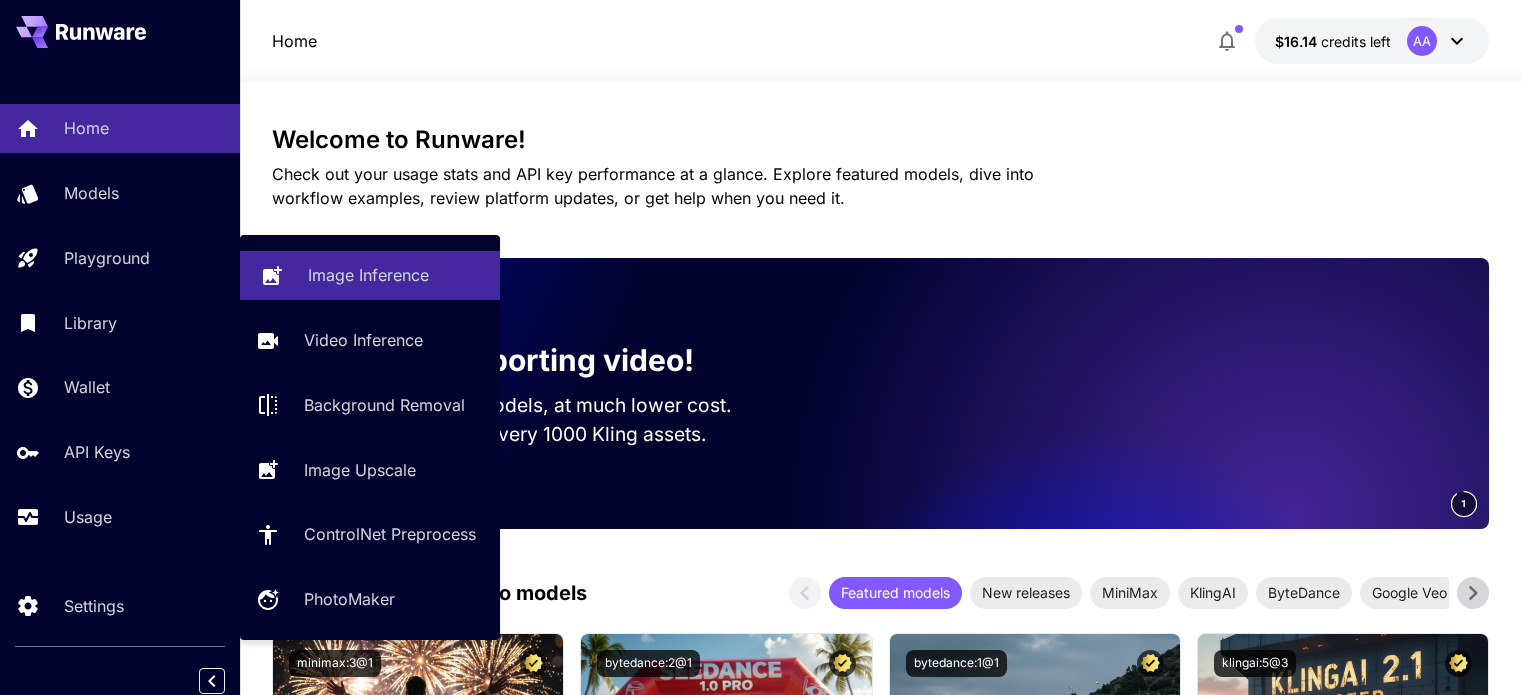 click on "Image Inference" at bounding box center [368, 275] 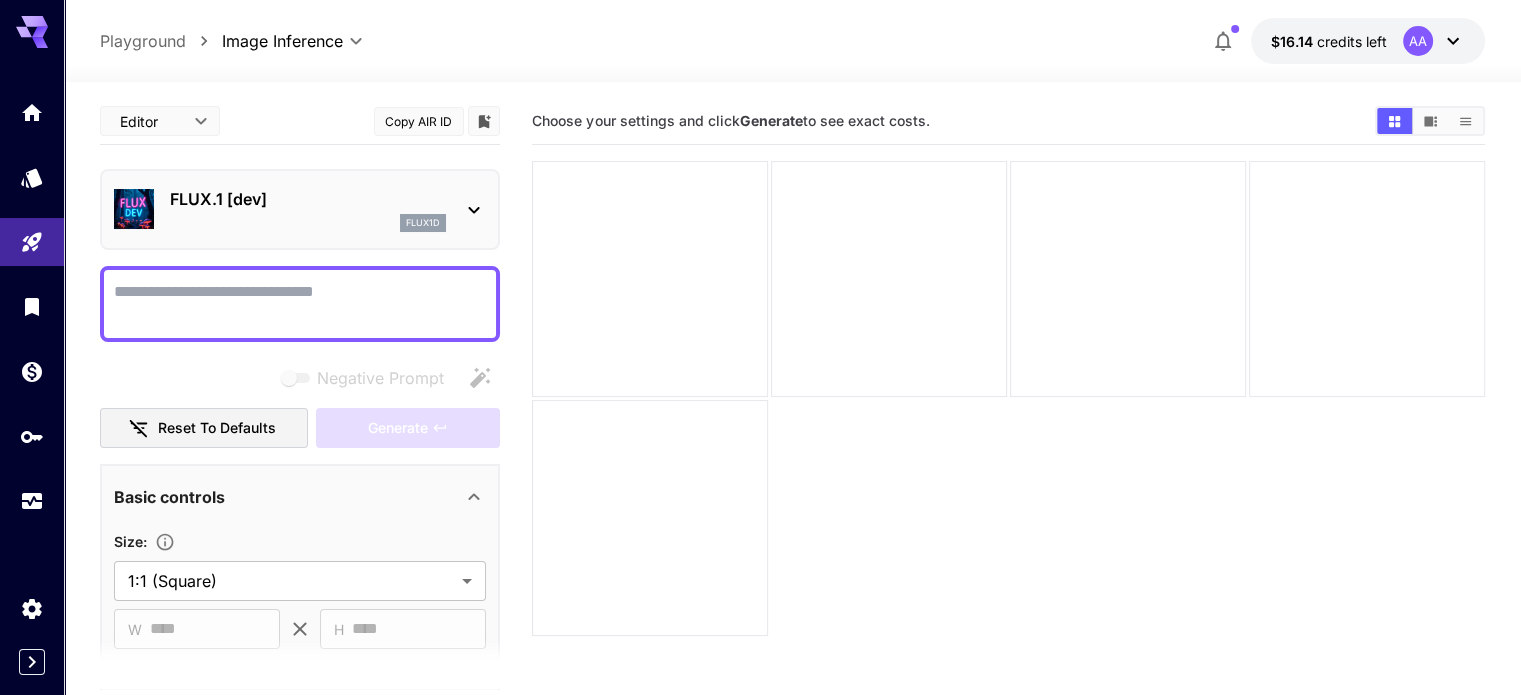 click on "FLUX.1 [dev] flux1d" at bounding box center [308, 209] 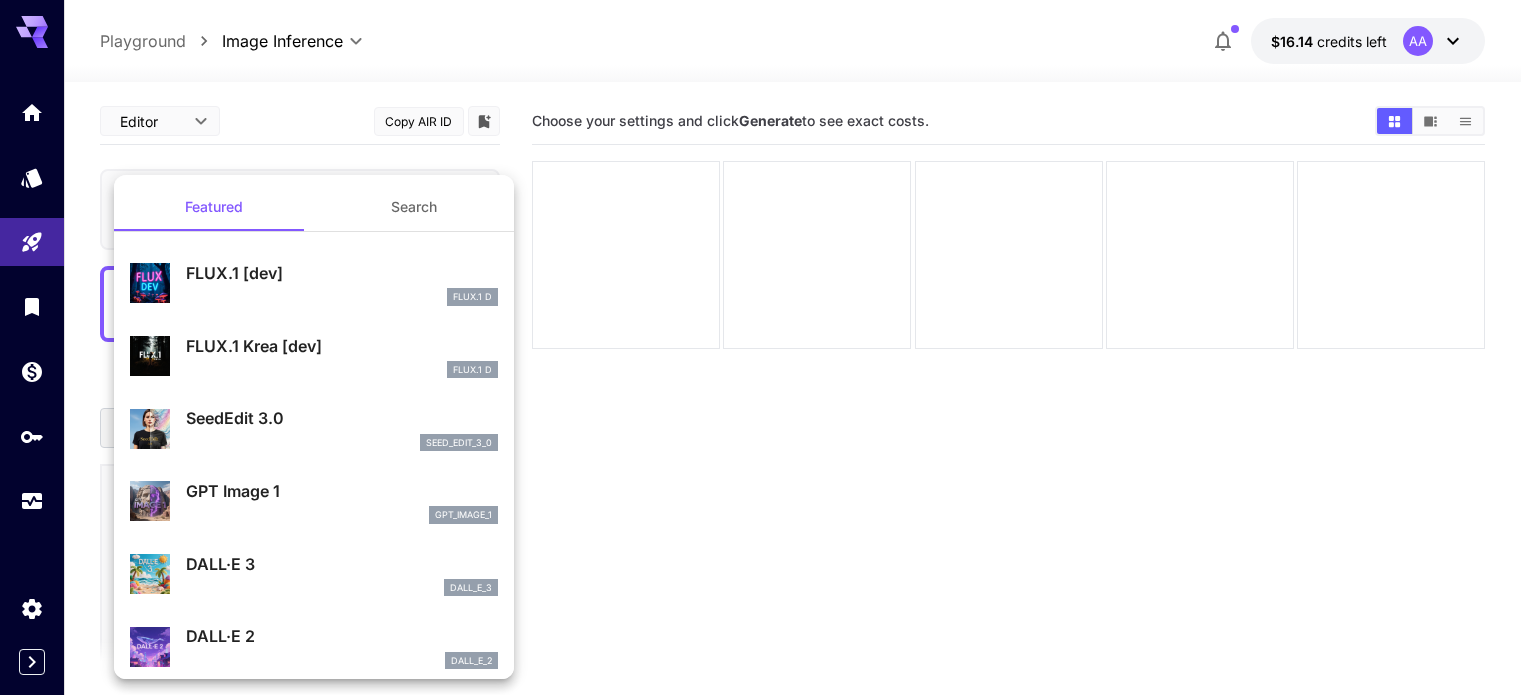 click on "FLUX.1 Krea [dev]" at bounding box center (342, 346) 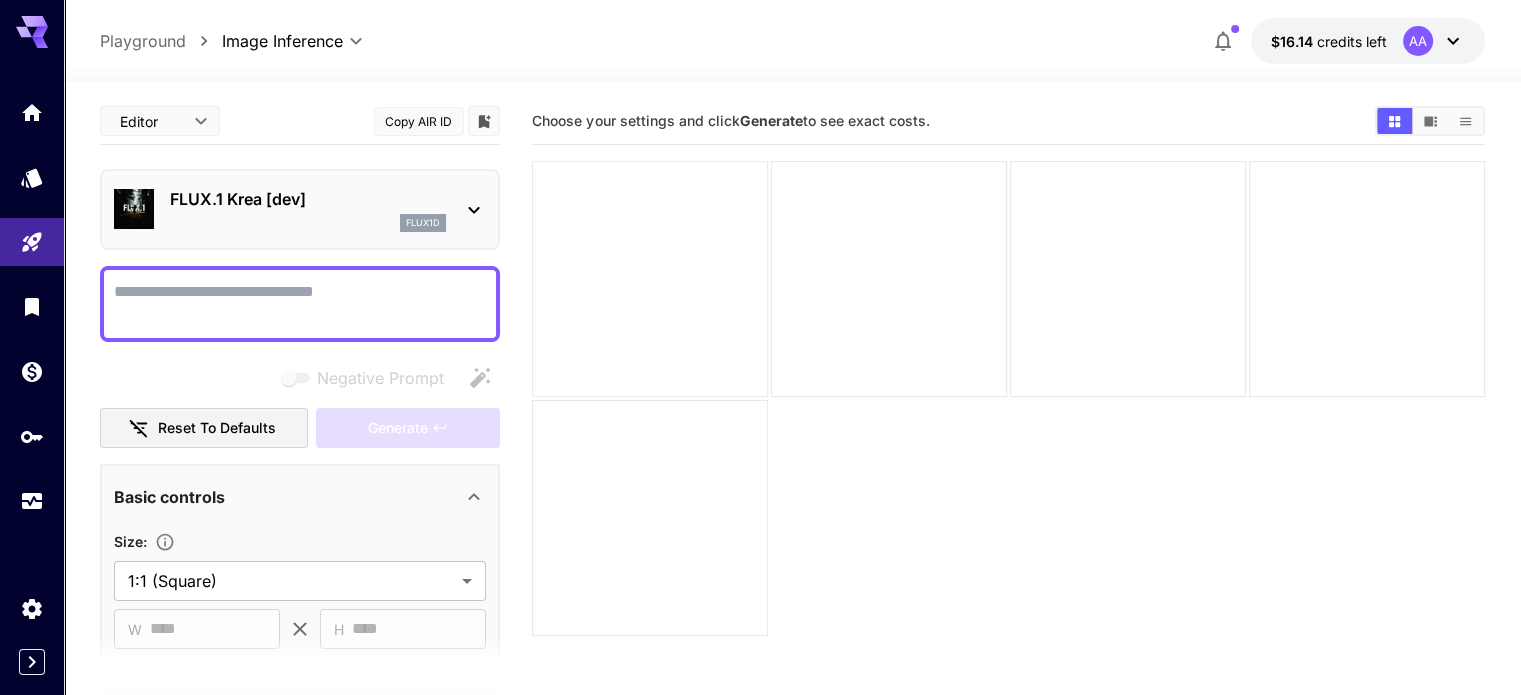click at bounding box center (650, 279) 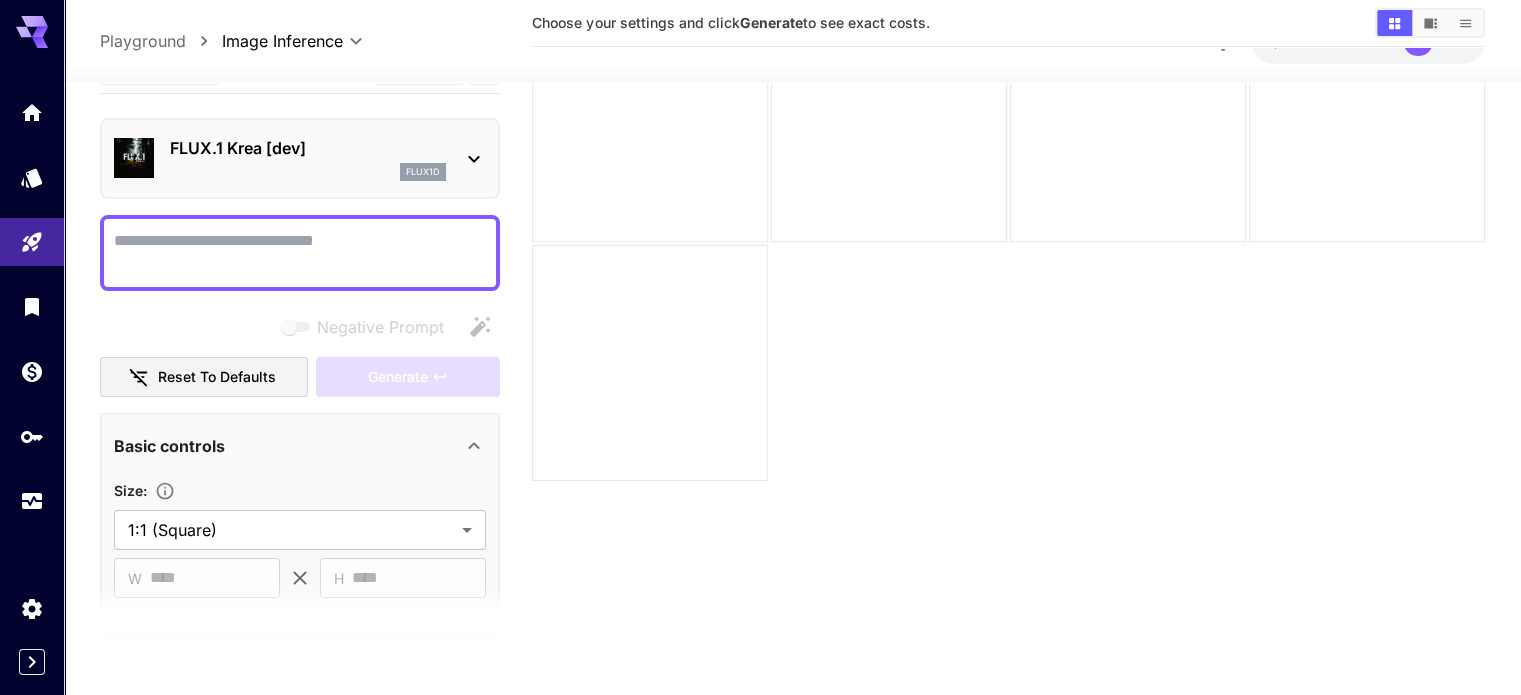 scroll, scrollTop: 158, scrollLeft: 0, axis: vertical 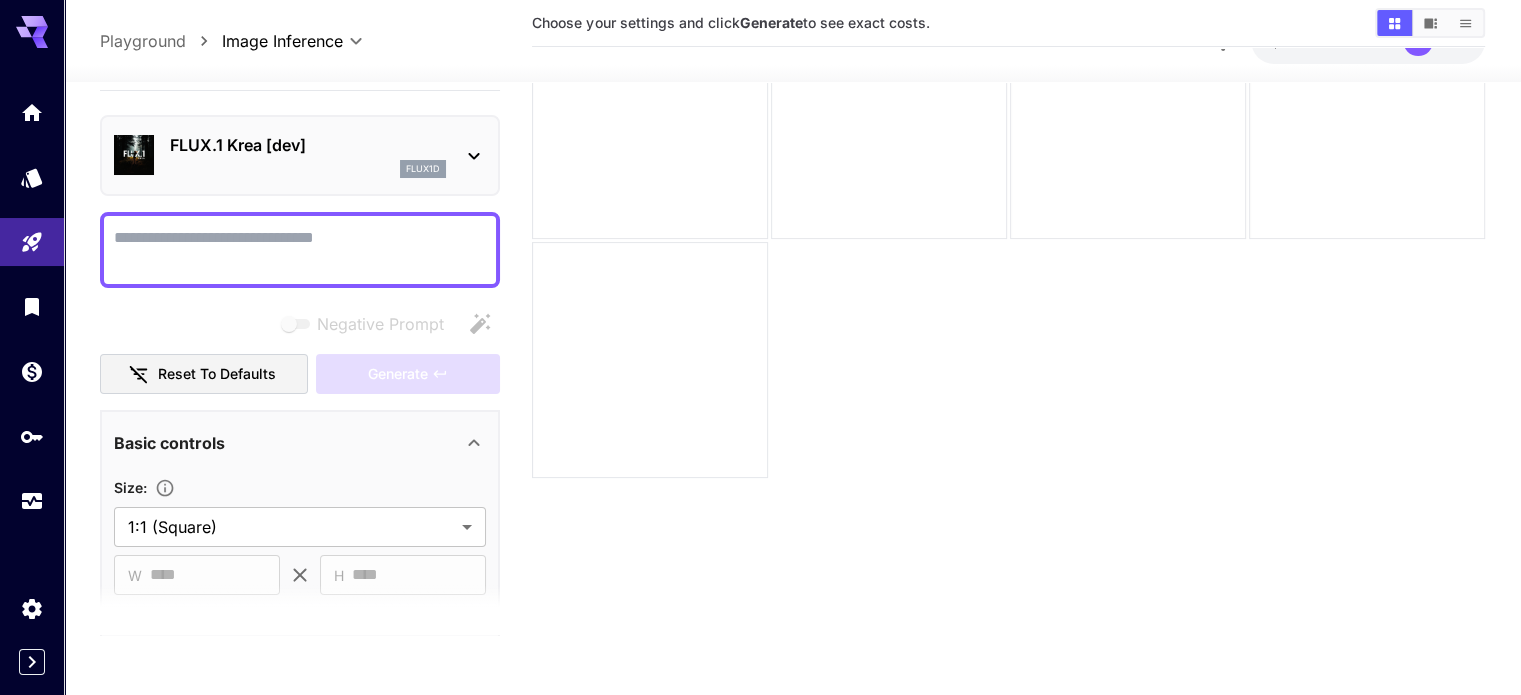 click on "Negative Prompt" at bounding box center (300, 250) 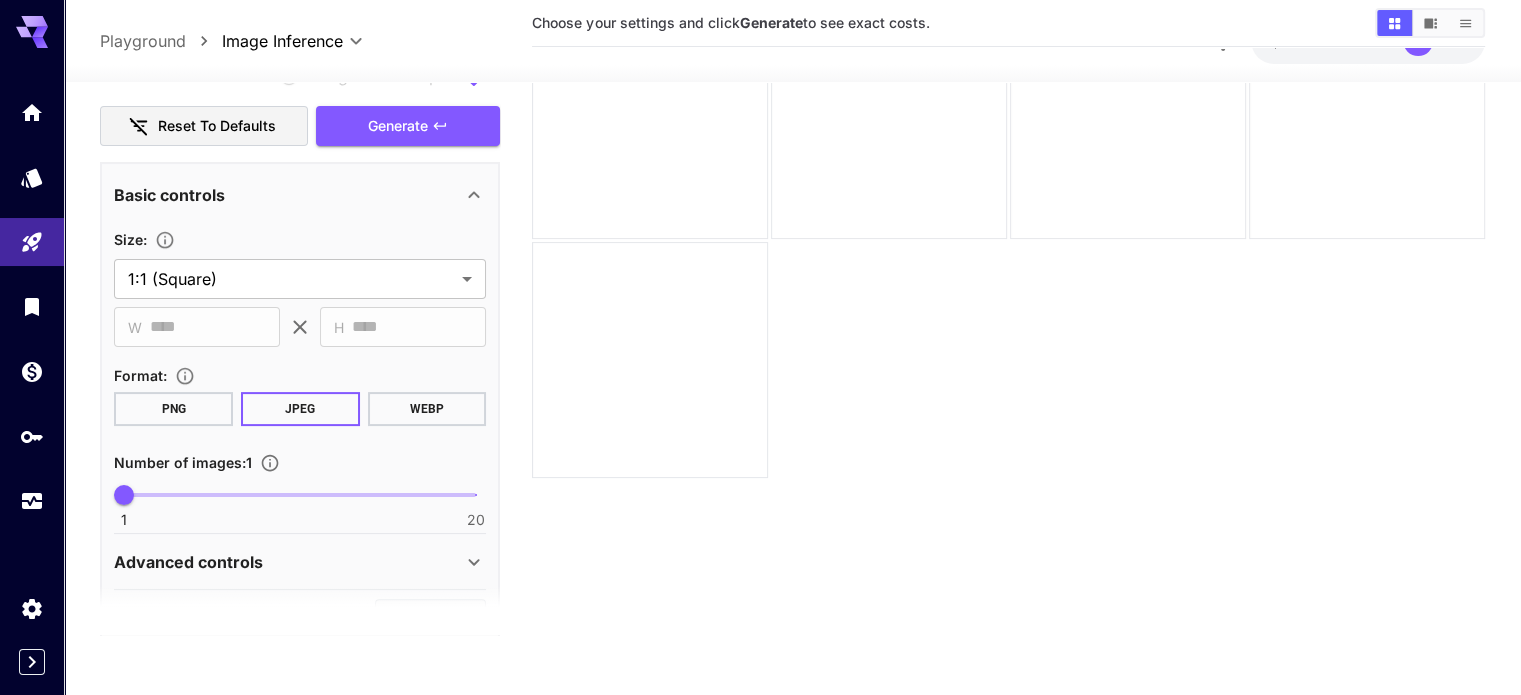 scroll, scrollTop: 500, scrollLeft: 0, axis: vertical 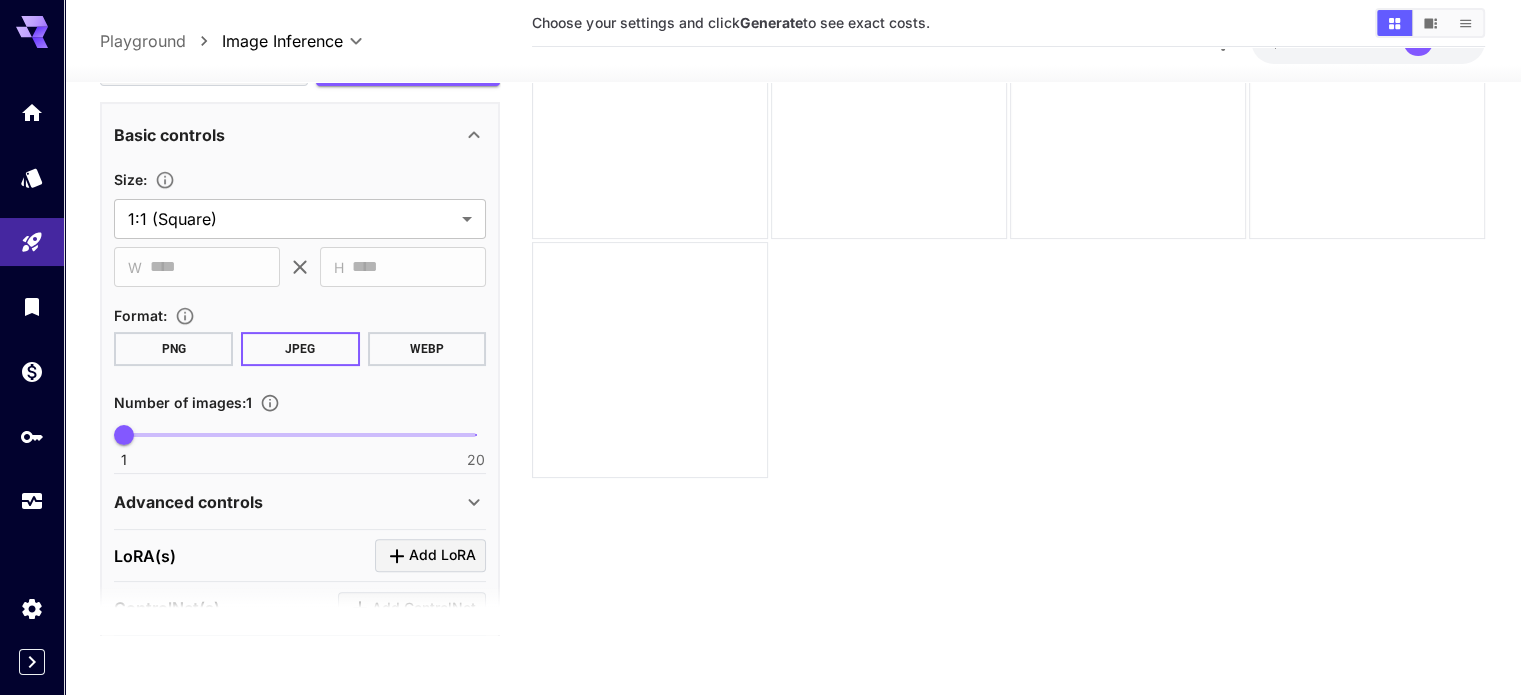 type on "**********" 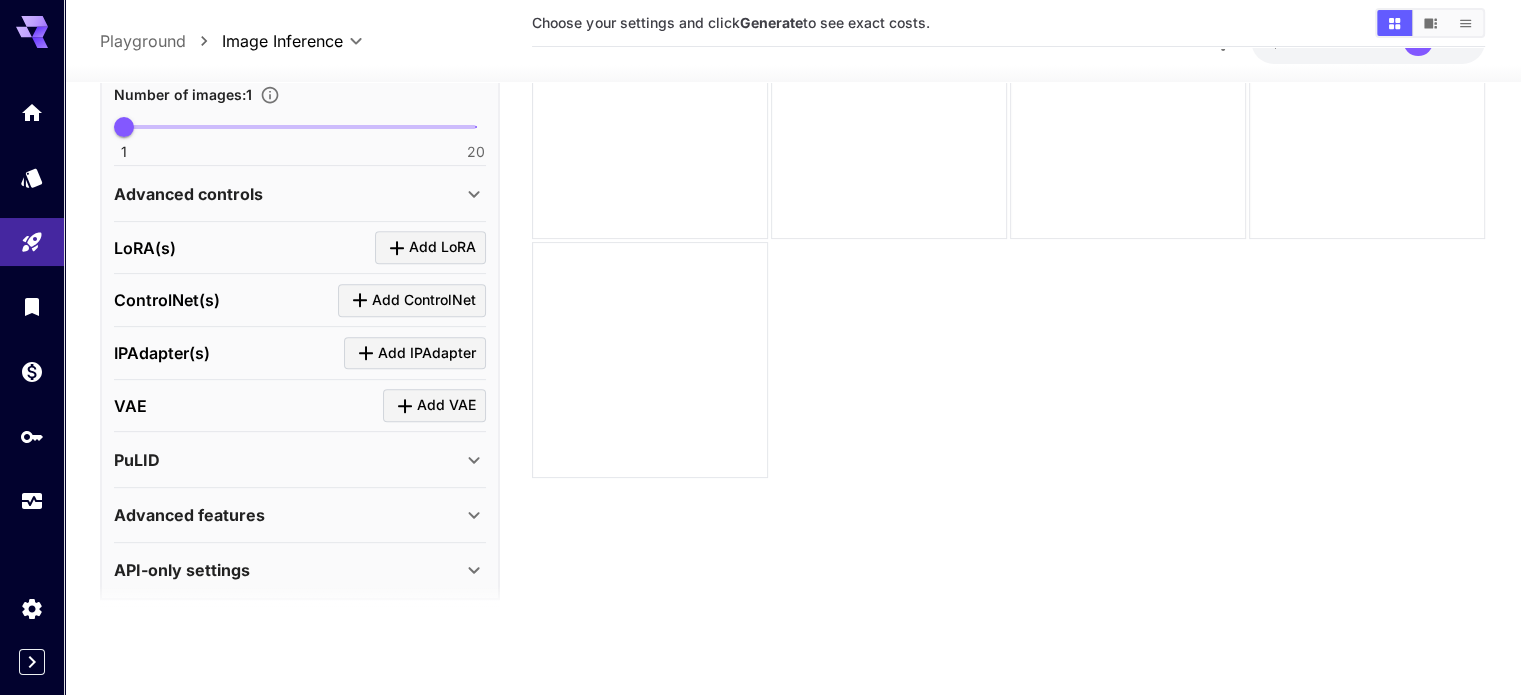 scroll, scrollTop: 816, scrollLeft: 0, axis: vertical 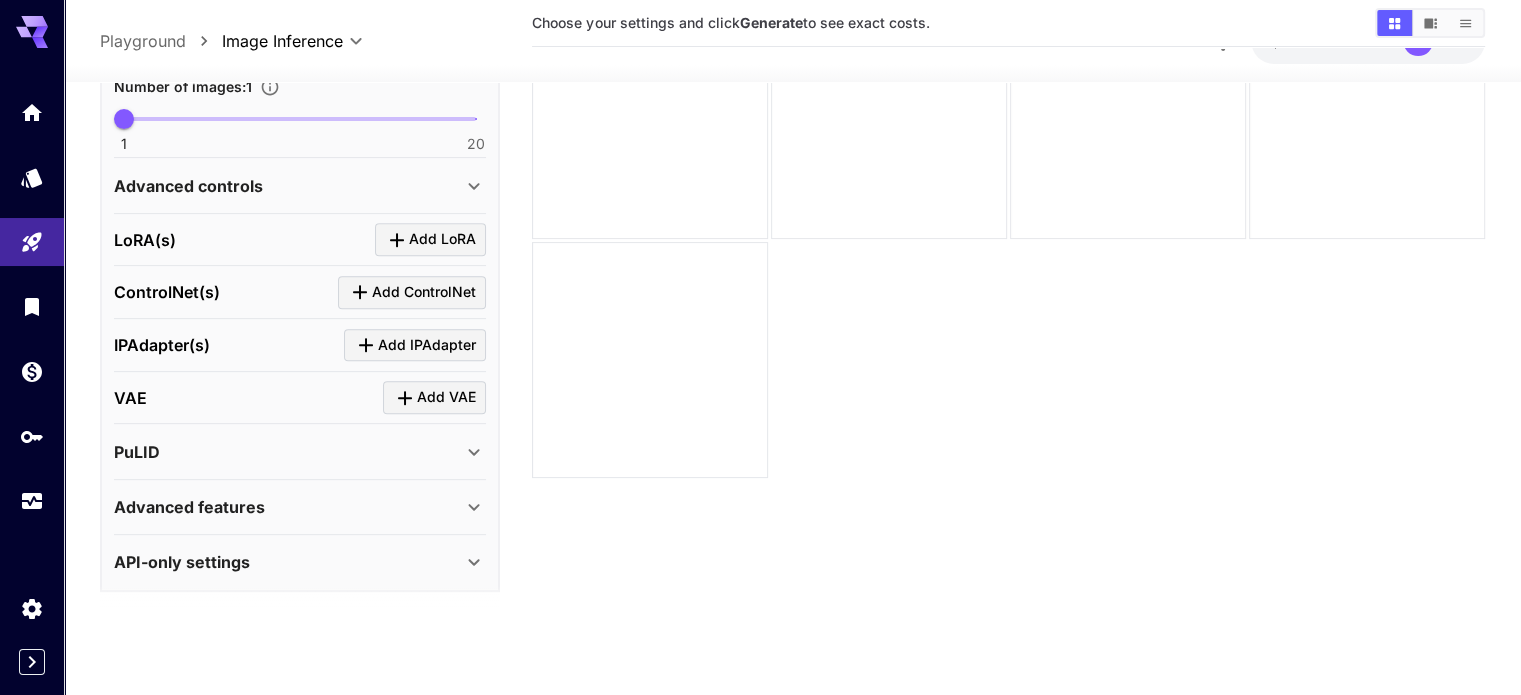 click on "Advanced features" at bounding box center [189, 507] 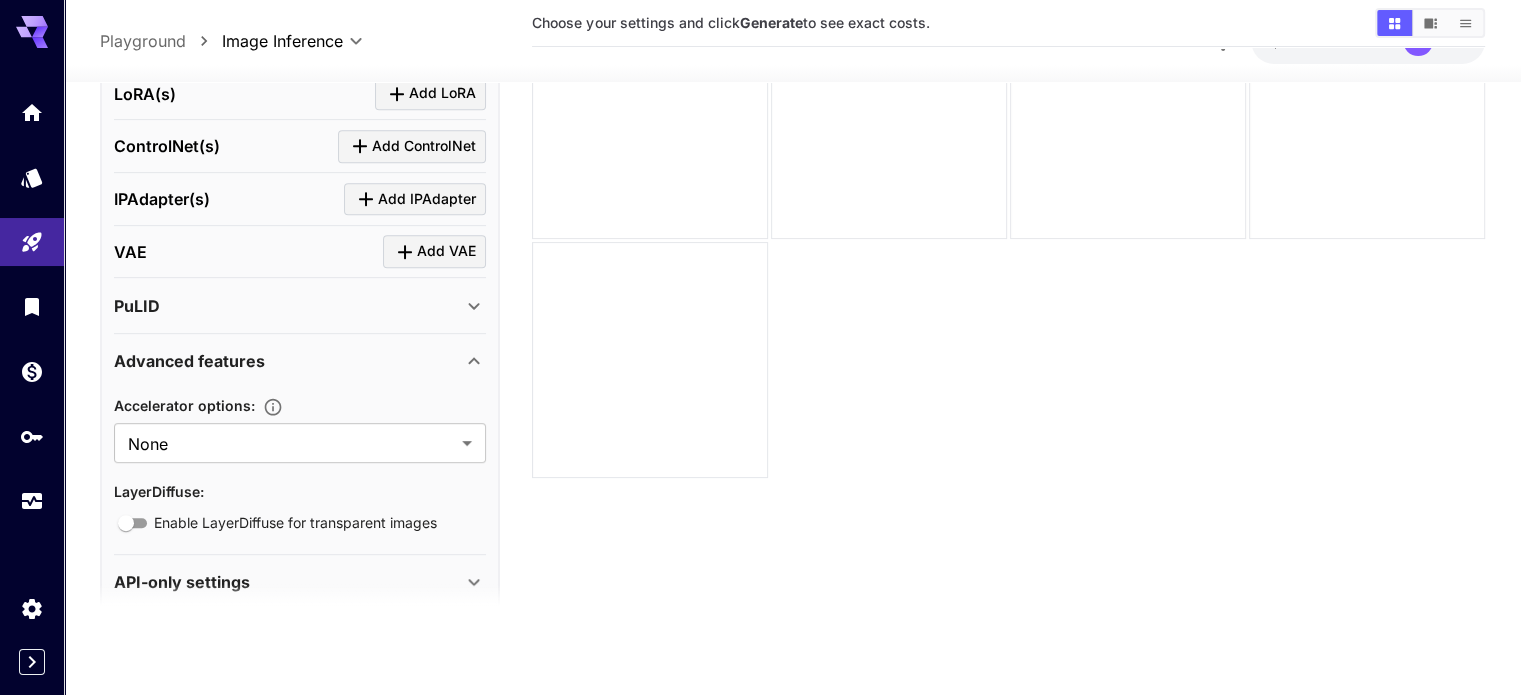 scroll, scrollTop: 982, scrollLeft: 0, axis: vertical 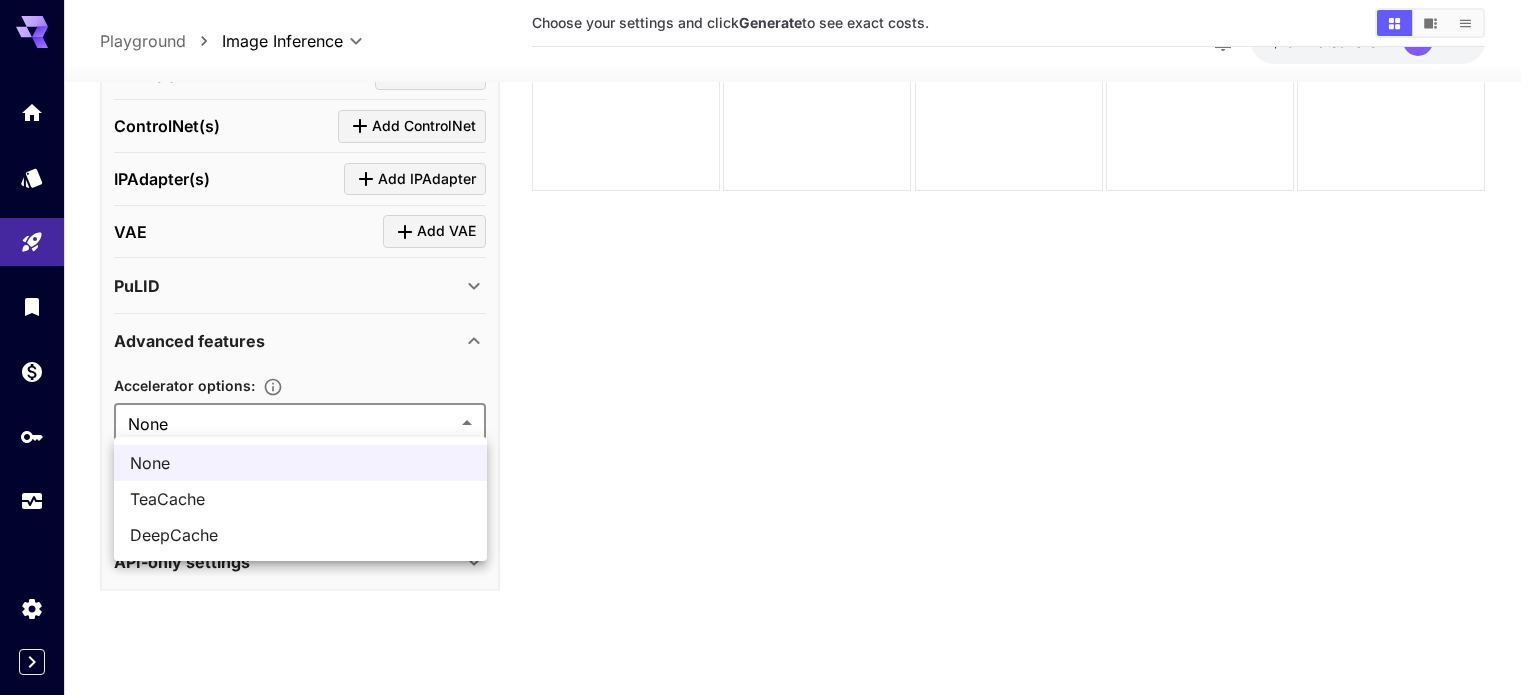 click on "**********" at bounding box center (768, 268) 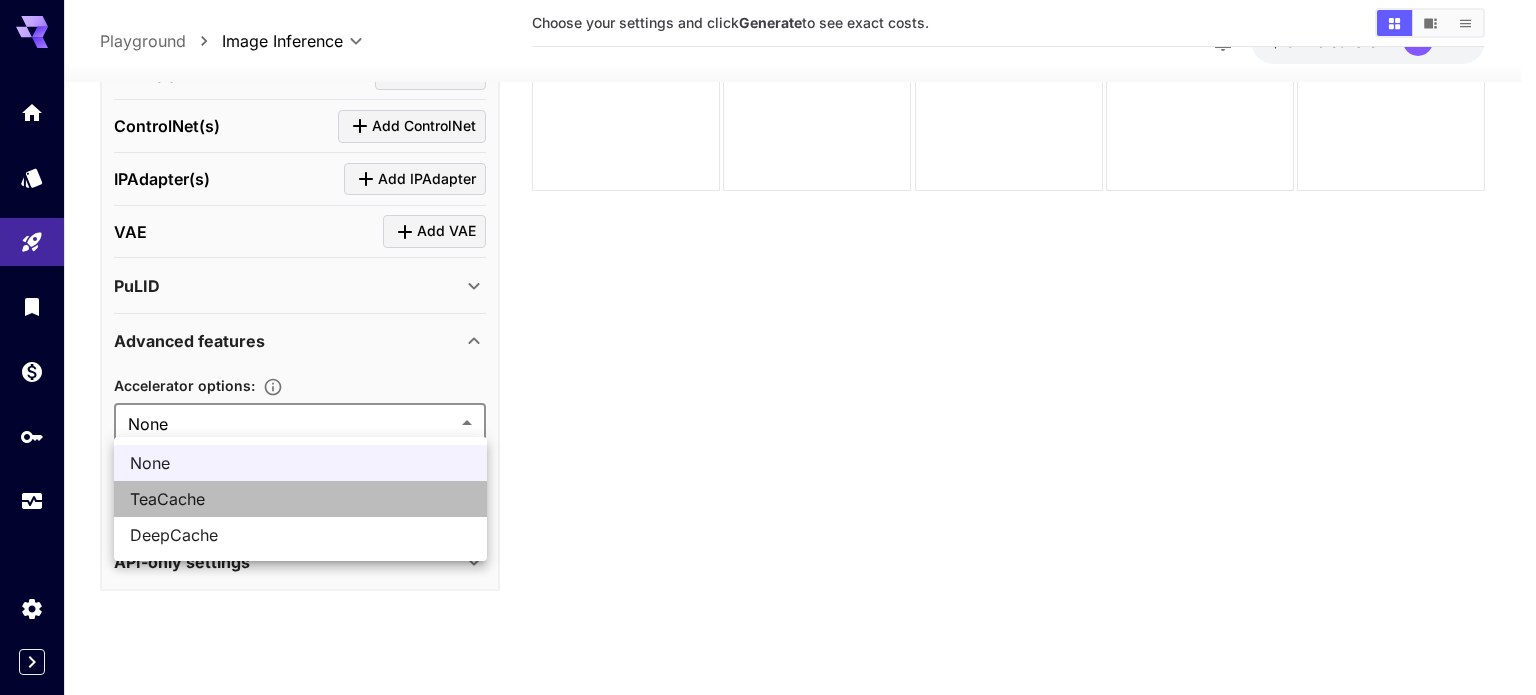 click on "TeaCache" at bounding box center (300, 499) 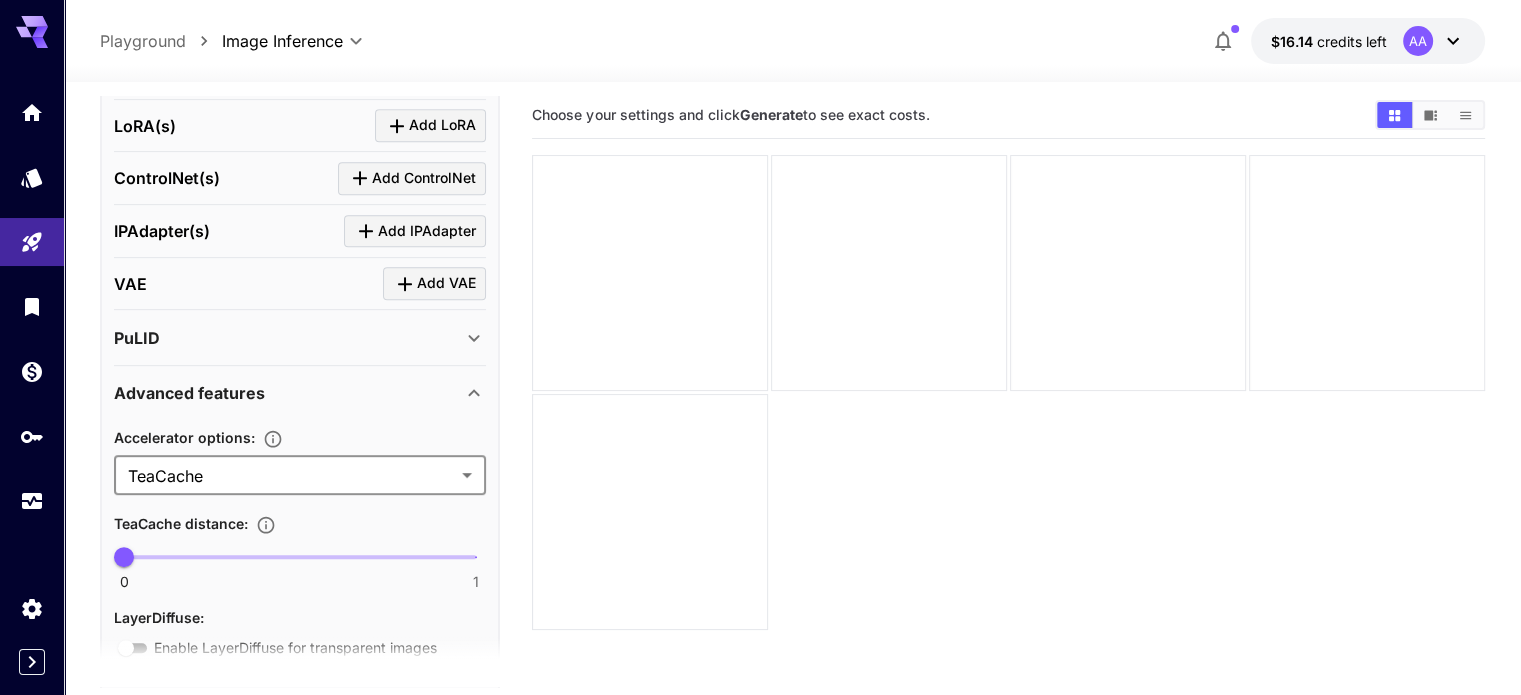 scroll, scrollTop: 0, scrollLeft: 0, axis: both 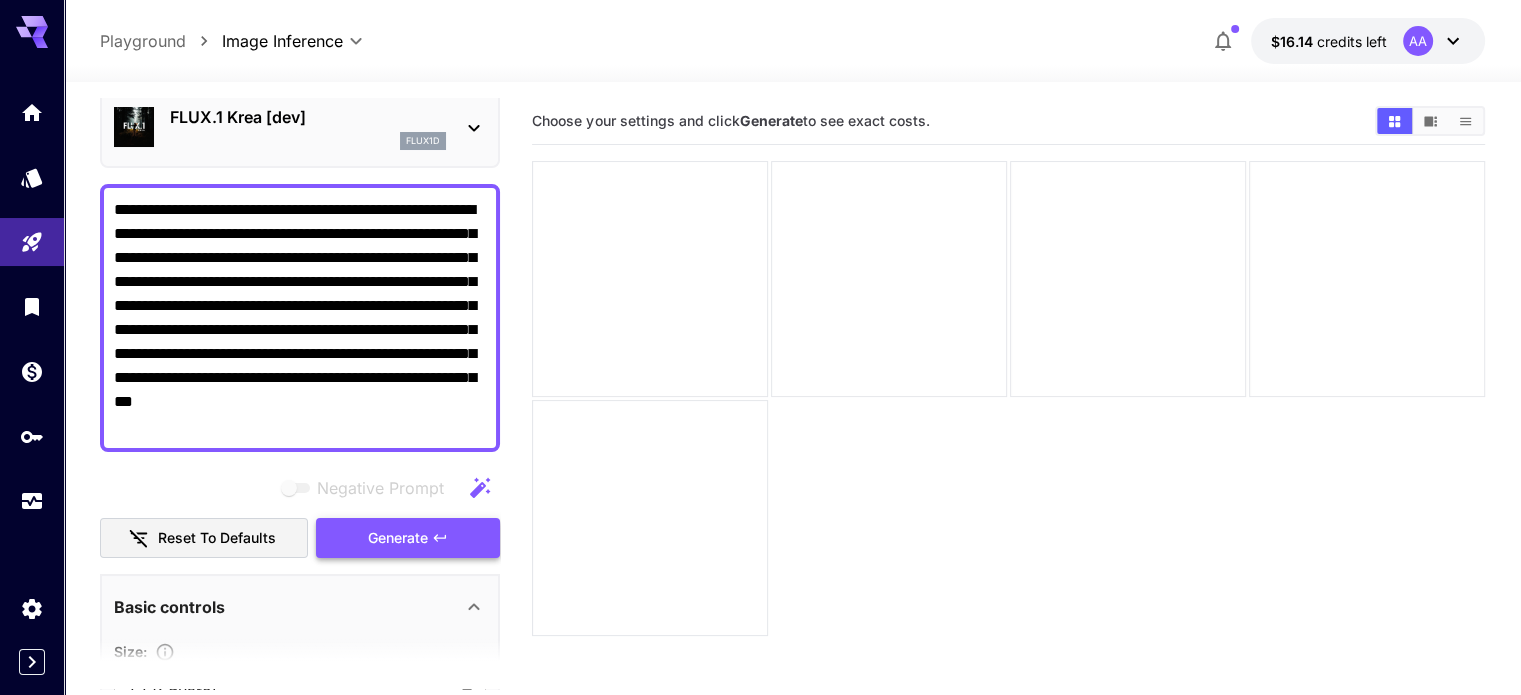 click on "Generate" at bounding box center [398, 538] 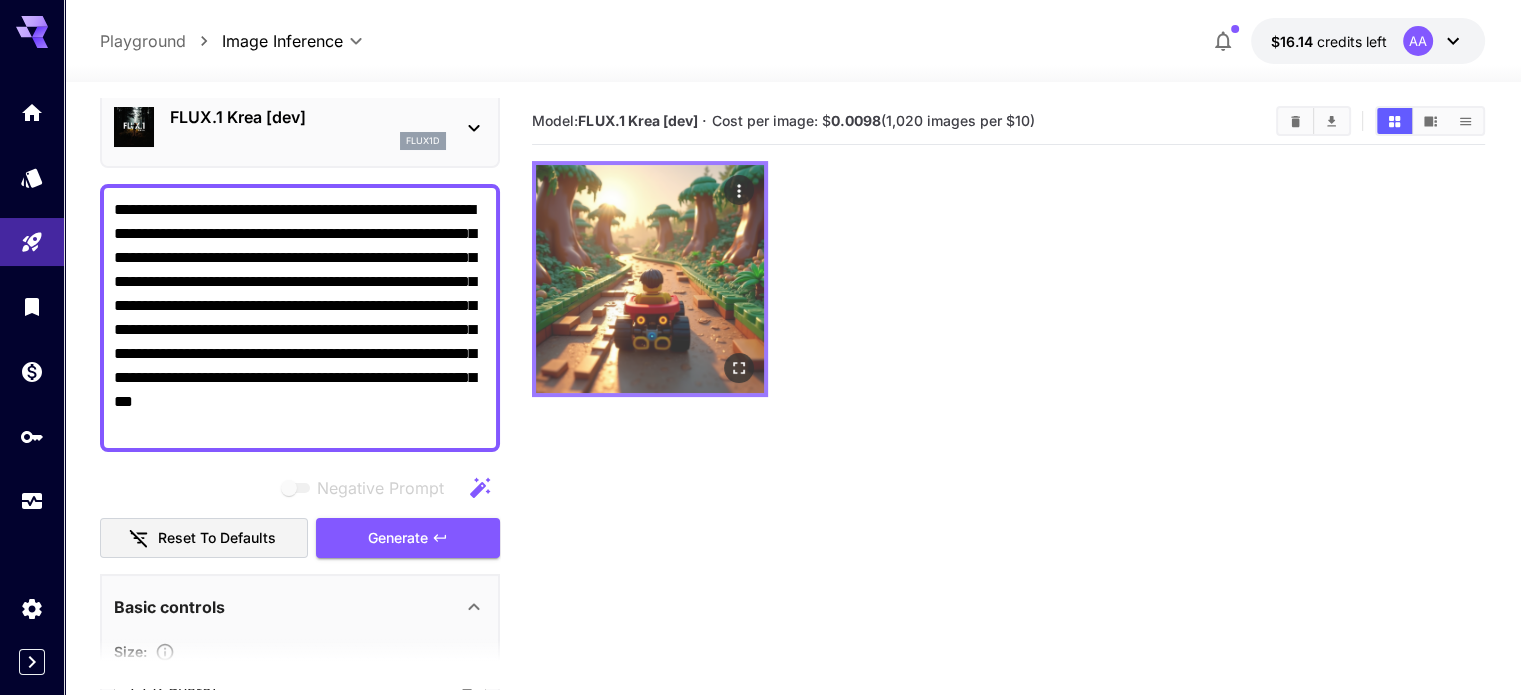 click at bounding box center [650, 279] 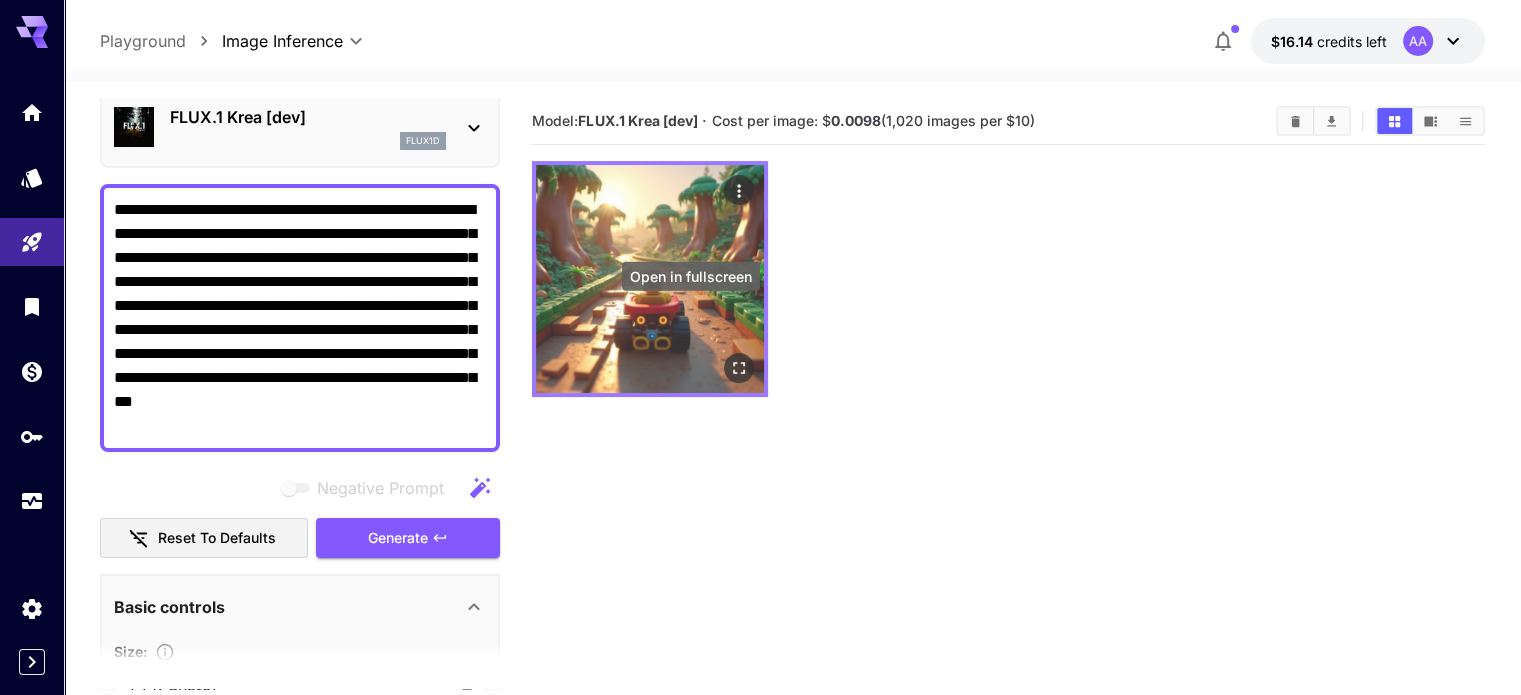 click at bounding box center (739, 368) 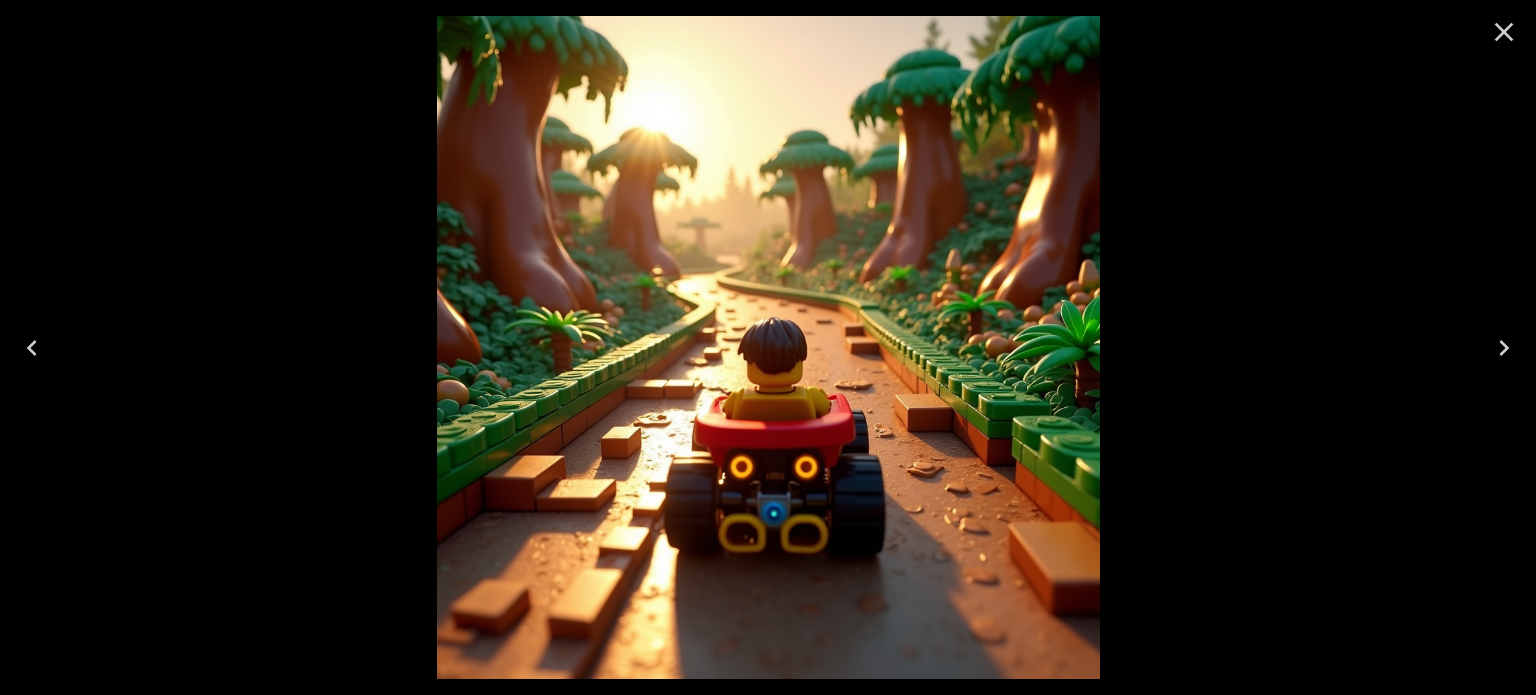 click 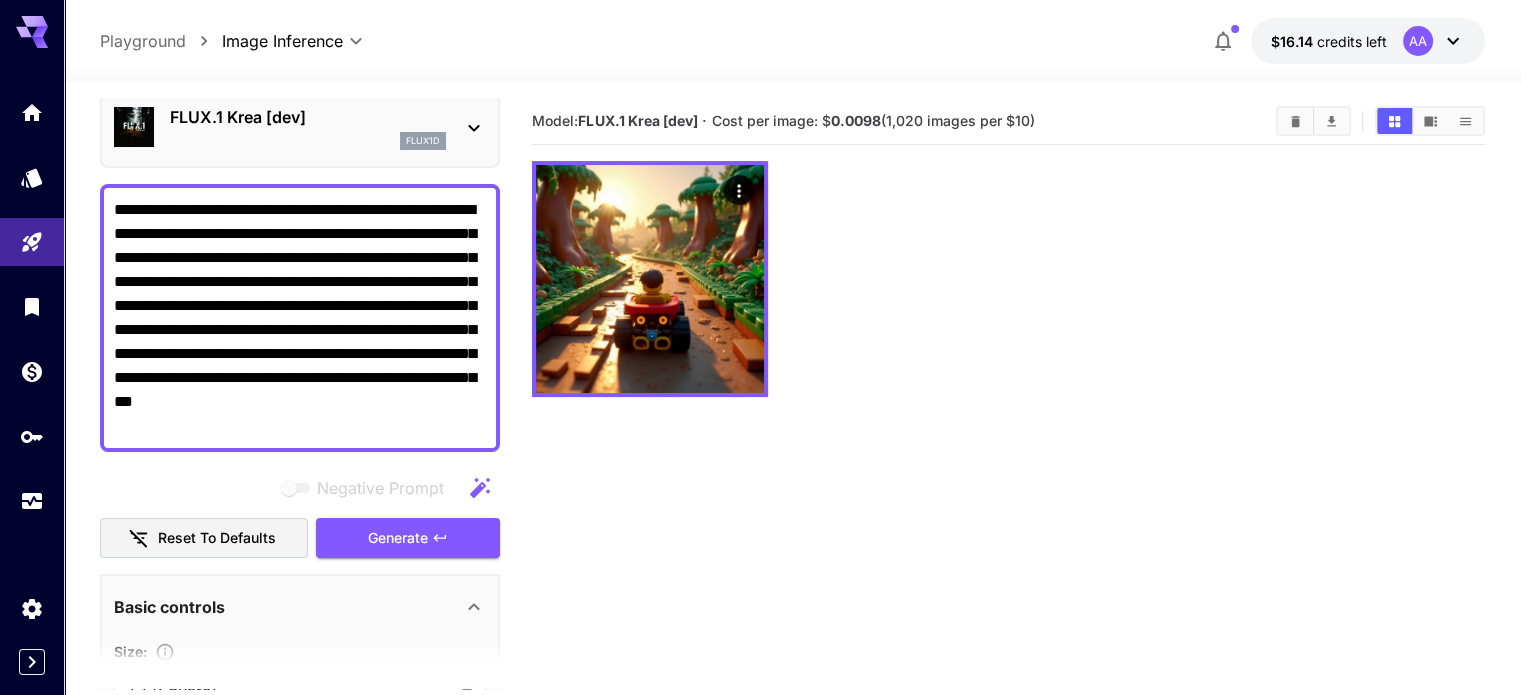 drag, startPoint x: 417, startPoint y: 427, endPoint x: 68, endPoint y: 171, distance: 432.82443 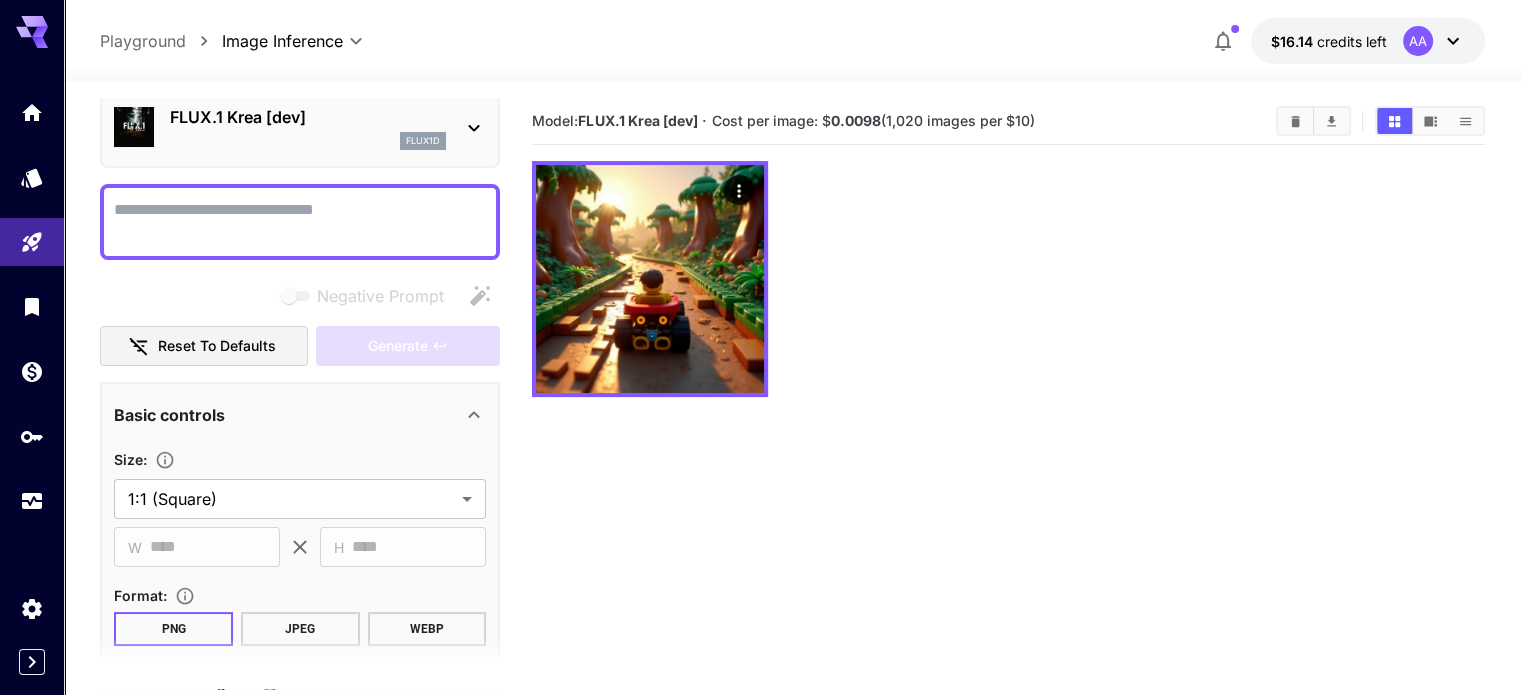 paste on "**********" 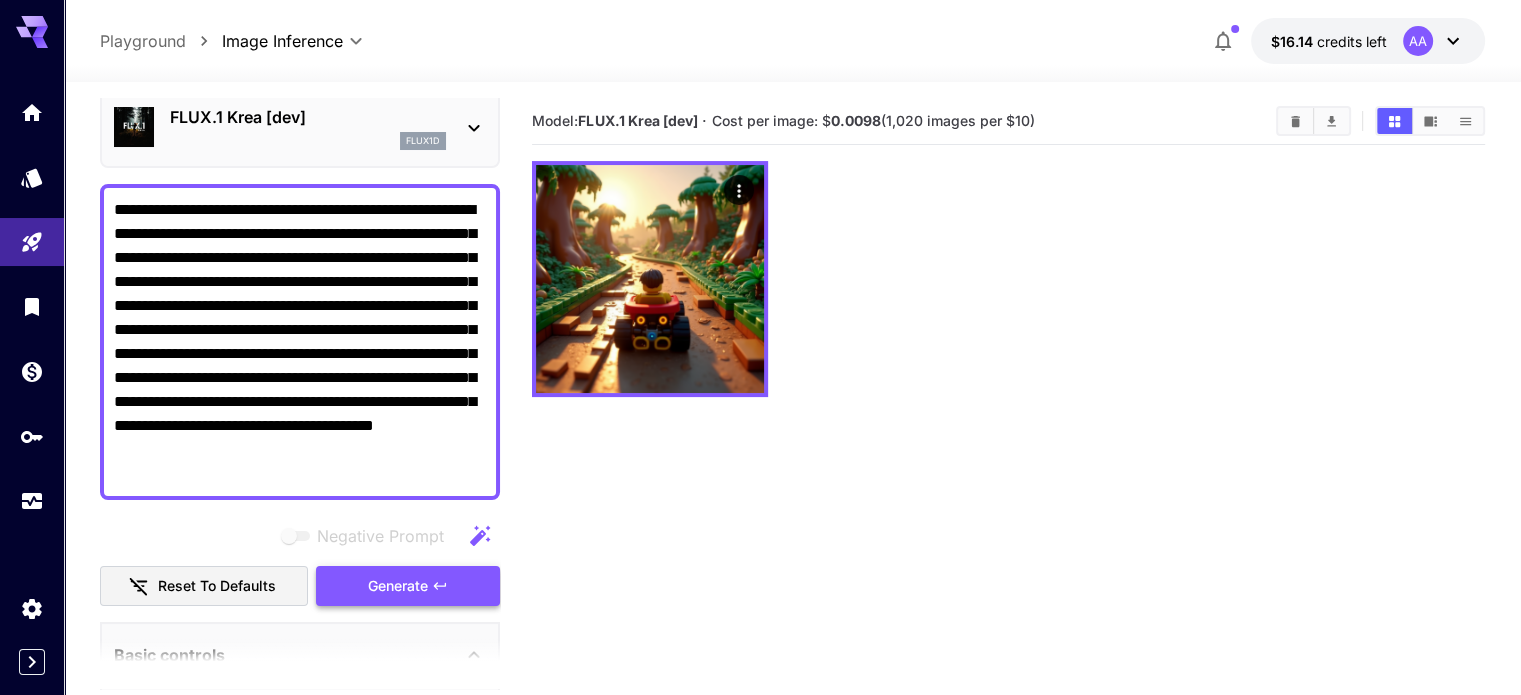 type on "**********" 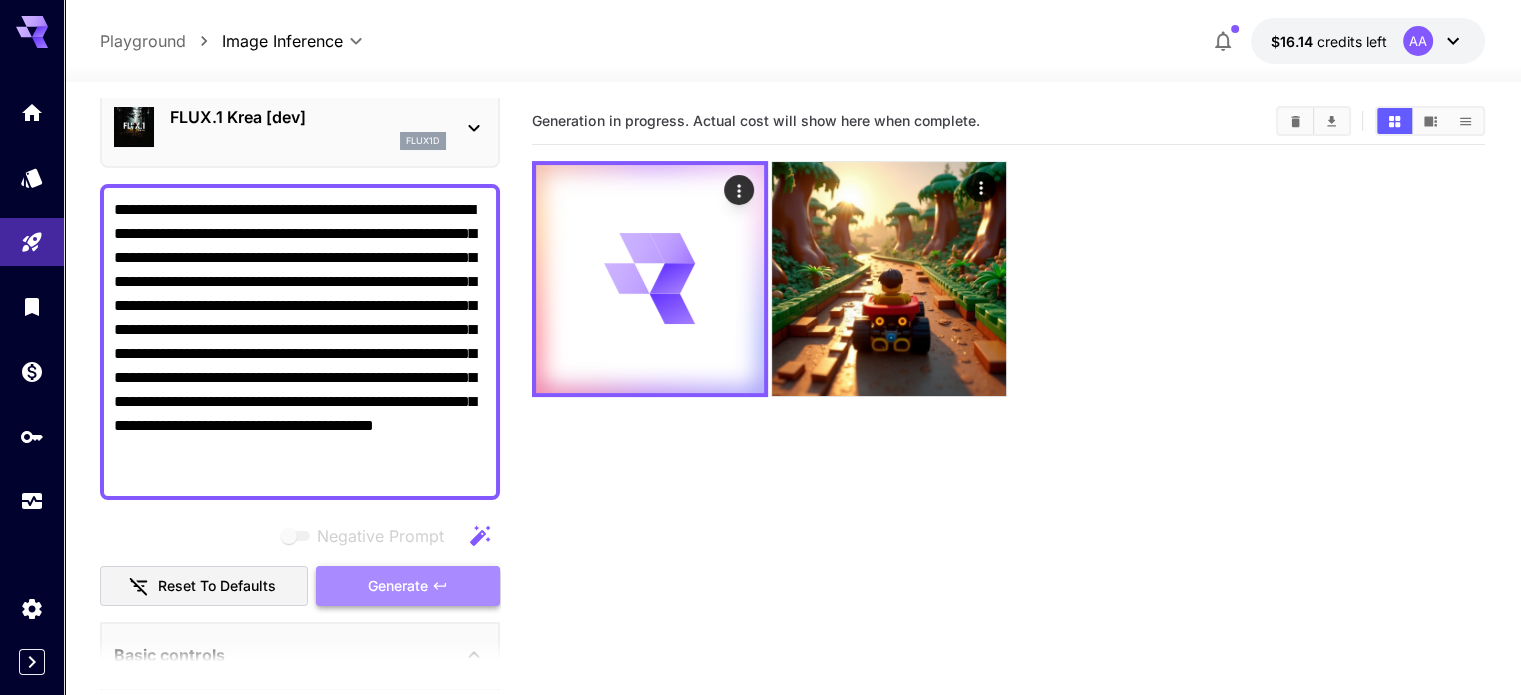 click on "Generate" at bounding box center [398, 586] 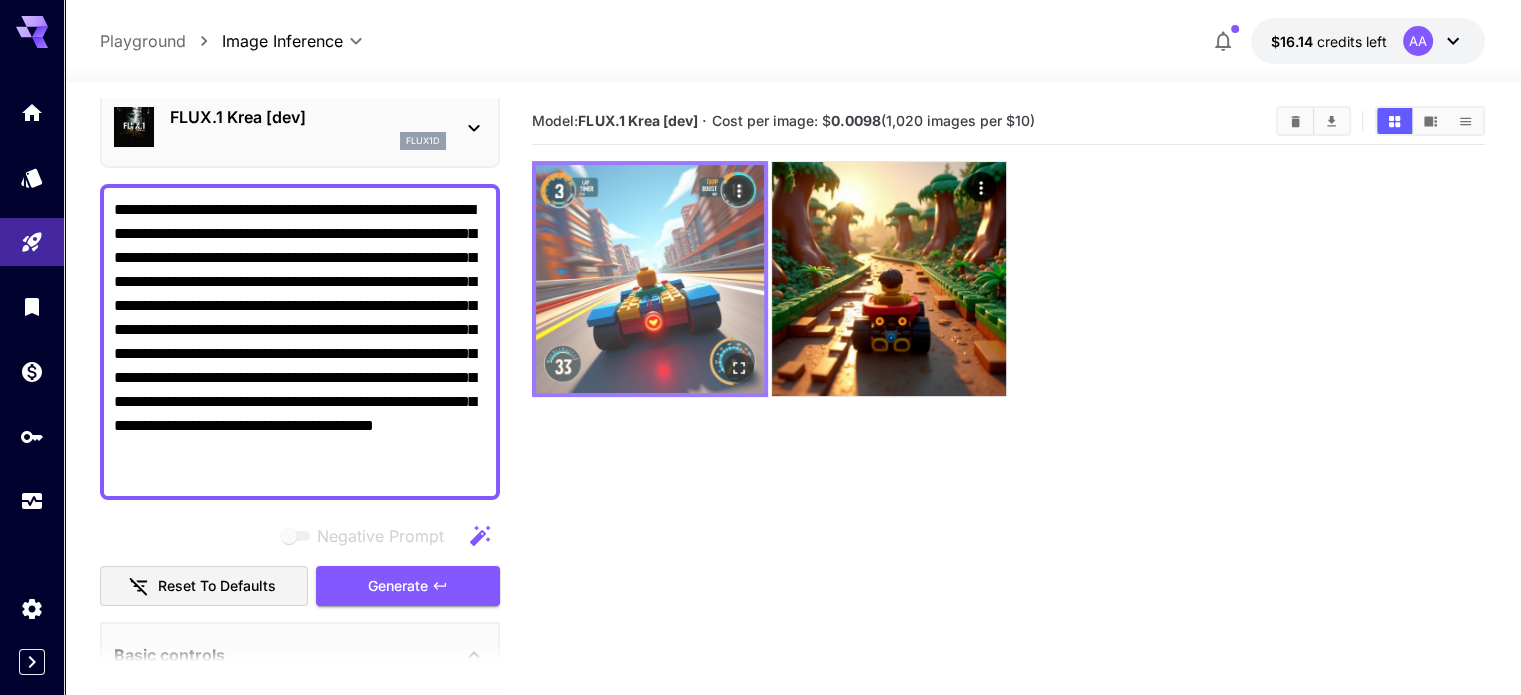 click at bounding box center (650, 279) 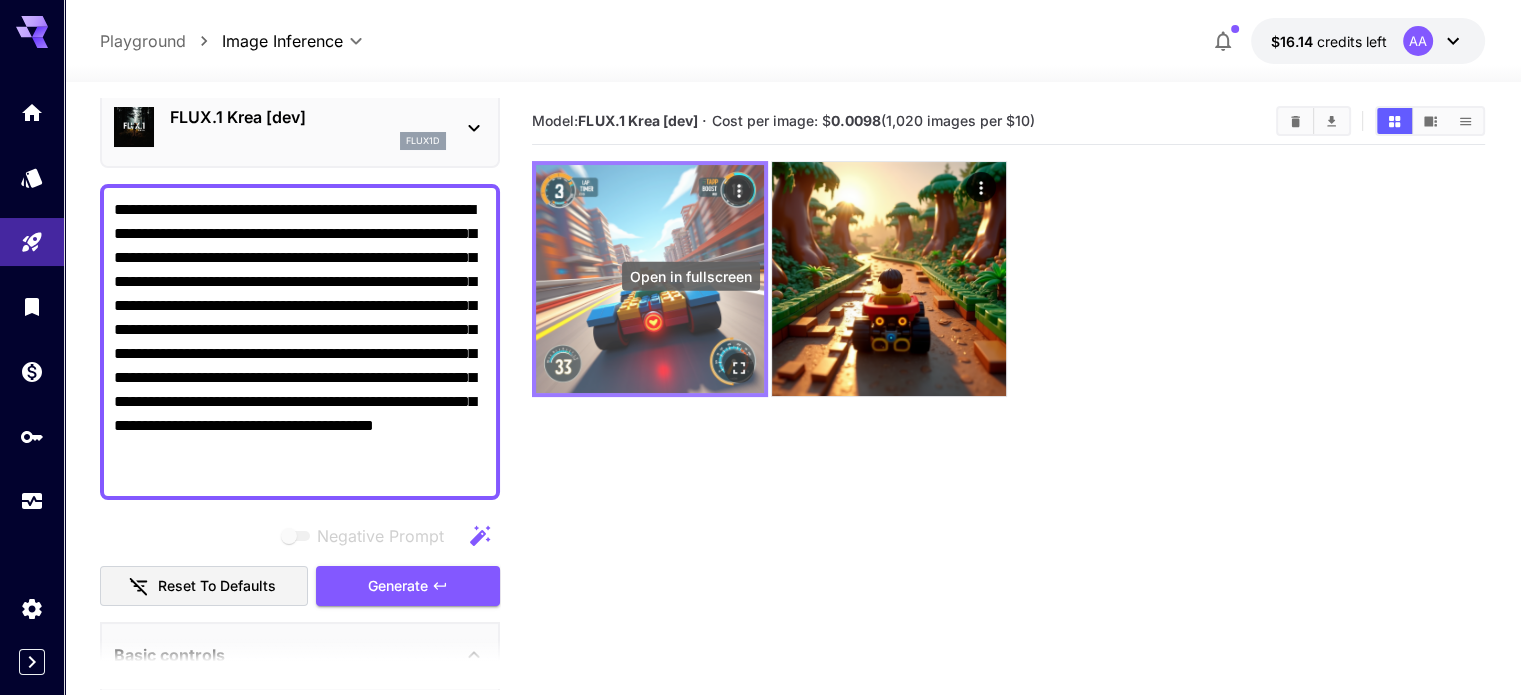 click 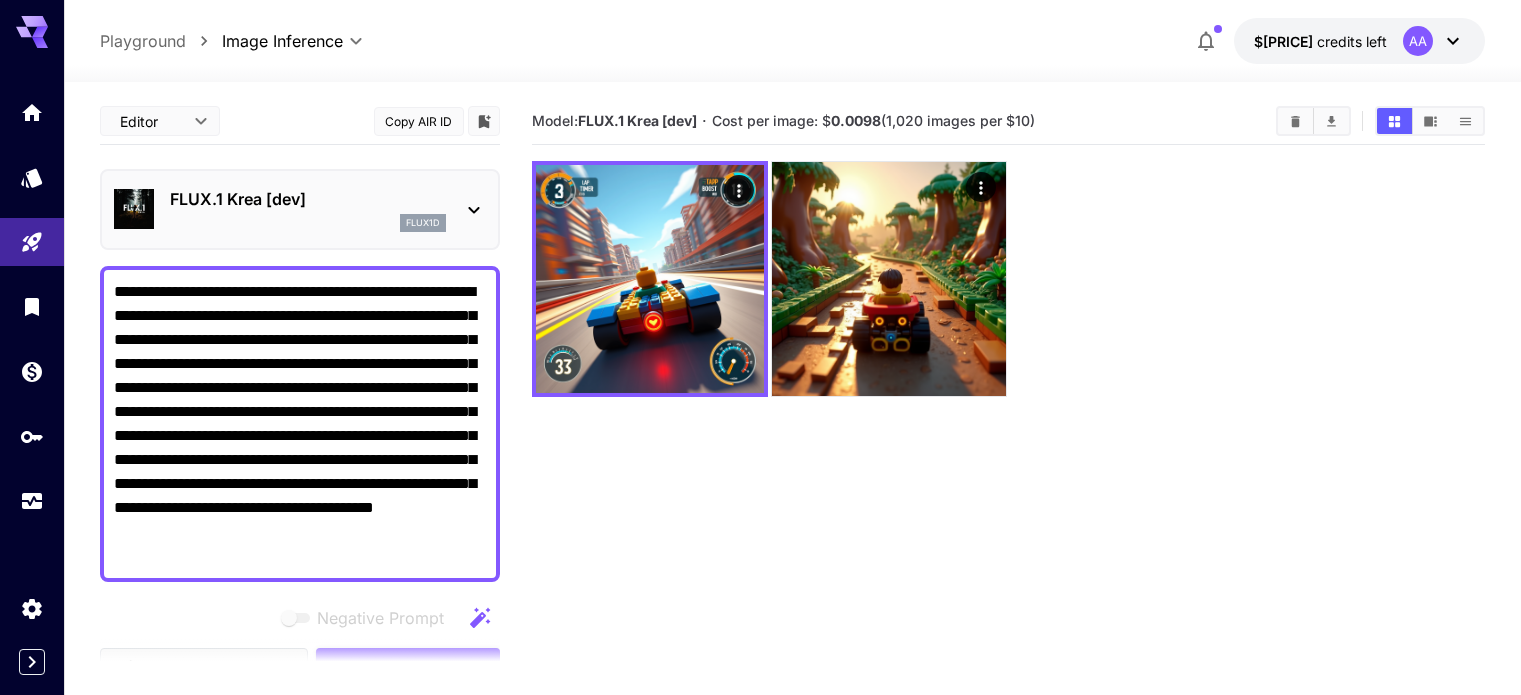 scroll, scrollTop: 0, scrollLeft: 0, axis: both 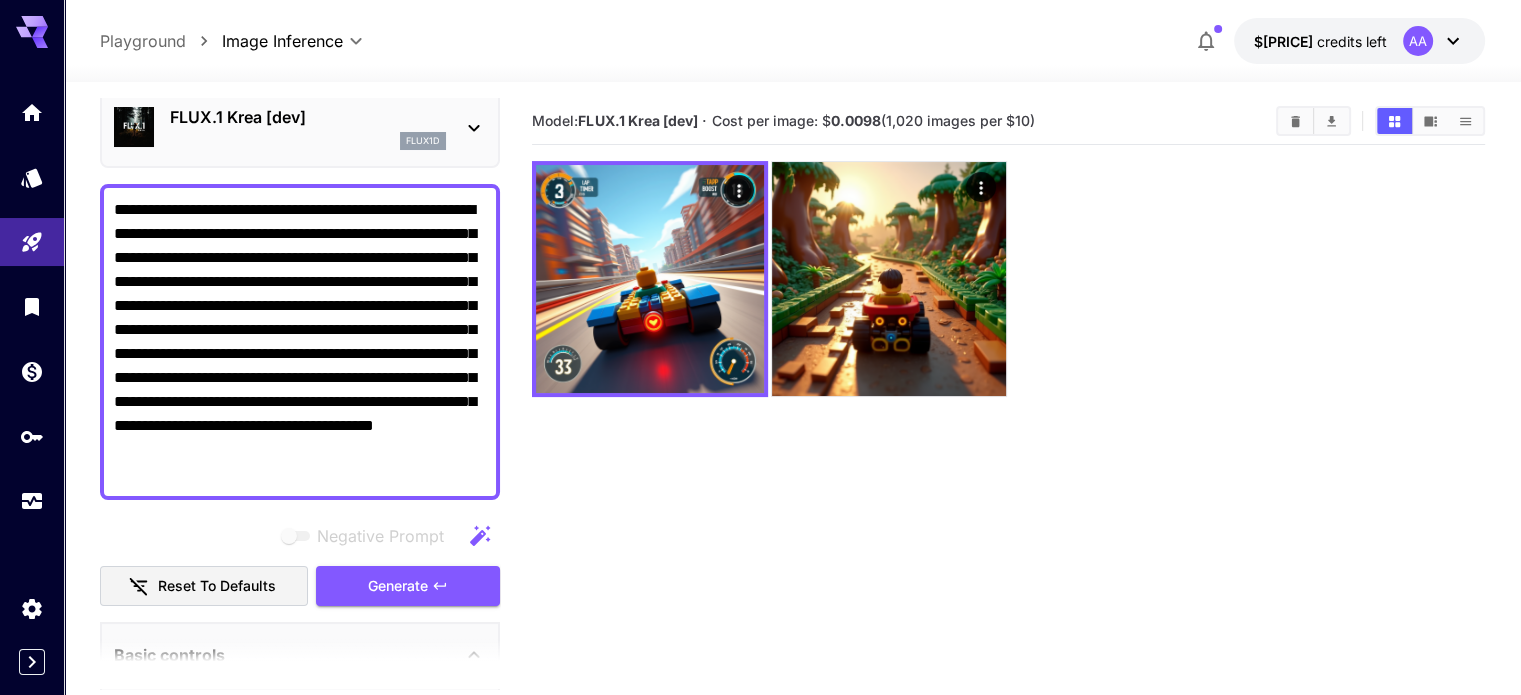 click on "**********" at bounding box center [300, 342] 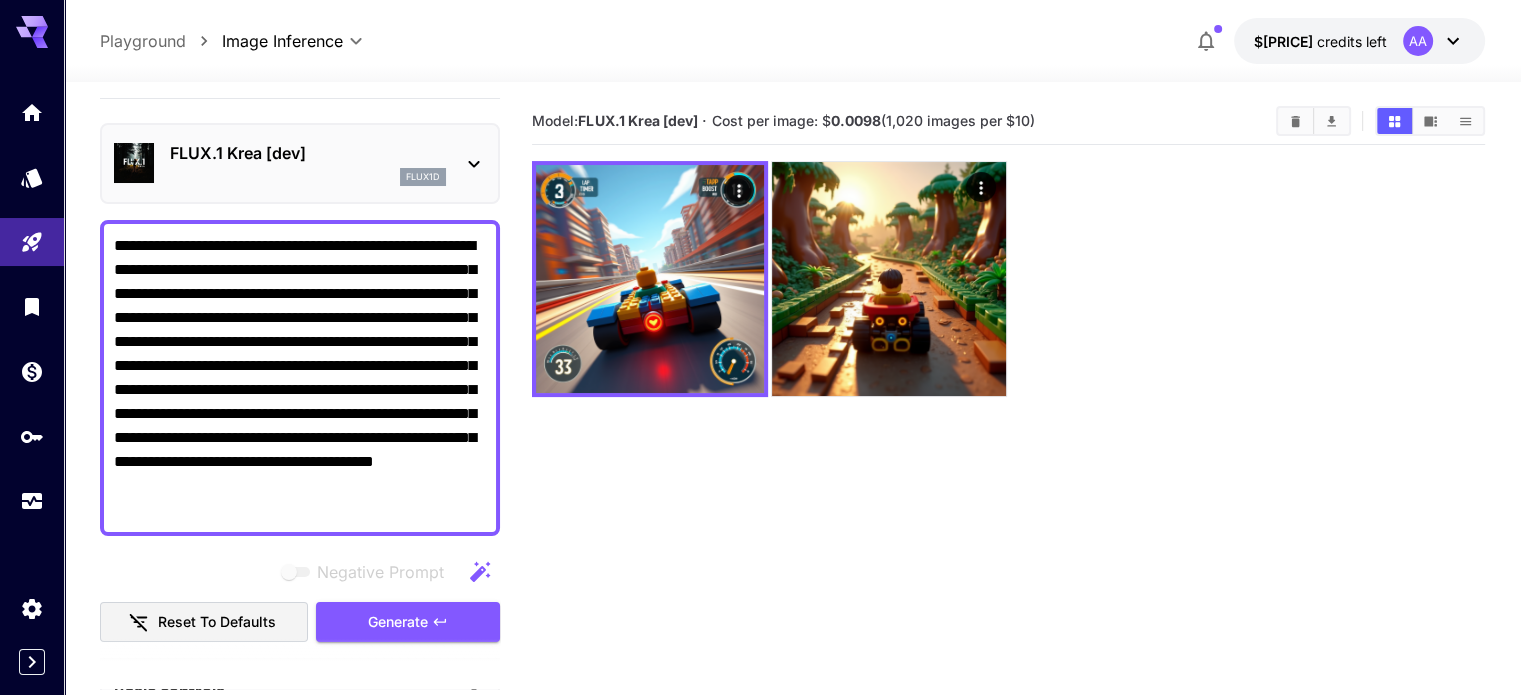 scroll, scrollTop: 0, scrollLeft: 0, axis: both 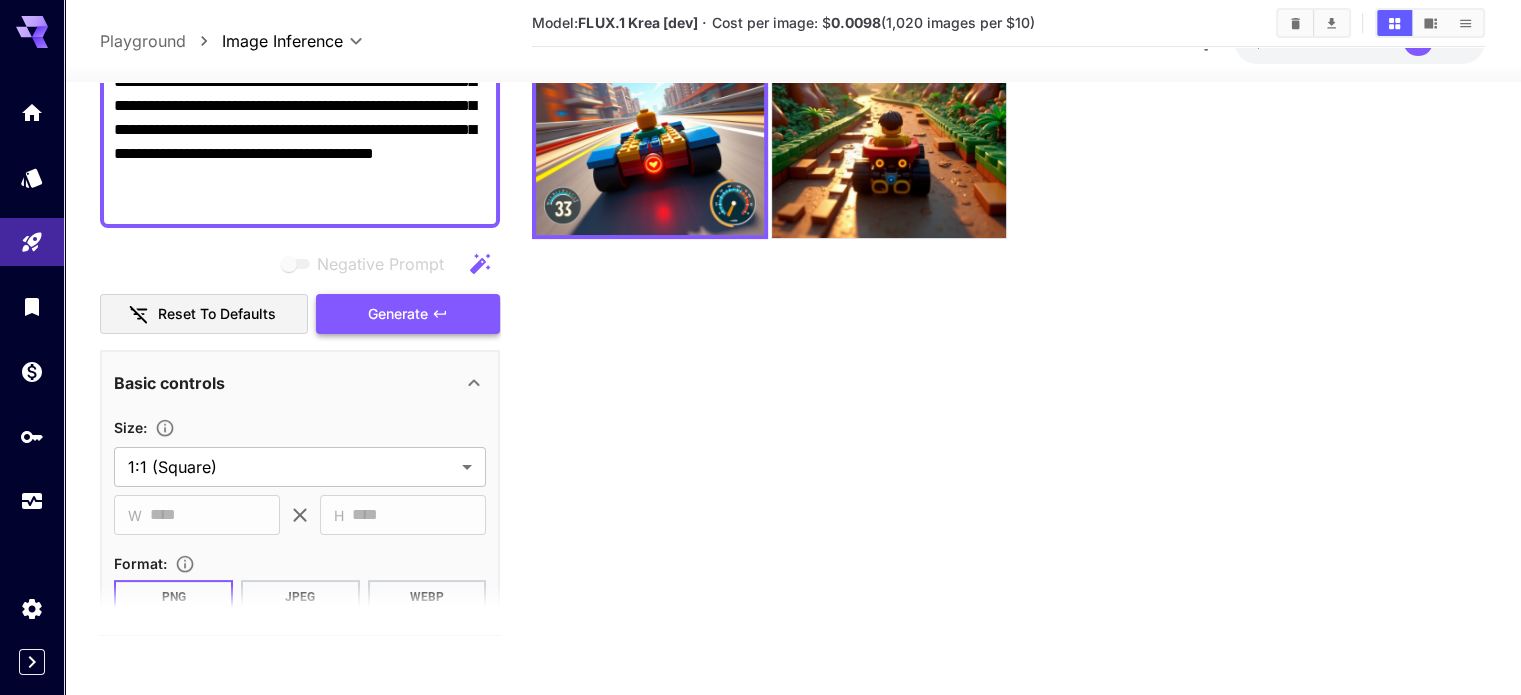 click on "Generate" at bounding box center (398, 314) 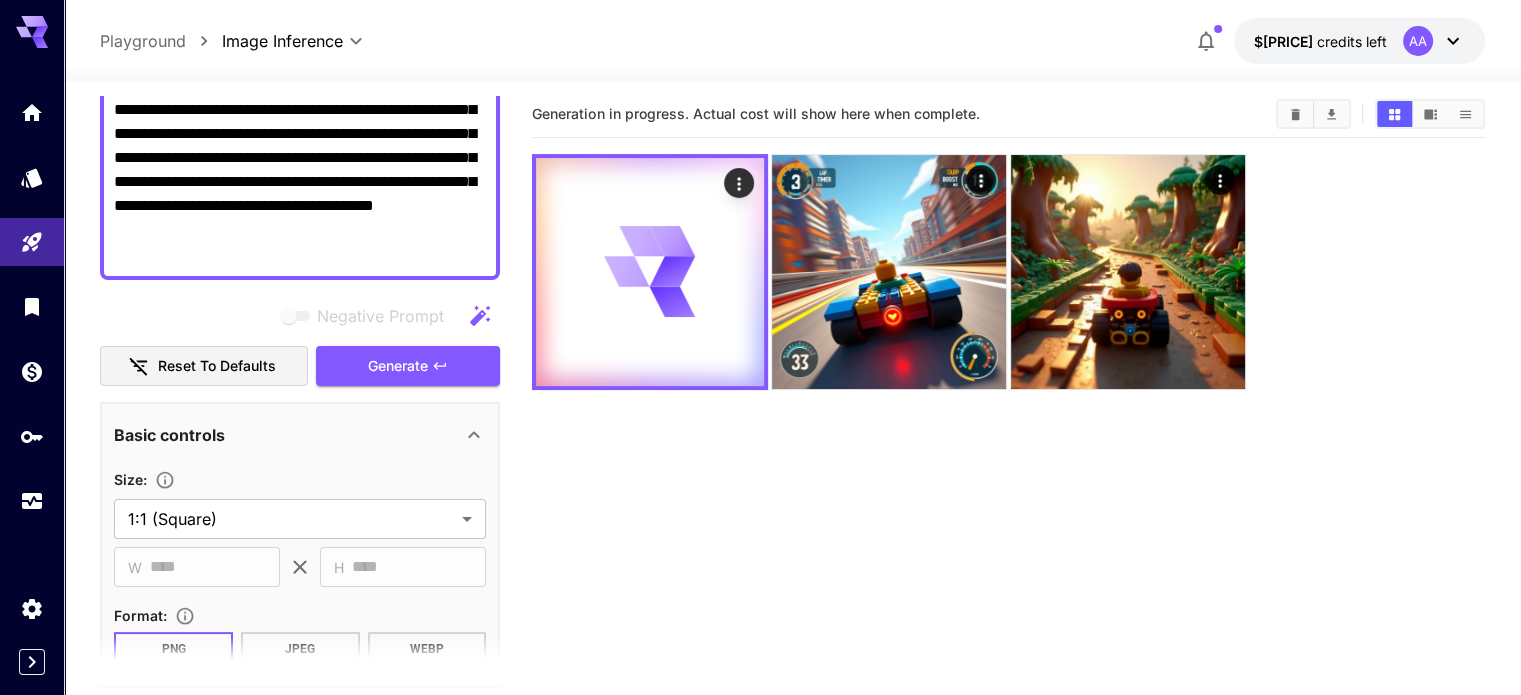 scroll, scrollTop: 0, scrollLeft: 0, axis: both 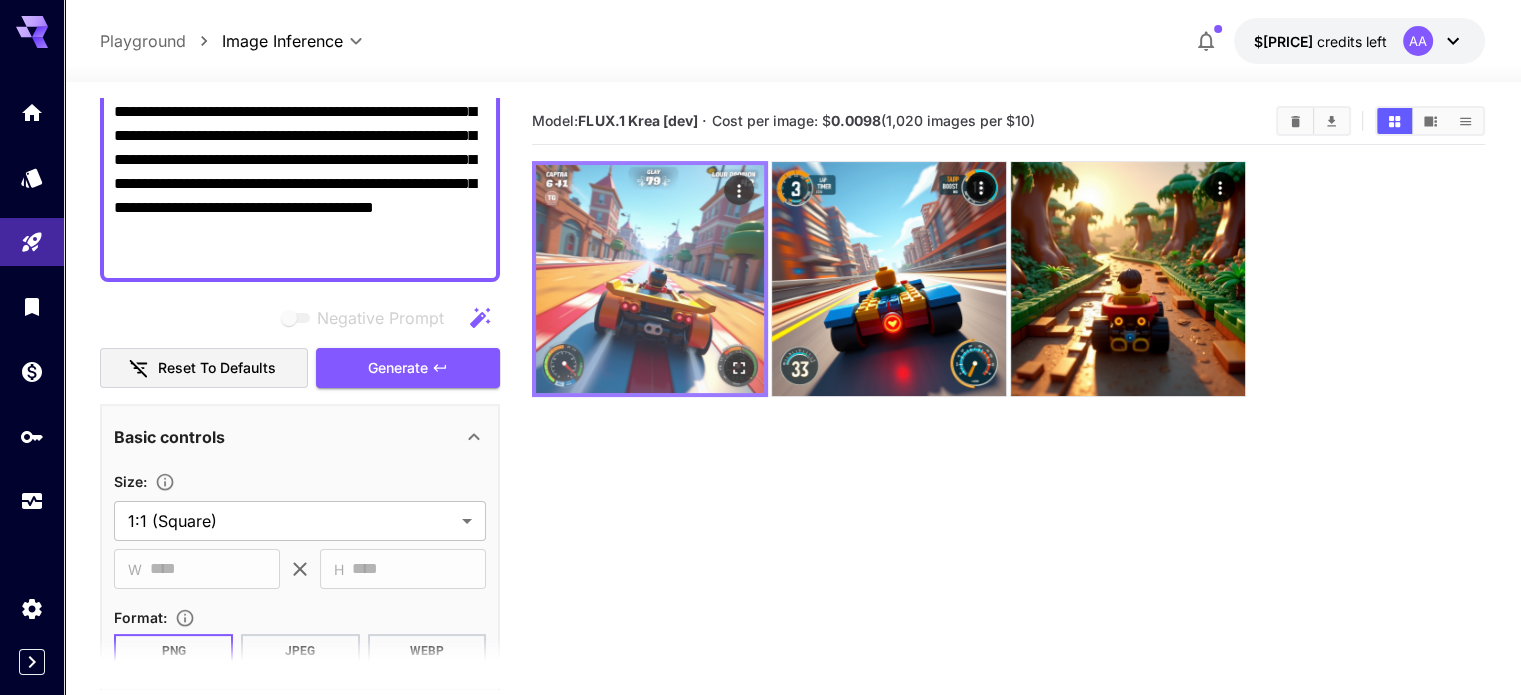 click at bounding box center (650, 279) 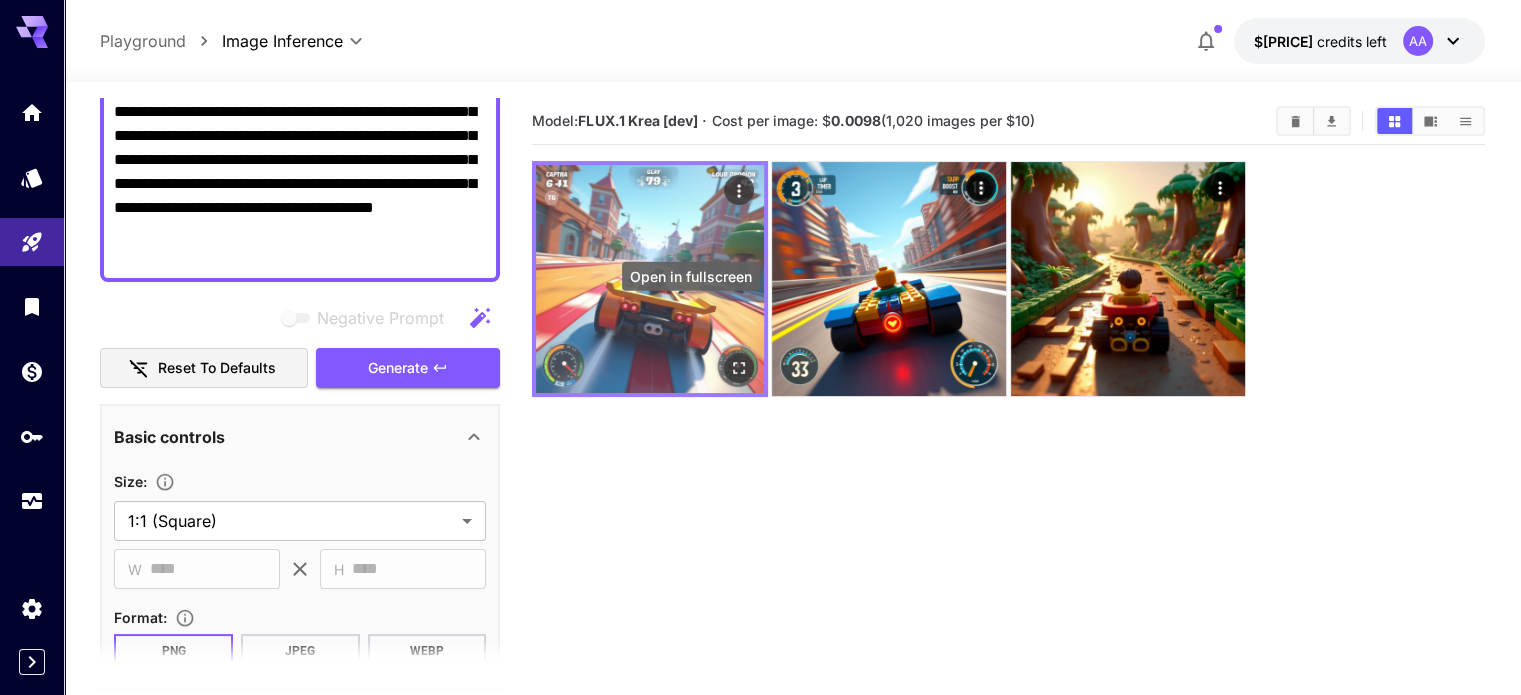 click 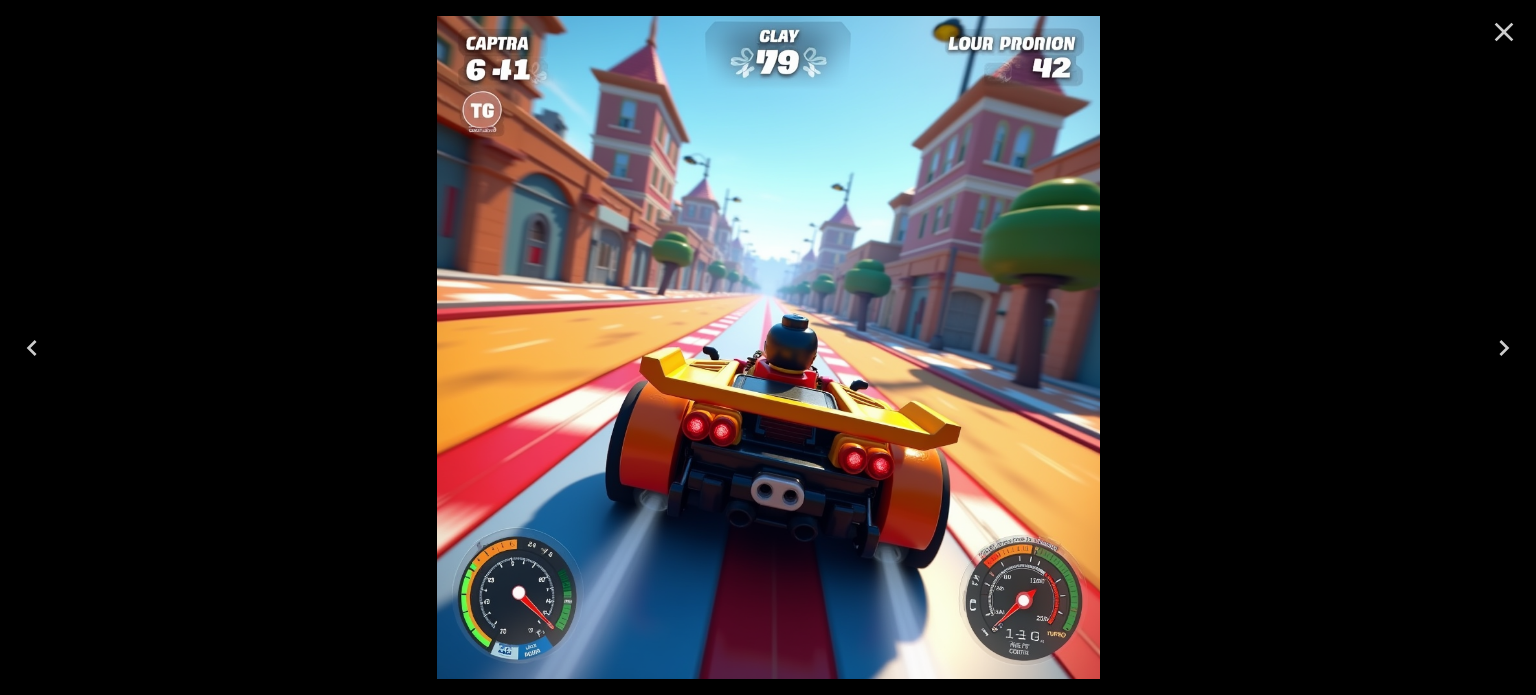 click 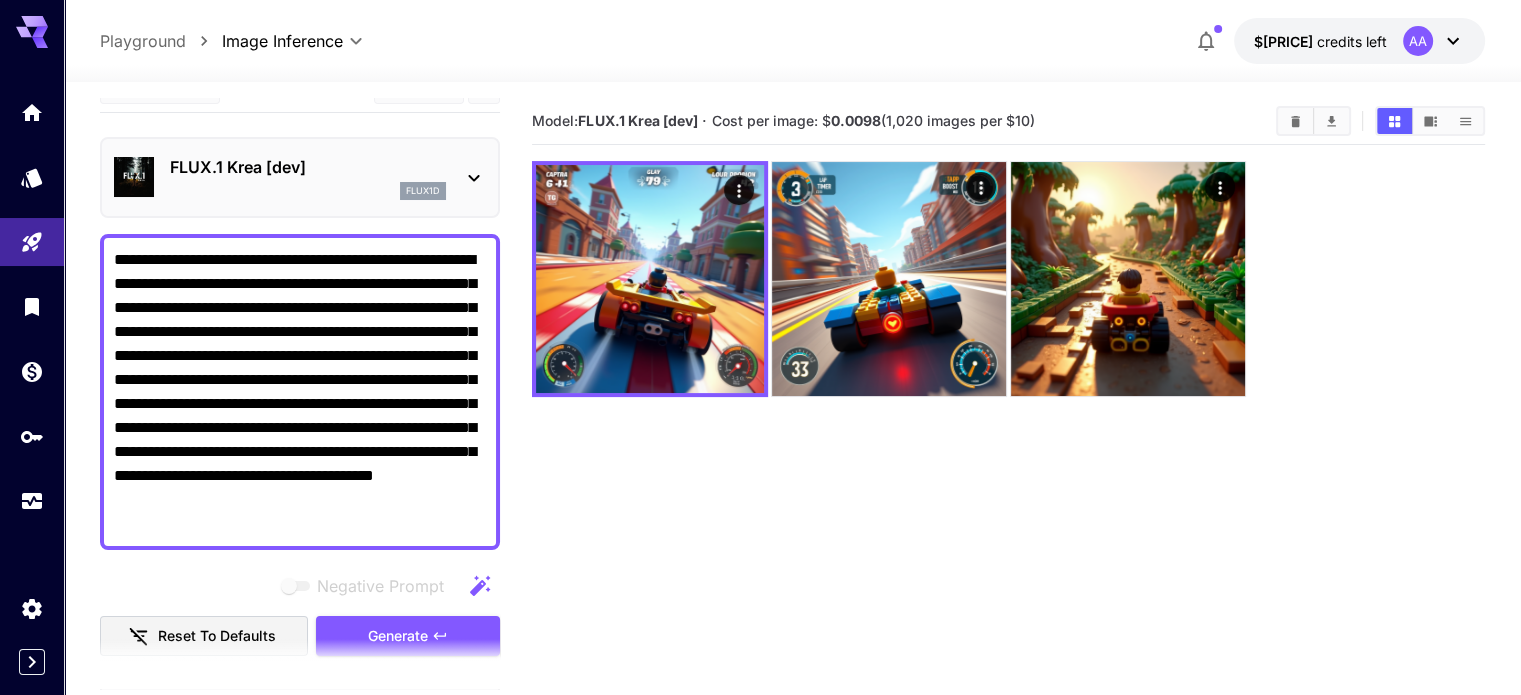 scroll, scrollTop: 0, scrollLeft: 0, axis: both 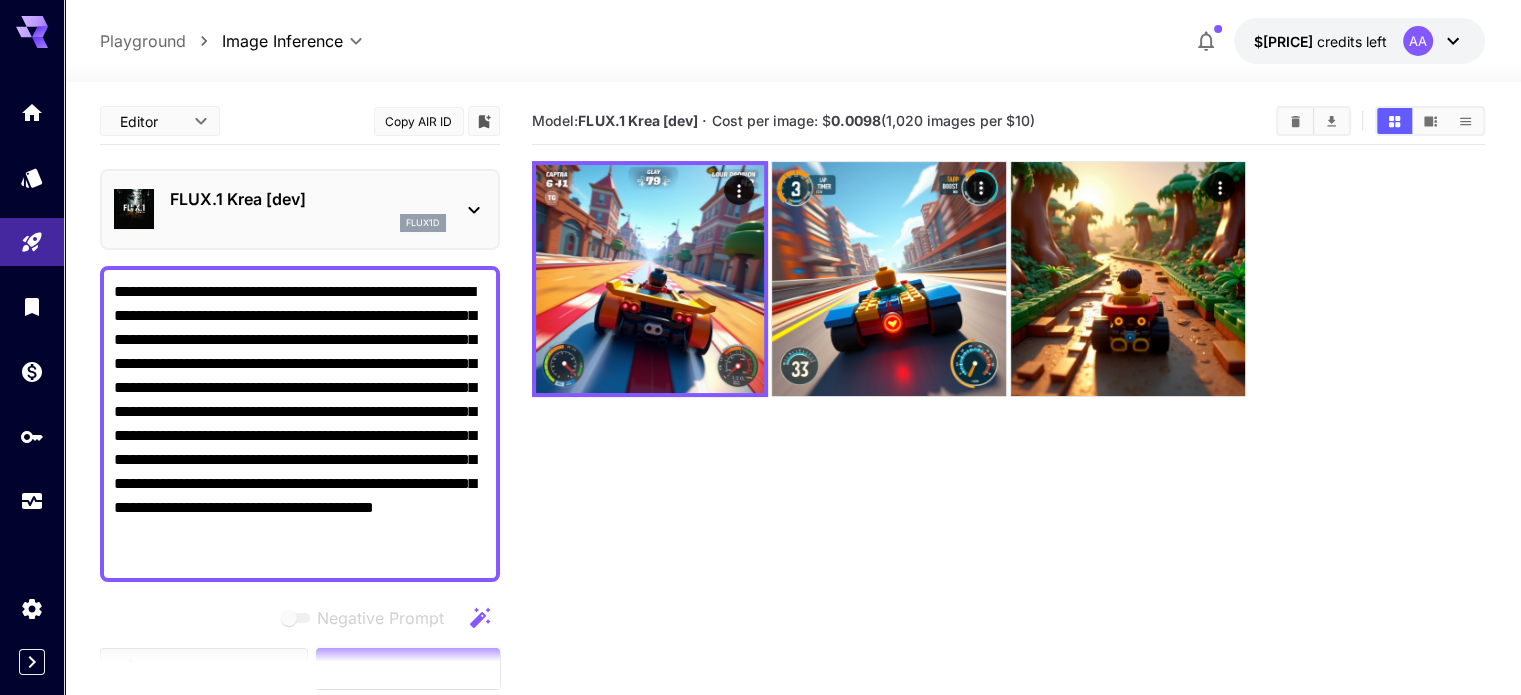 click on "FLUX.1 Krea [dev]" at bounding box center [308, 199] 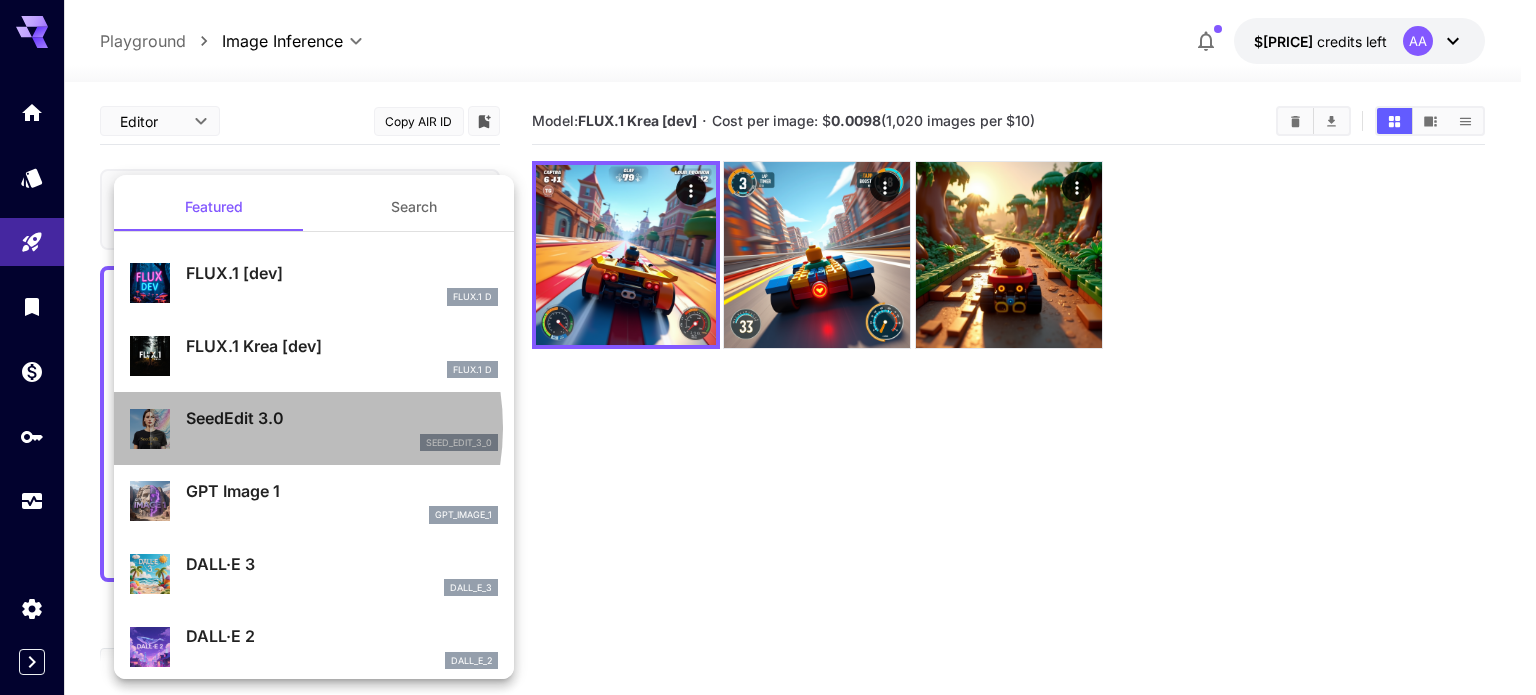 click on "SeedEdit 3.0" at bounding box center [342, 418] 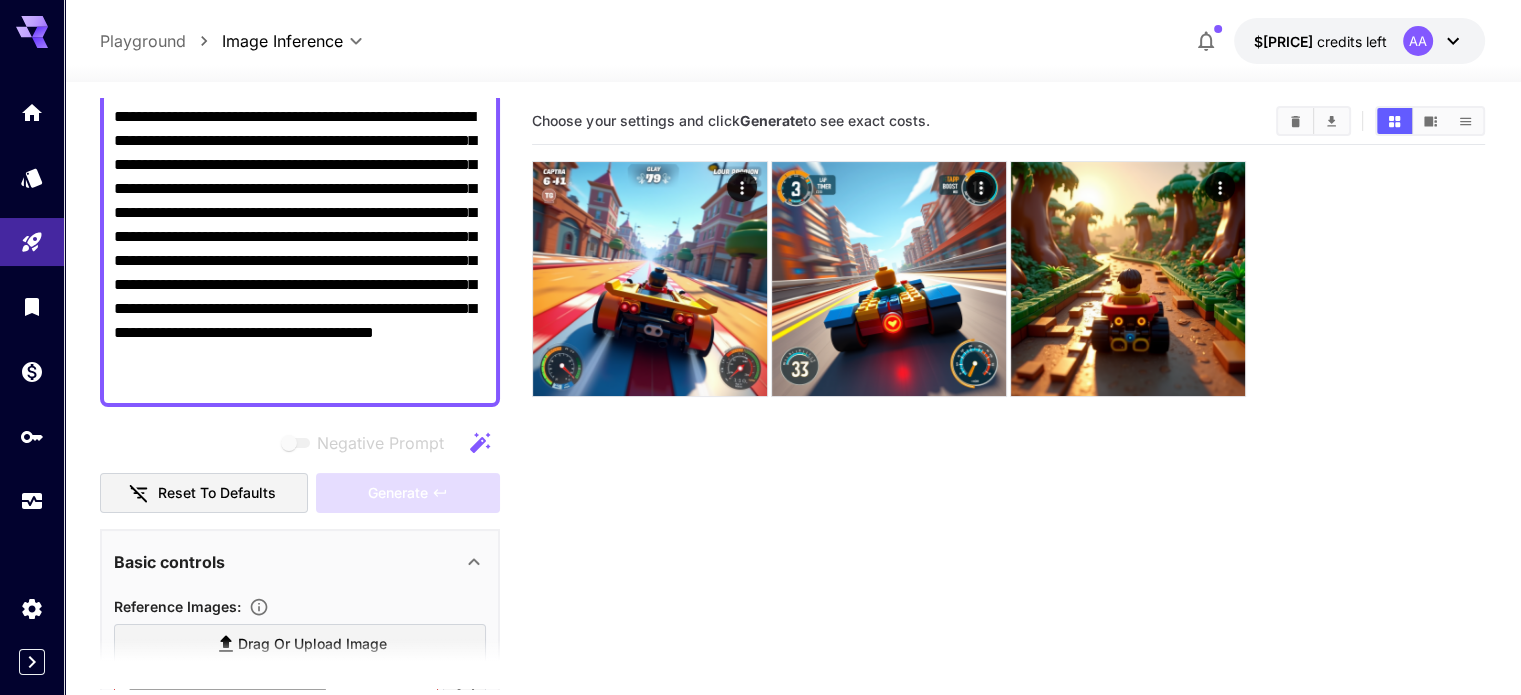 scroll, scrollTop: 200, scrollLeft: 0, axis: vertical 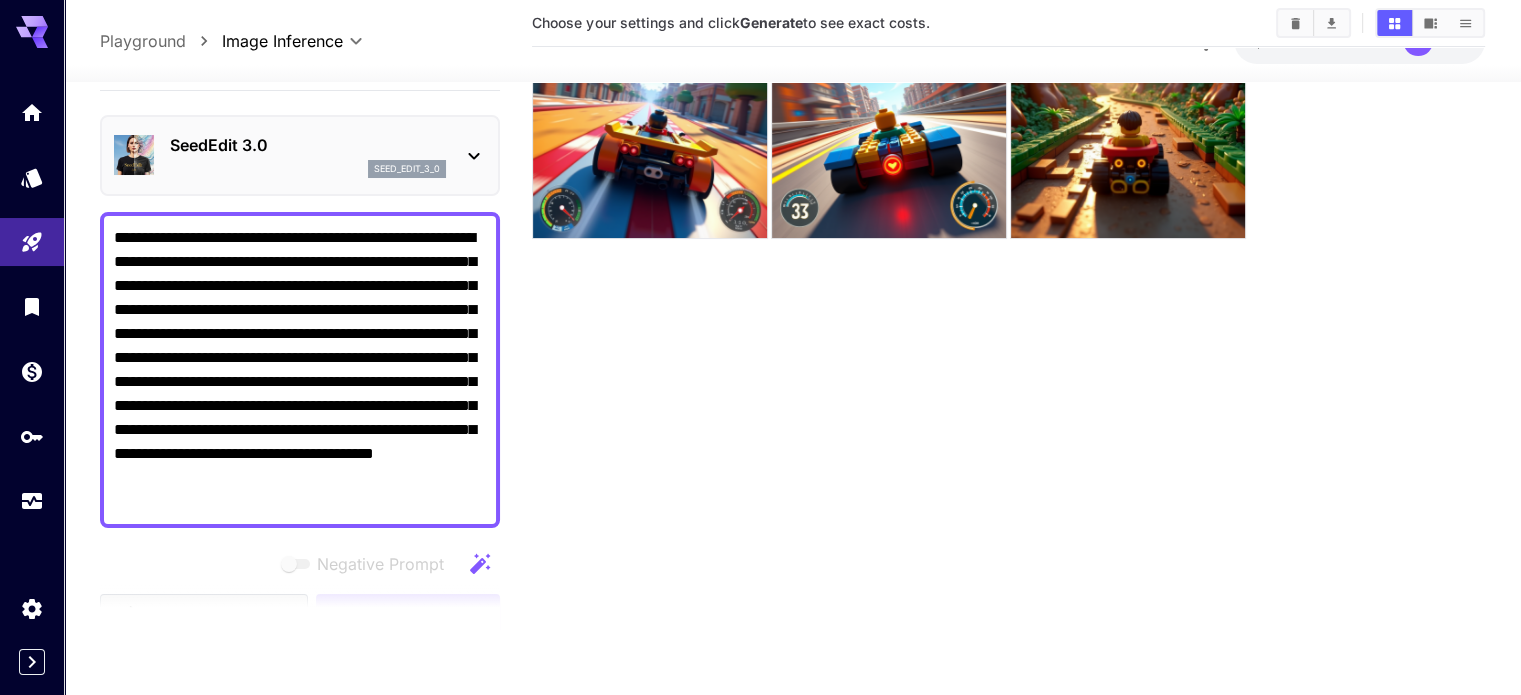 click on "SeedEdit 3.0" at bounding box center (308, 145) 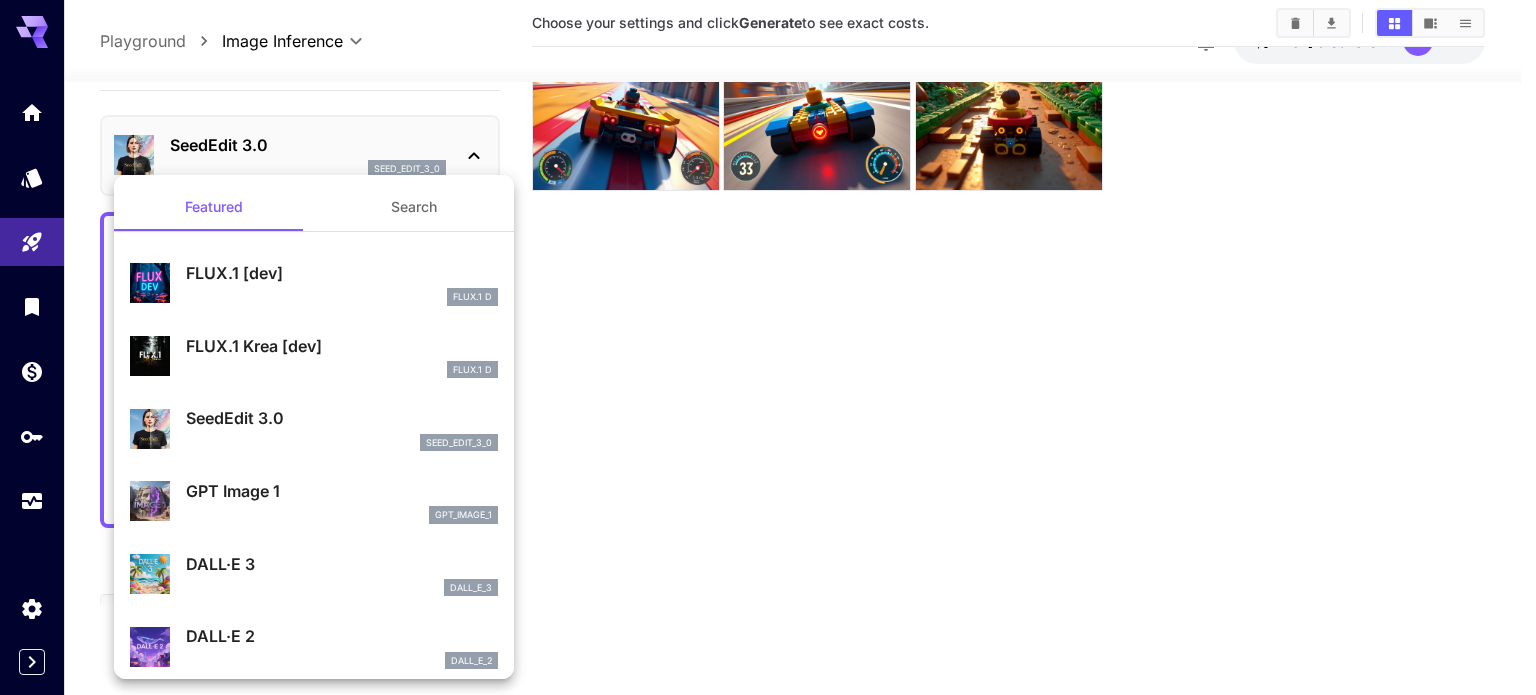 click on "GPT Image 1" at bounding box center [342, 491] 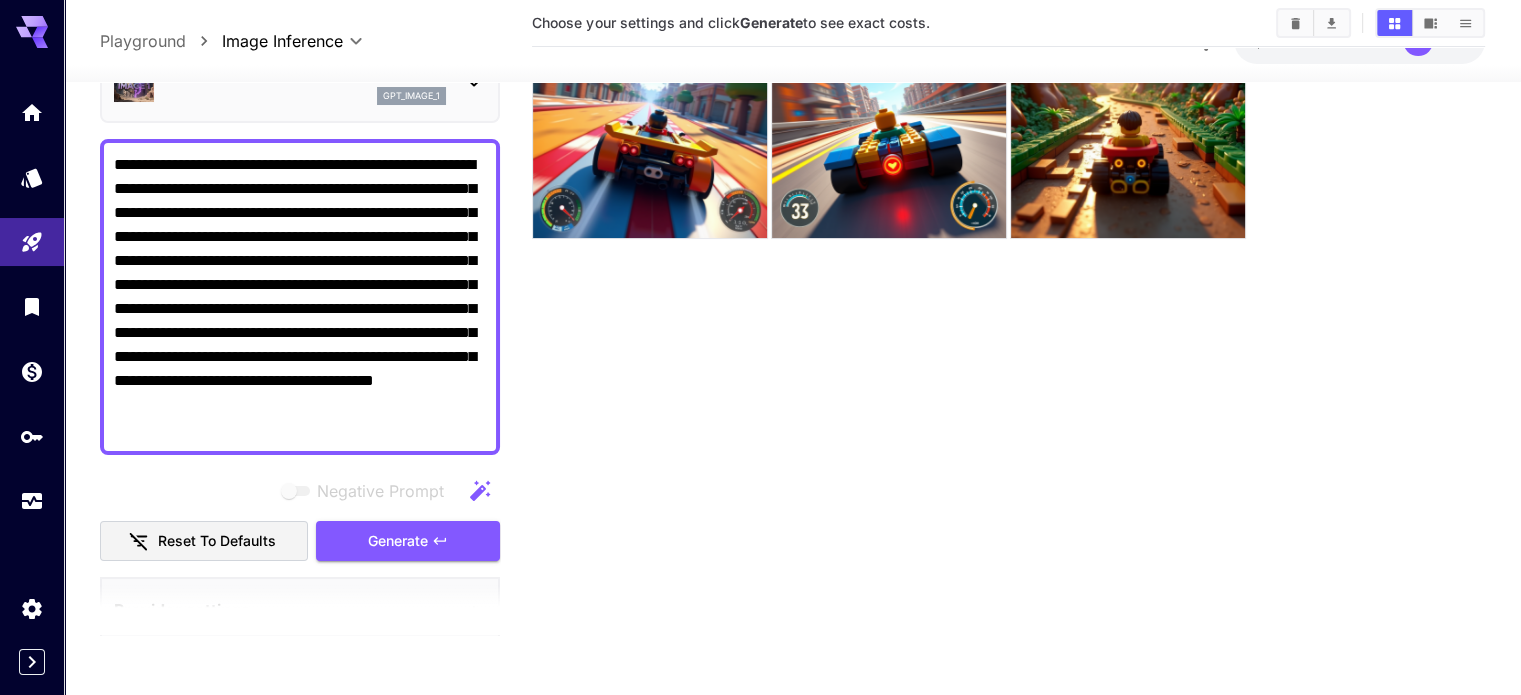 scroll, scrollTop: 400, scrollLeft: 0, axis: vertical 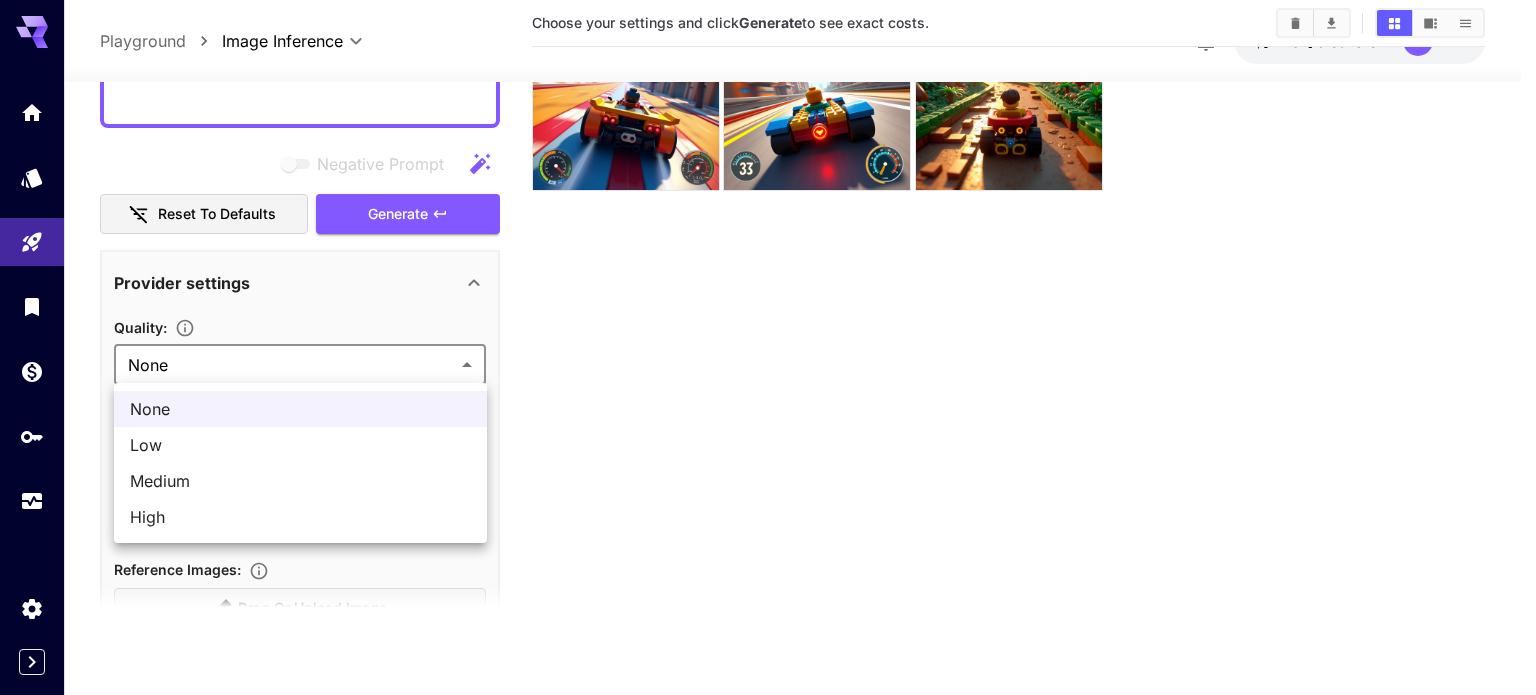 click on "**********" at bounding box center (768, 268) 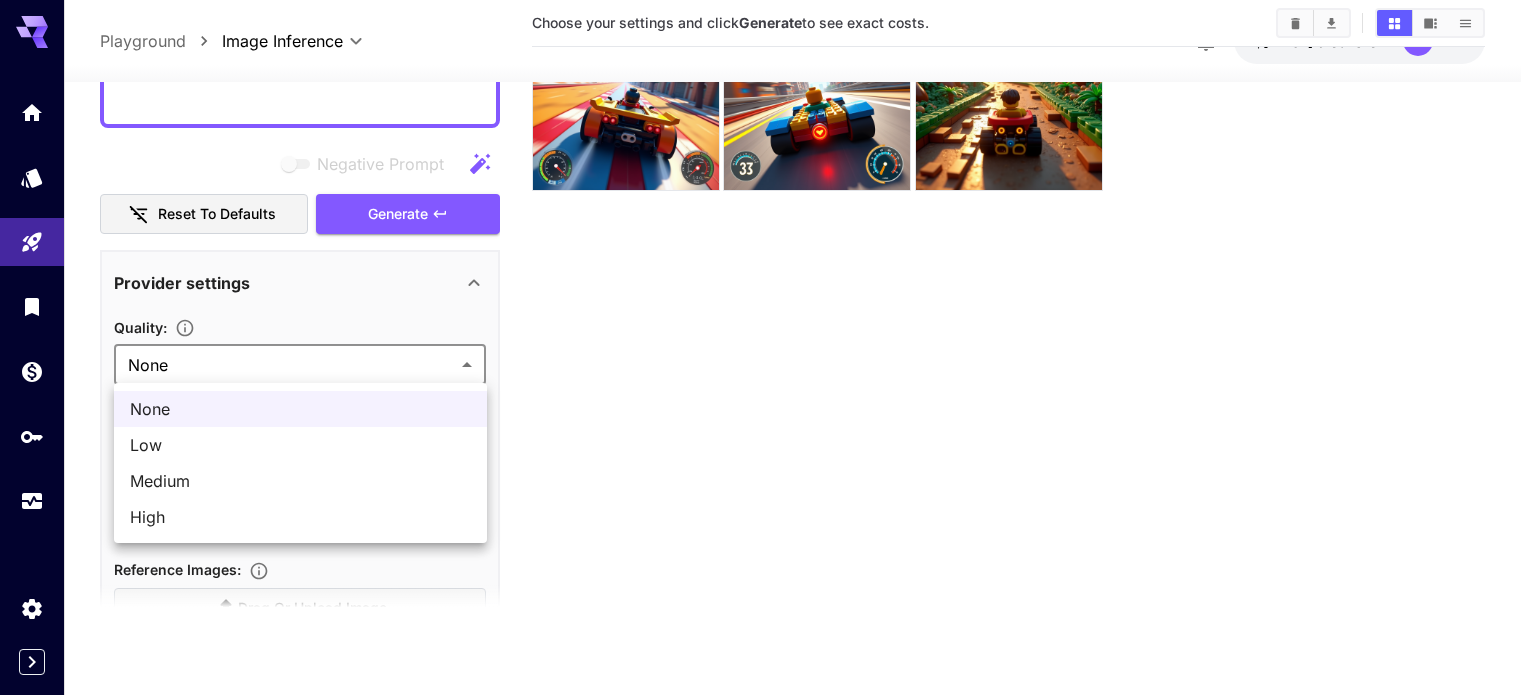 click on "High" at bounding box center (300, 517) 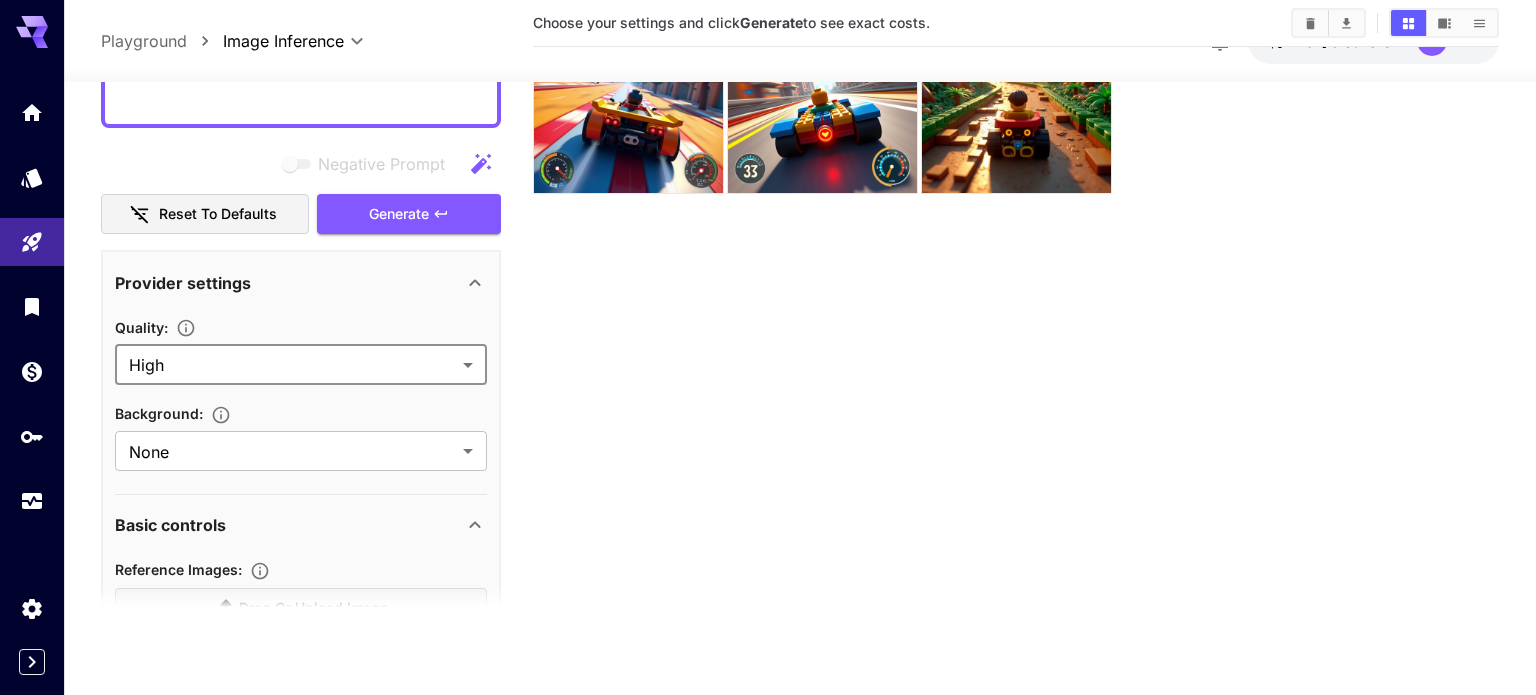 type on "****" 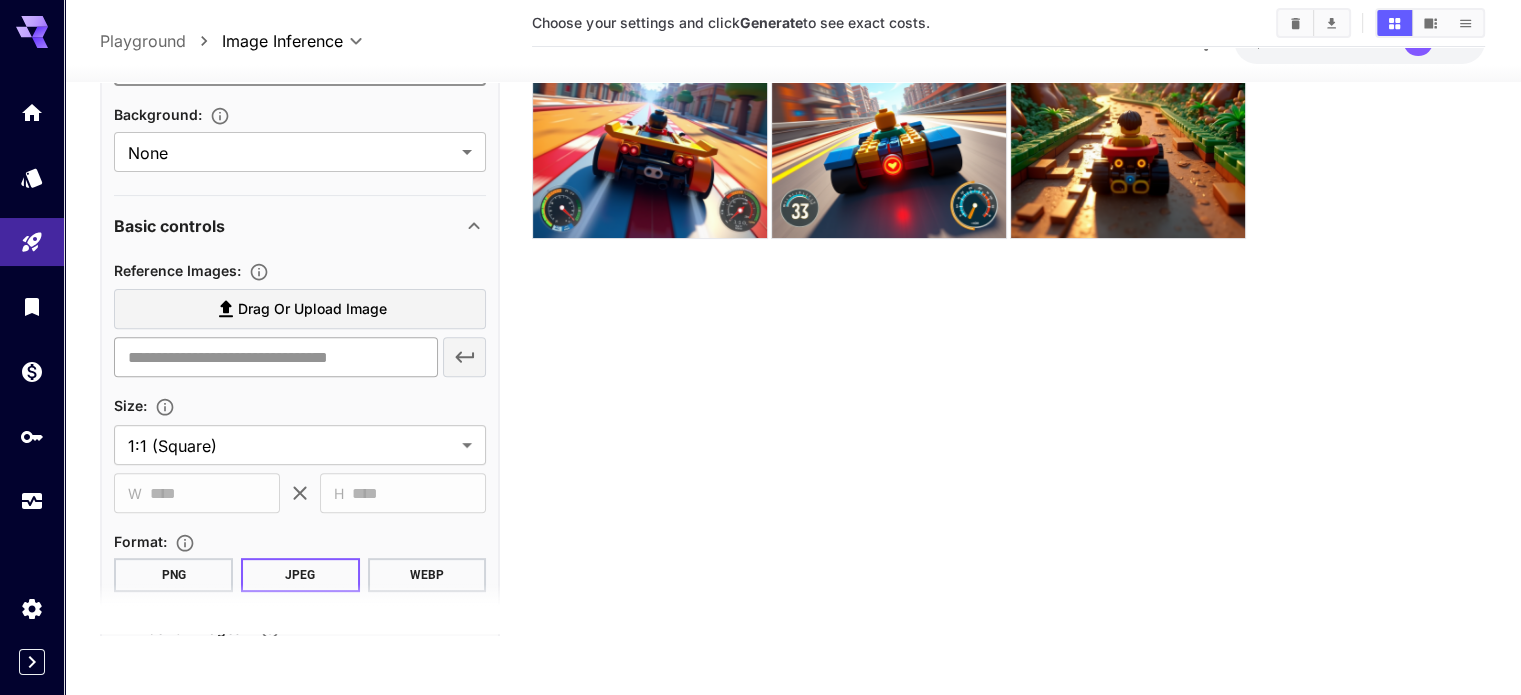 scroll, scrollTop: 700, scrollLeft: 0, axis: vertical 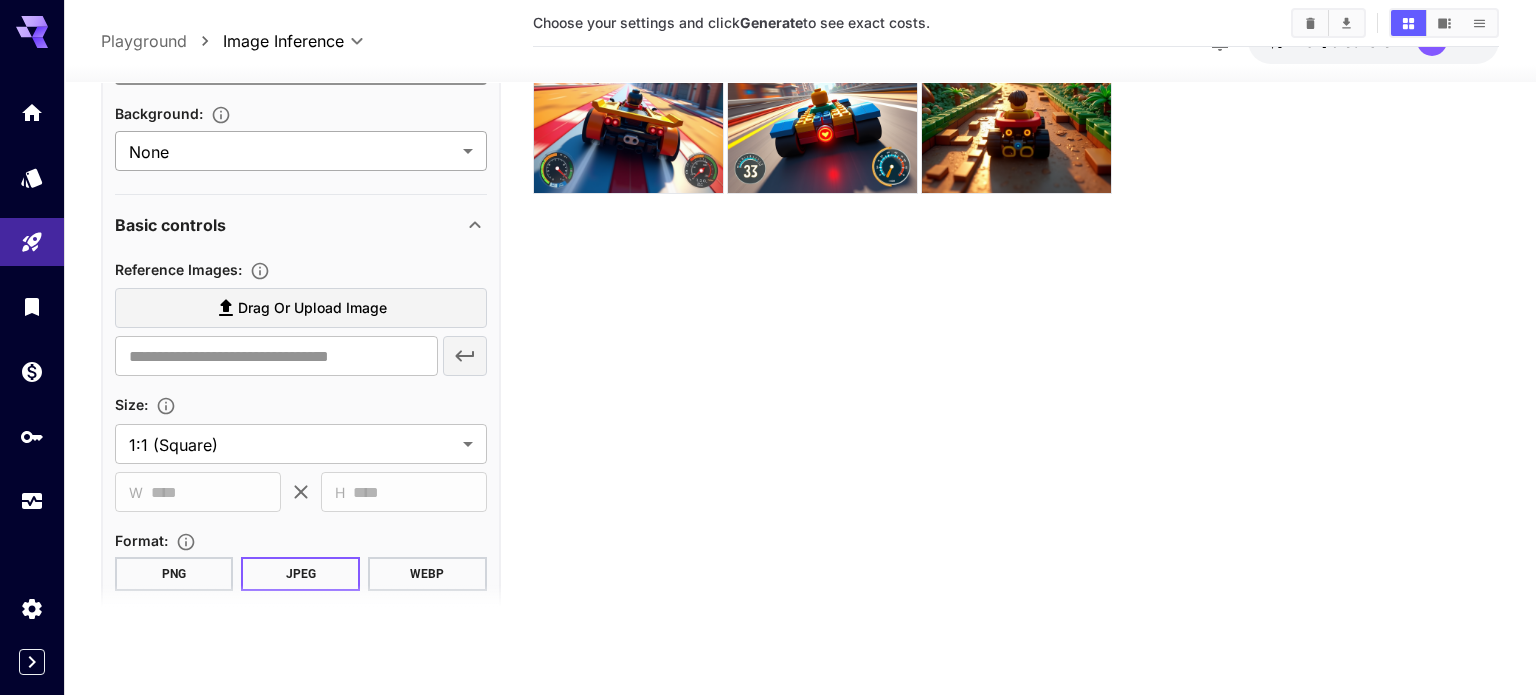 click on "**********" at bounding box center (768, 268) 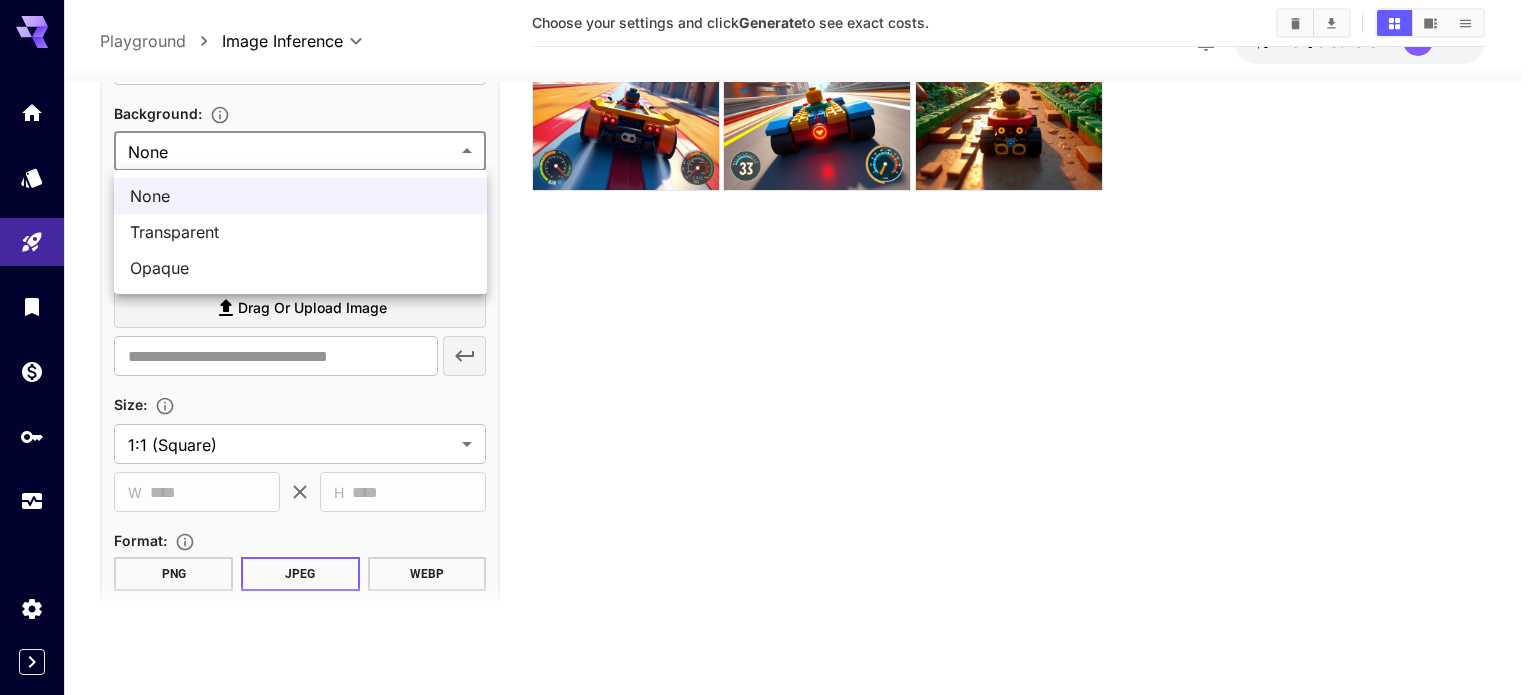 click on "Opaque" at bounding box center [300, 268] 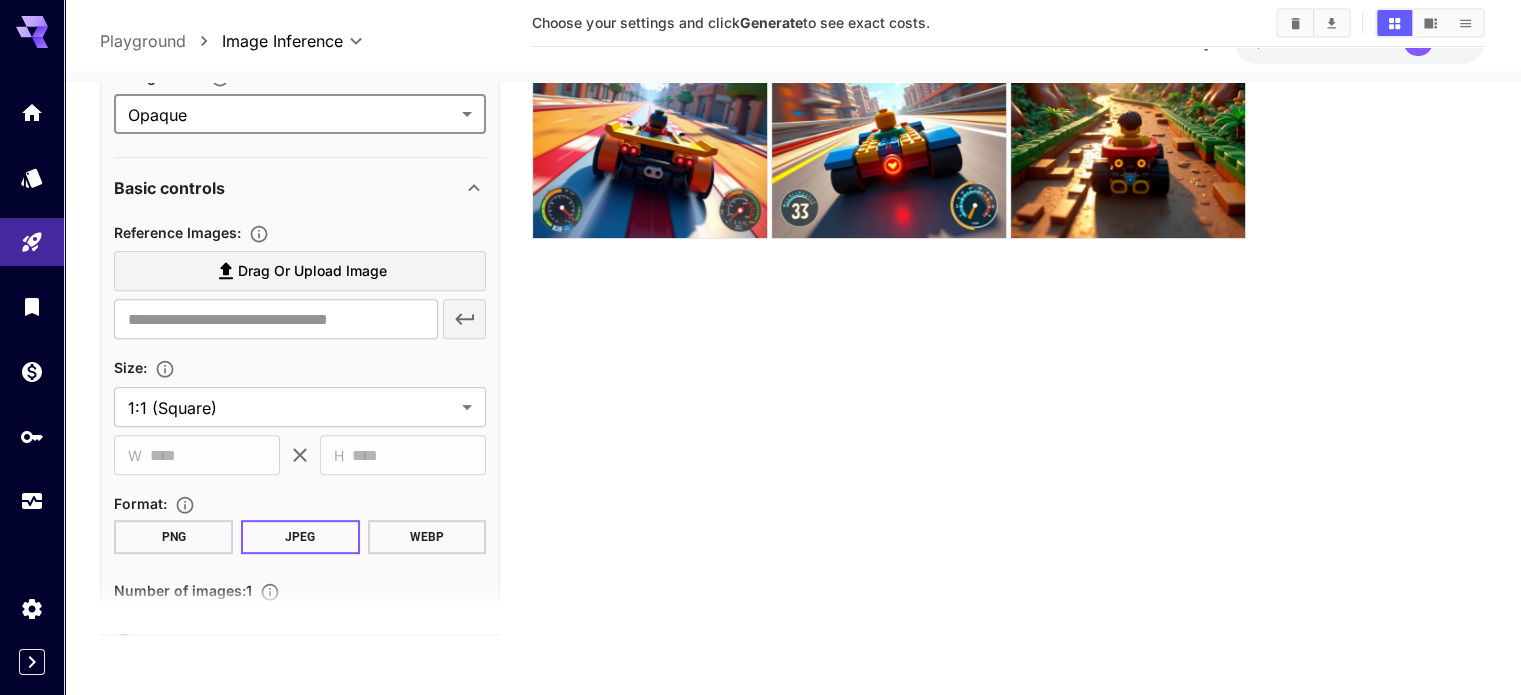 scroll, scrollTop: 800, scrollLeft: 0, axis: vertical 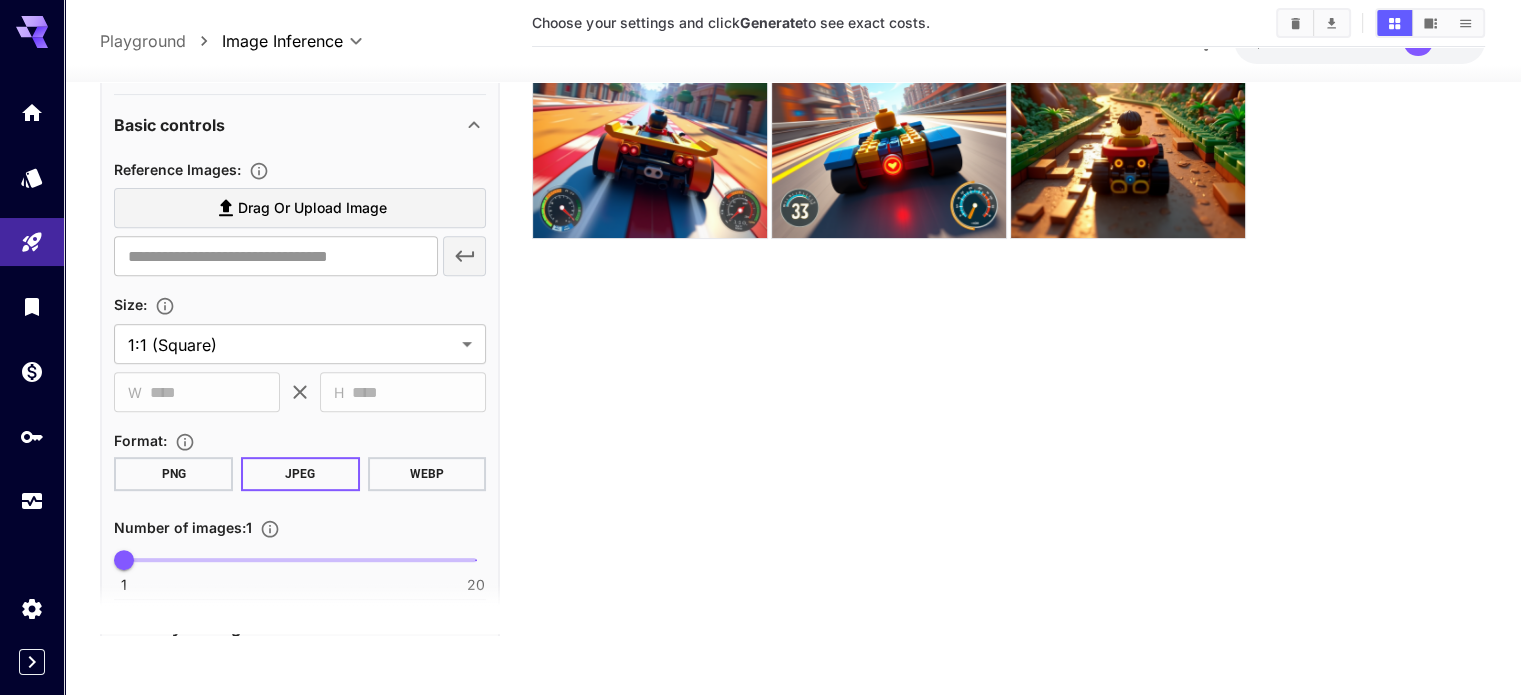 click on "PNG" at bounding box center [173, 474] 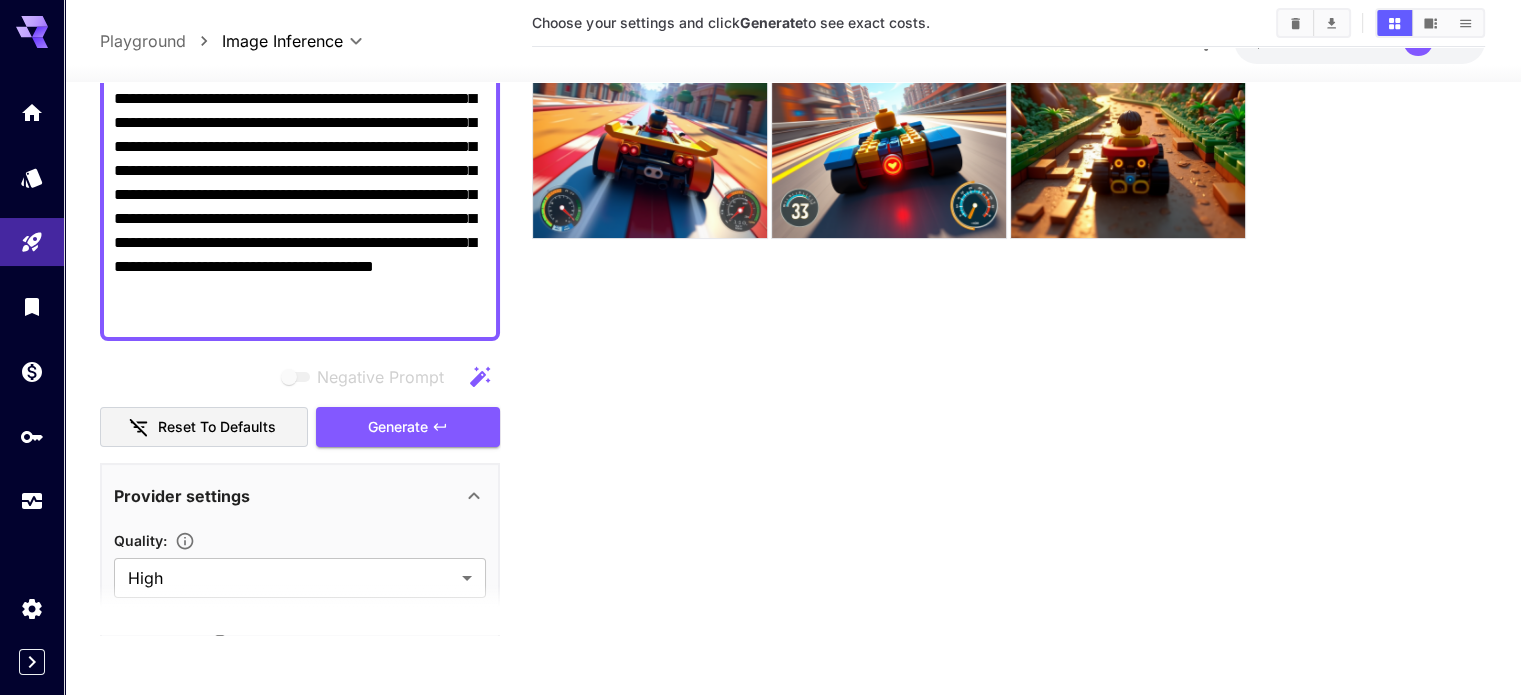 scroll, scrollTop: 200, scrollLeft: 0, axis: vertical 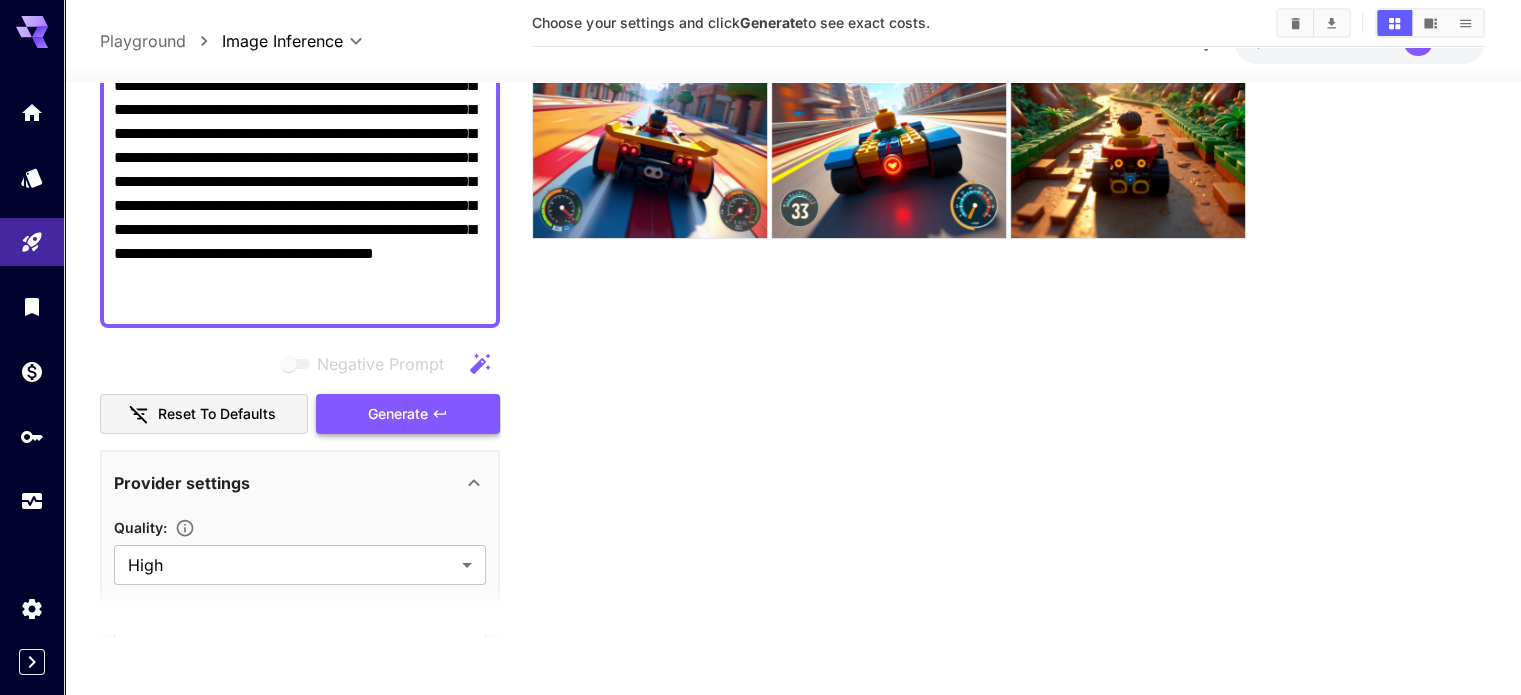 click on "Generate" at bounding box center (398, 414) 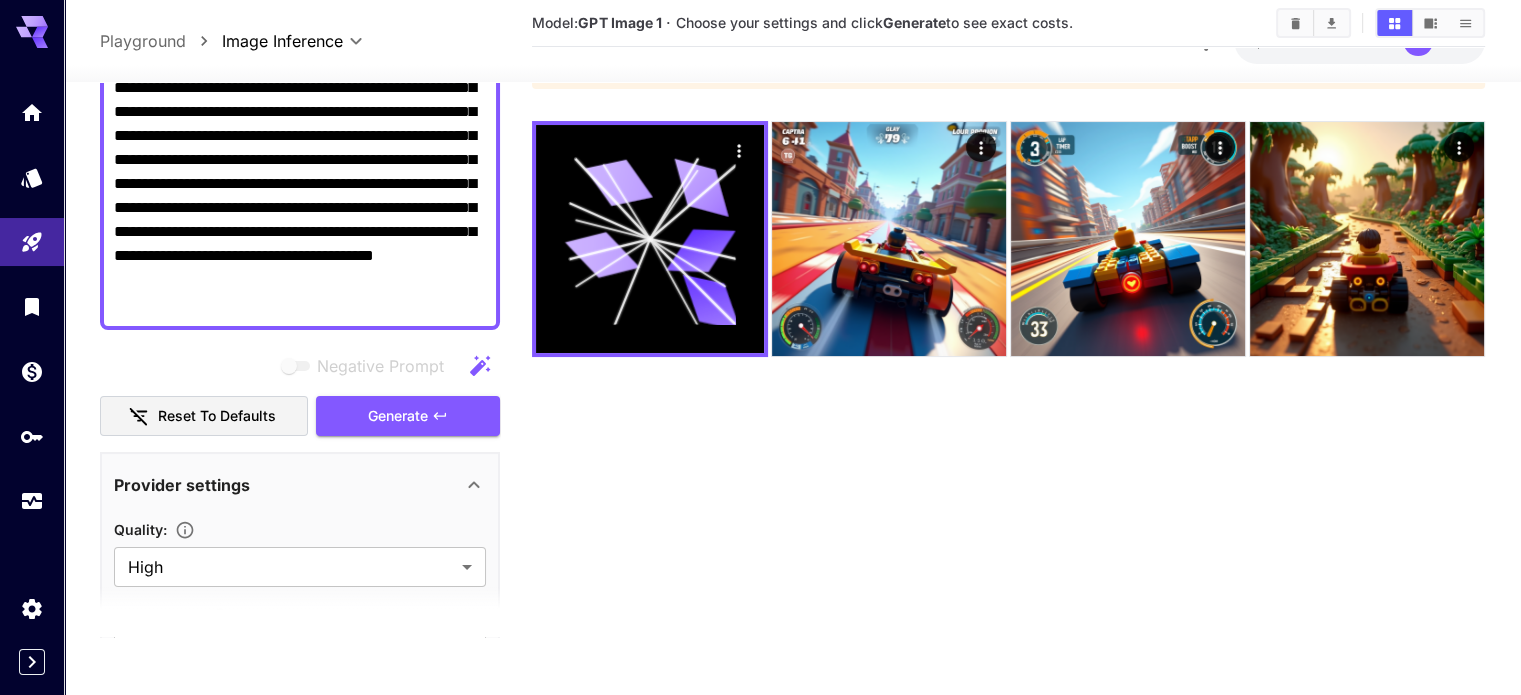 scroll, scrollTop: 158, scrollLeft: 0, axis: vertical 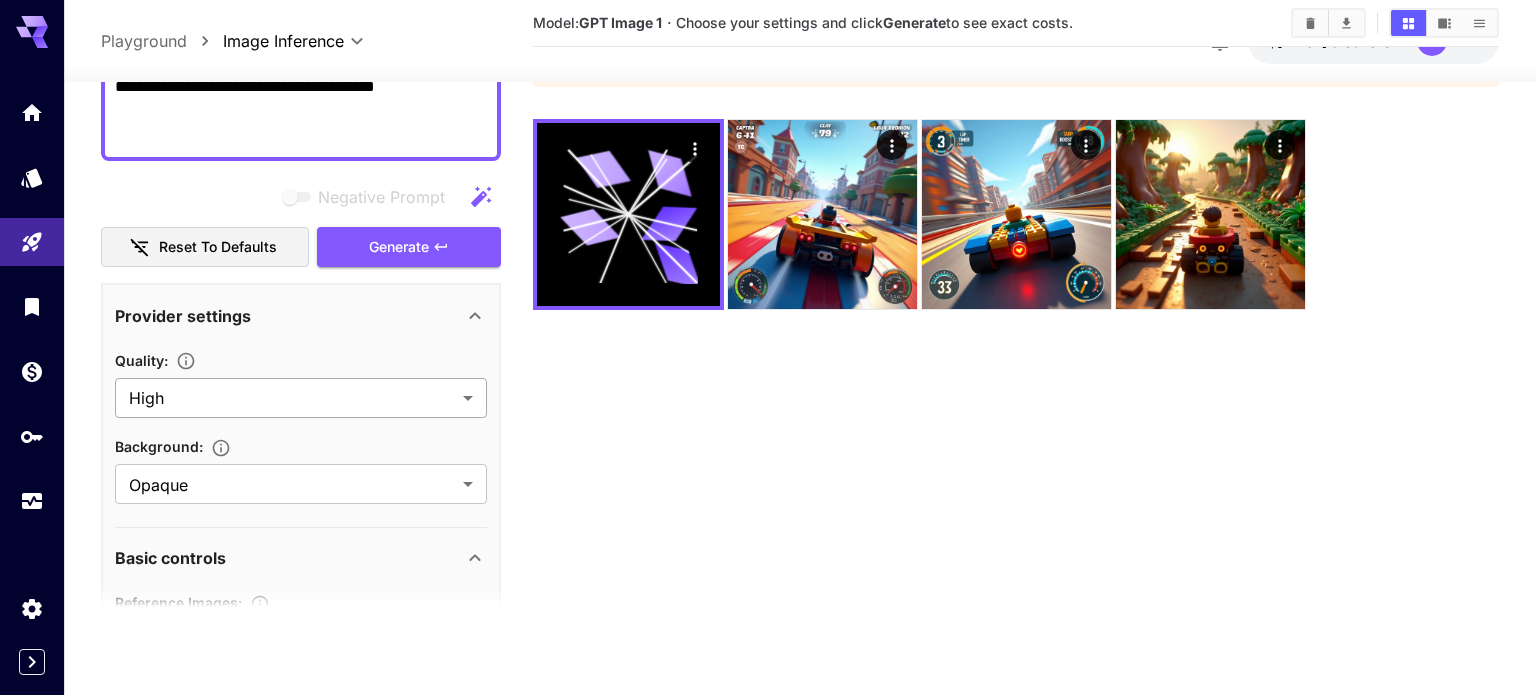 click on "**********" at bounding box center [768, 268] 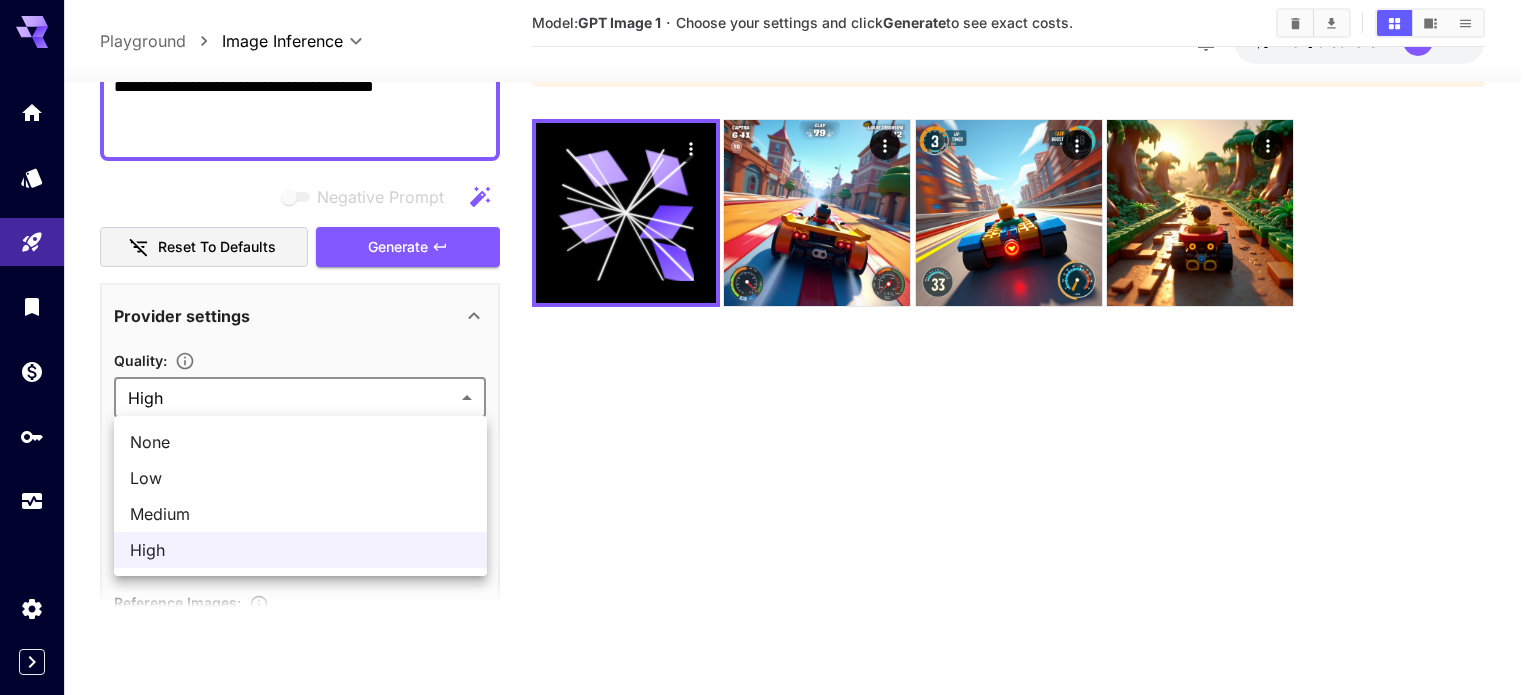click on "None" at bounding box center (300, 442) 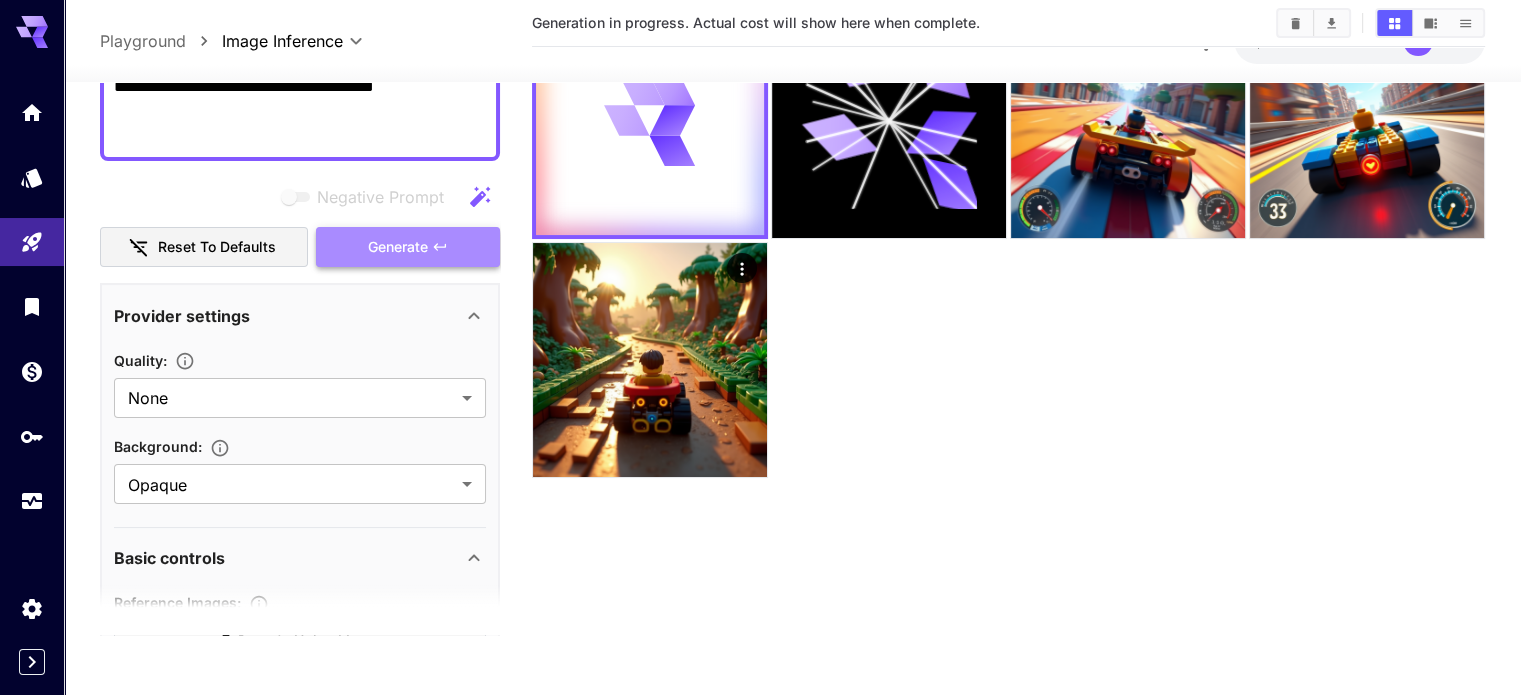 click on "Generate" at bounding box center (408, 247) 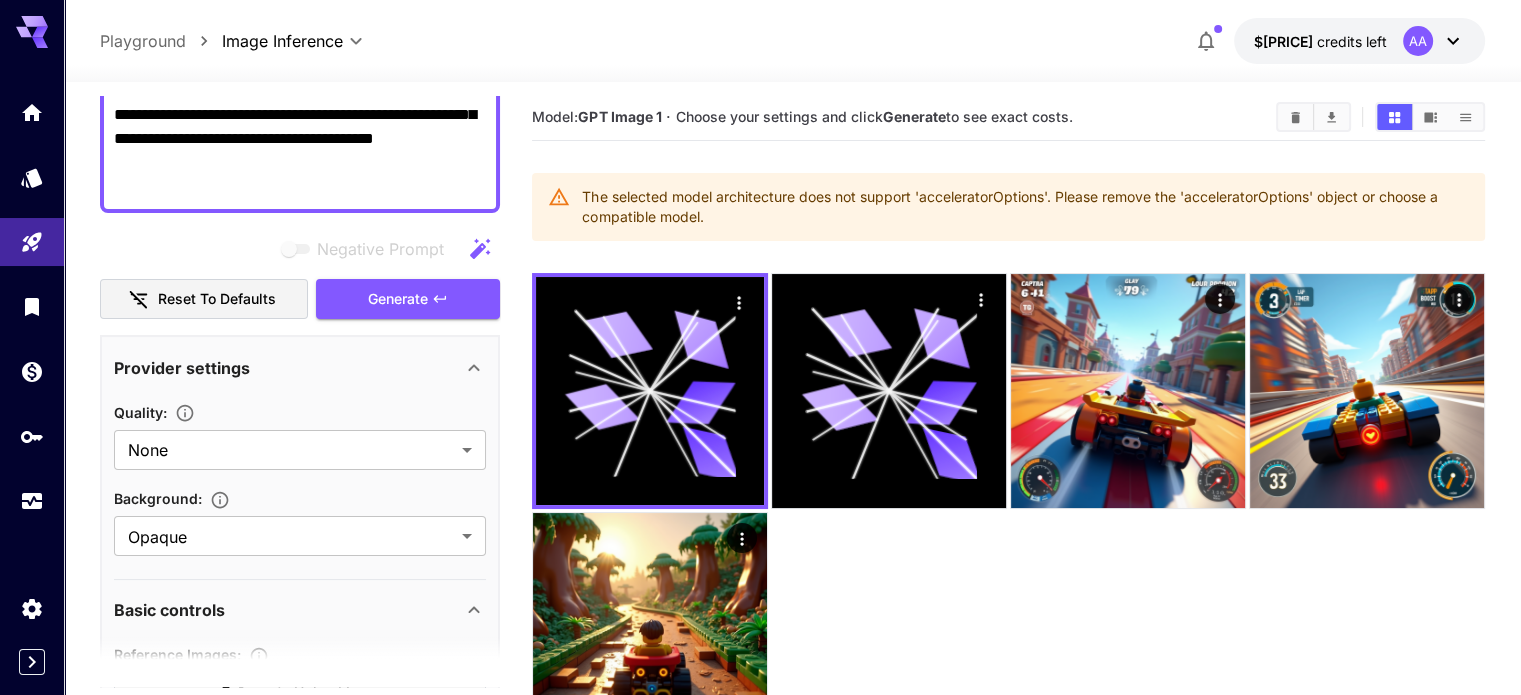 scroll, scrollTop: 0, scrollLeft: 0, axis: both 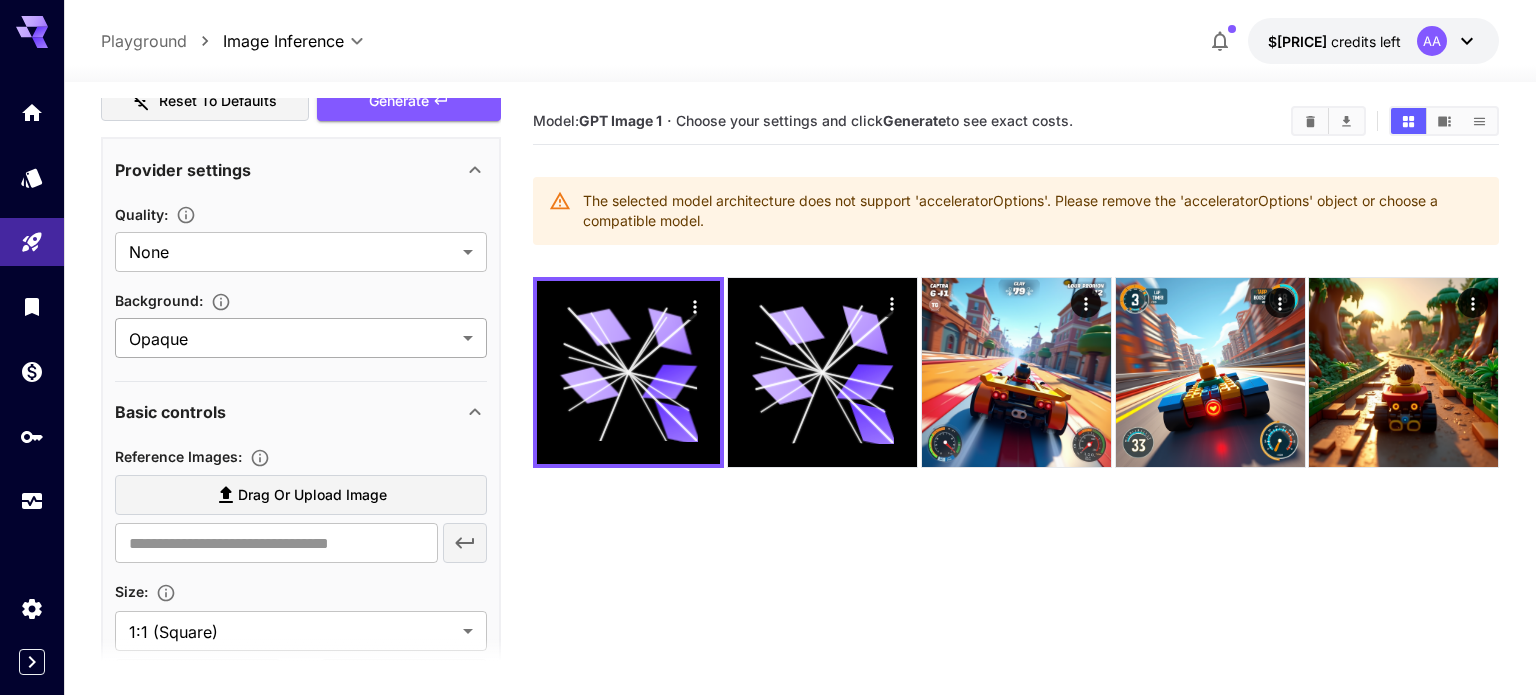 click on "**********" at bounding box center [768, 426] 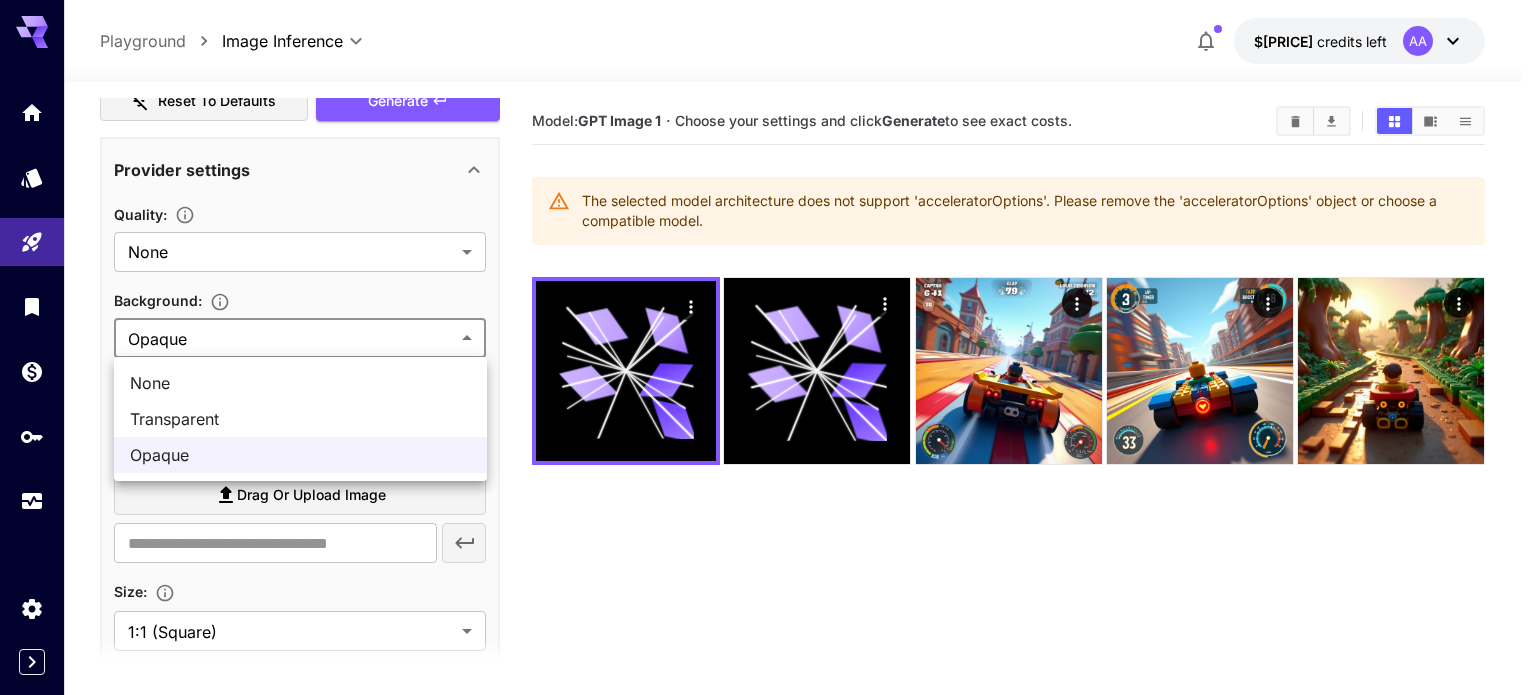 click on "None" at bounding box center (300, 383) 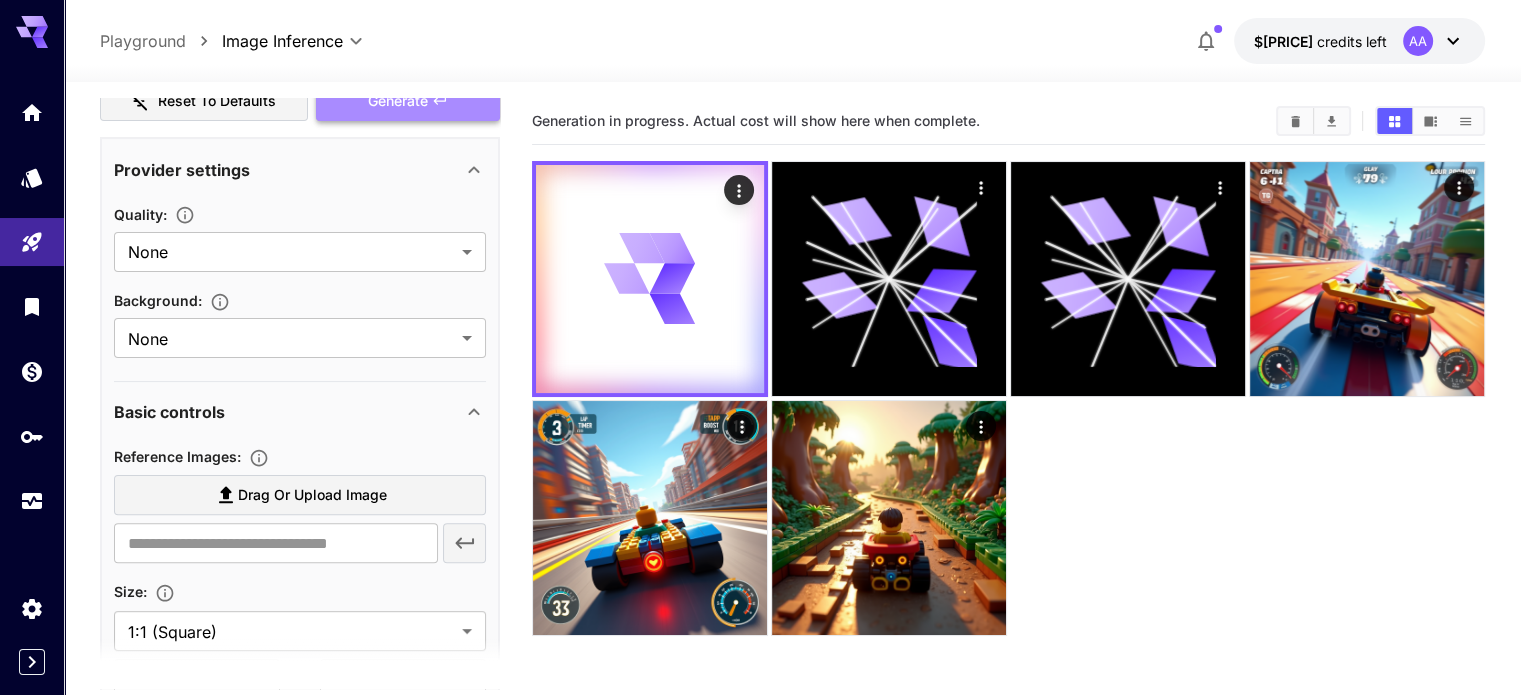 click on "Generate" at bounding box center (408, 101) 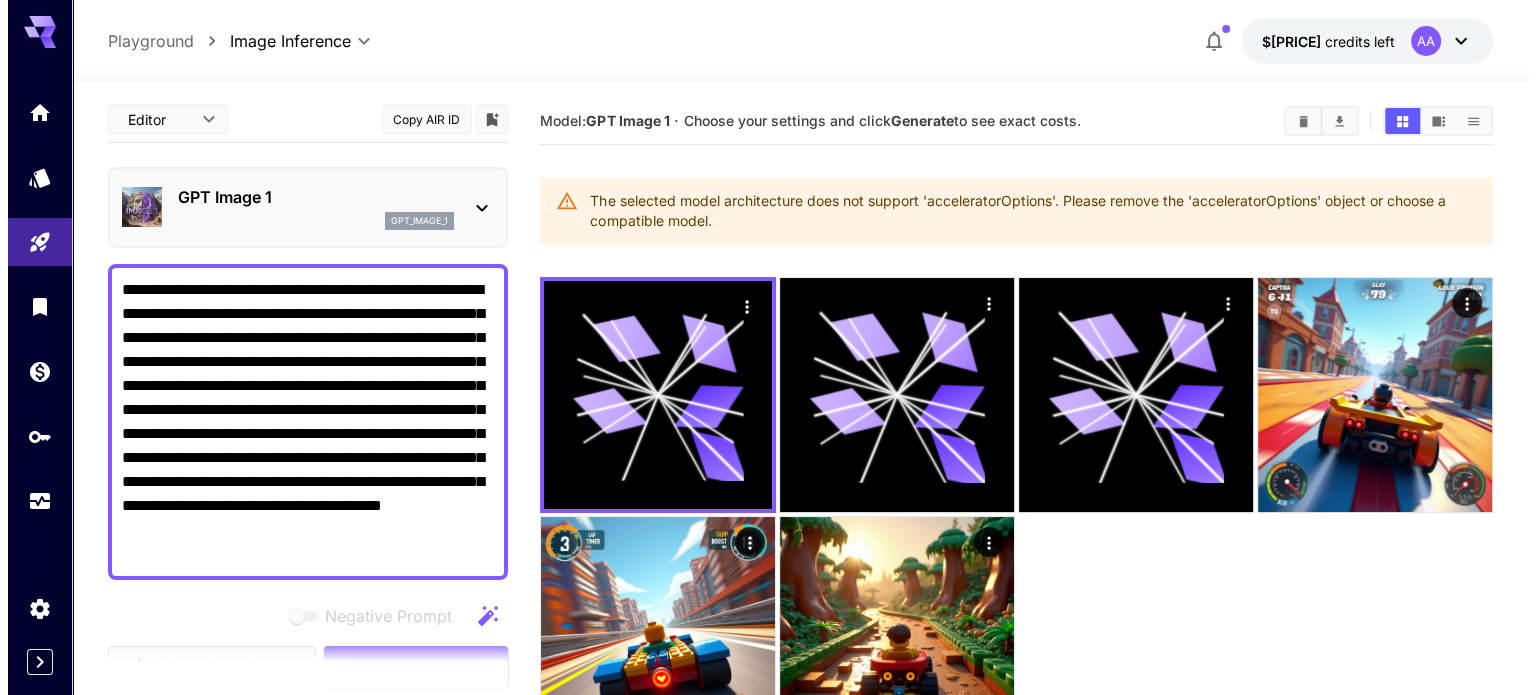 scroll, scrollTop: 0, scrollLeft: 0, axis: both 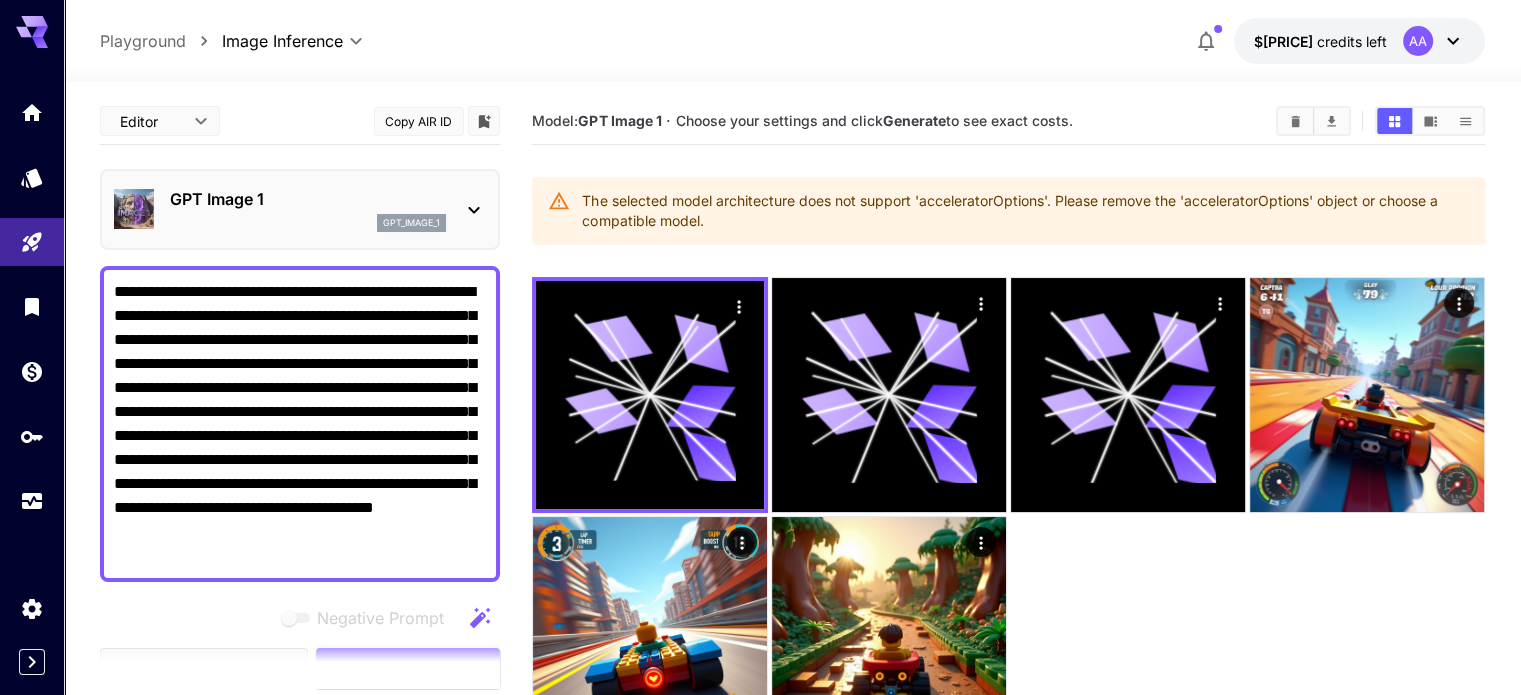 click on "GPT Image 1" at bounding box center (308, 199) 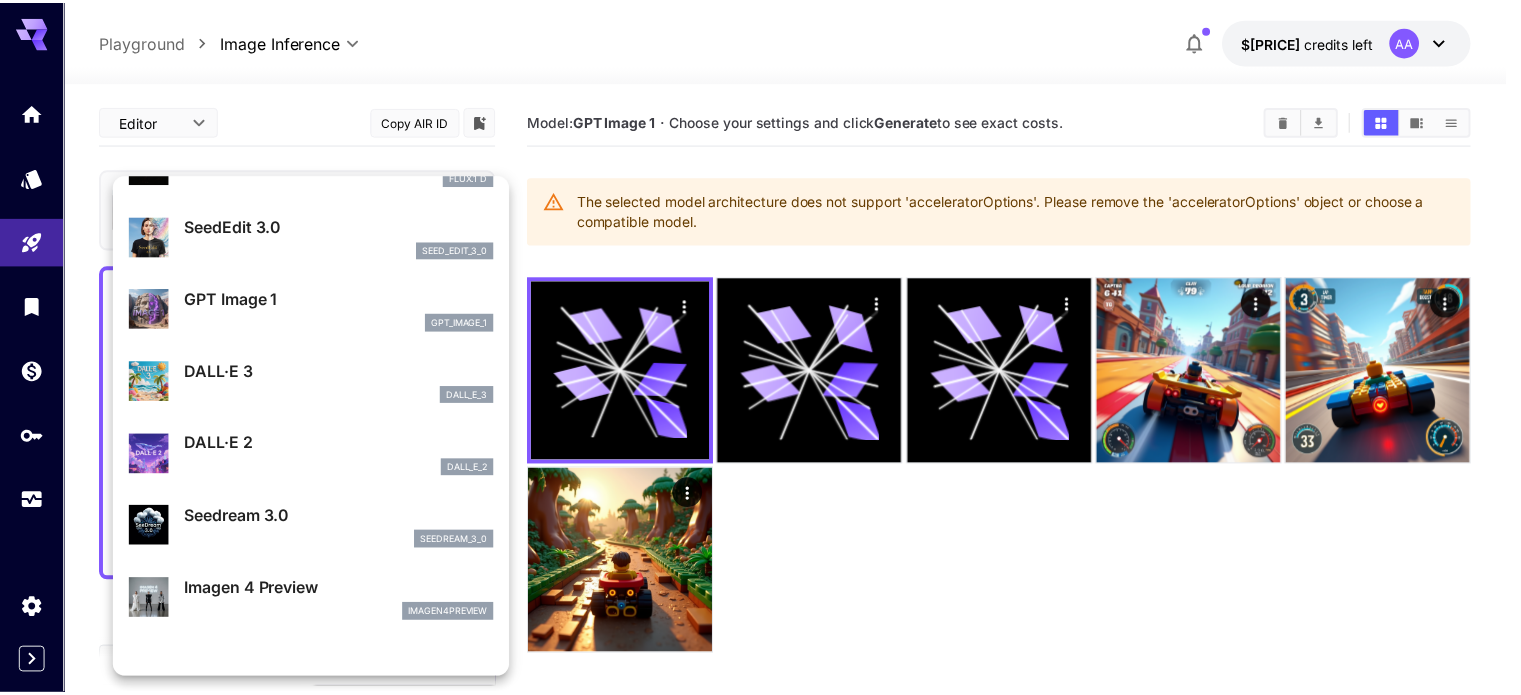 scroll, scrollTop: 200, scrollLeft: 0, axis: vertical 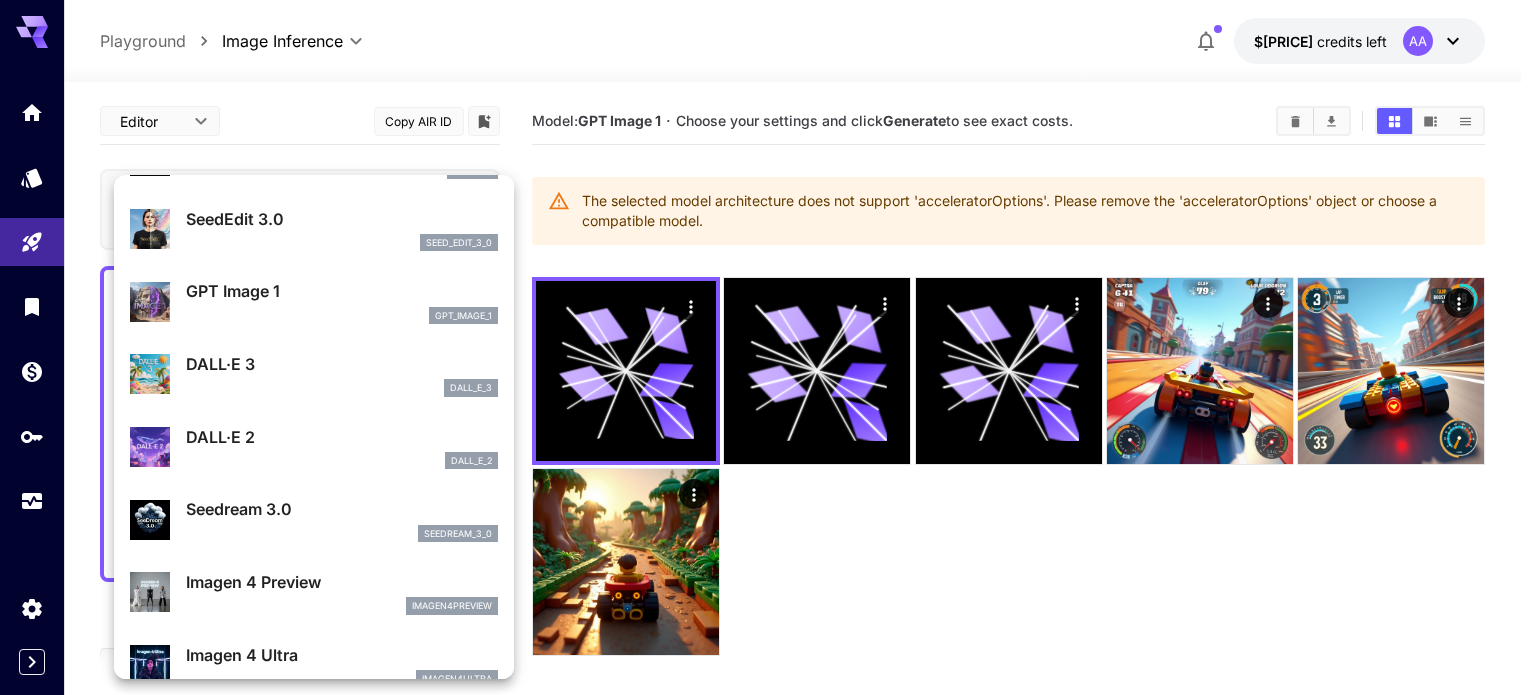 click on "Seedream 3.0" at bounding box center [342, 509] 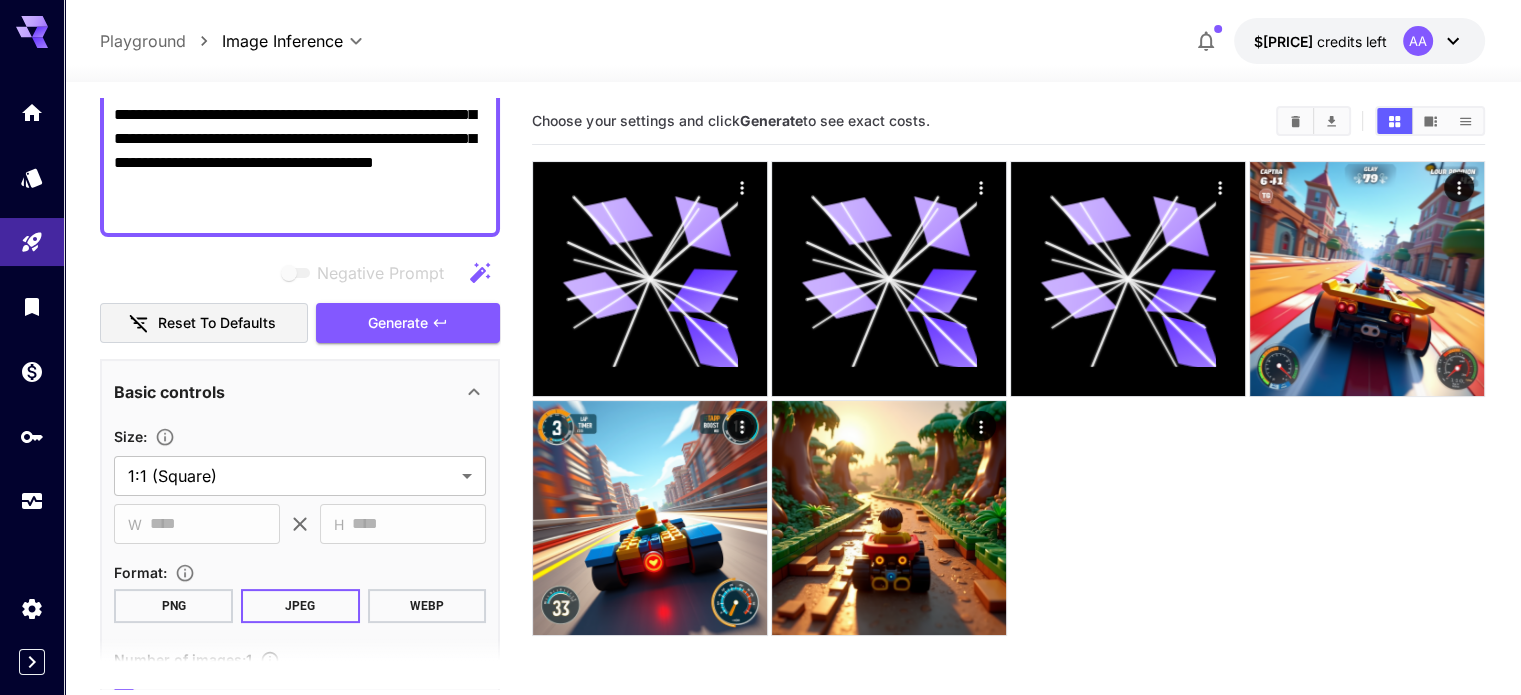 scroll, scrollTop: 400, scrollLeft: 0, axis: vertical 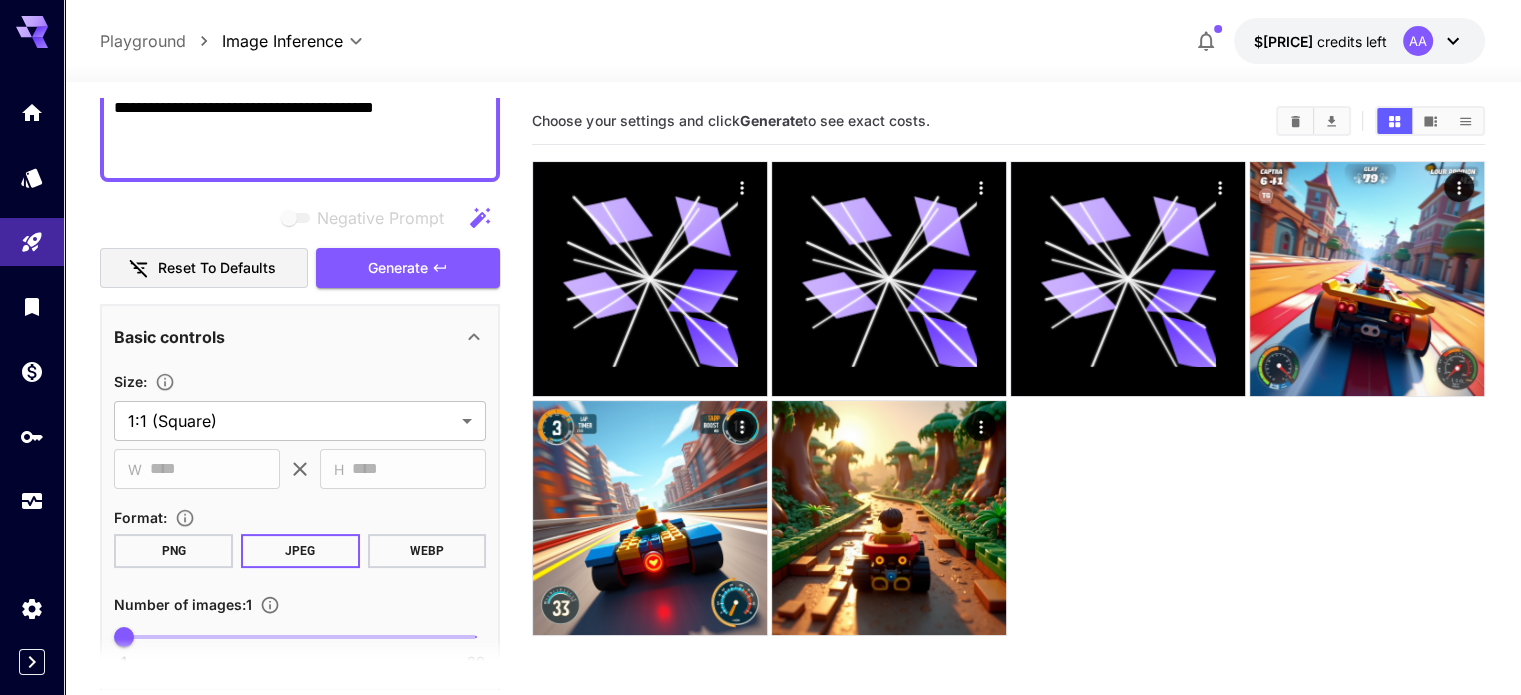 click on "**********" at bounding box center [300, 519] 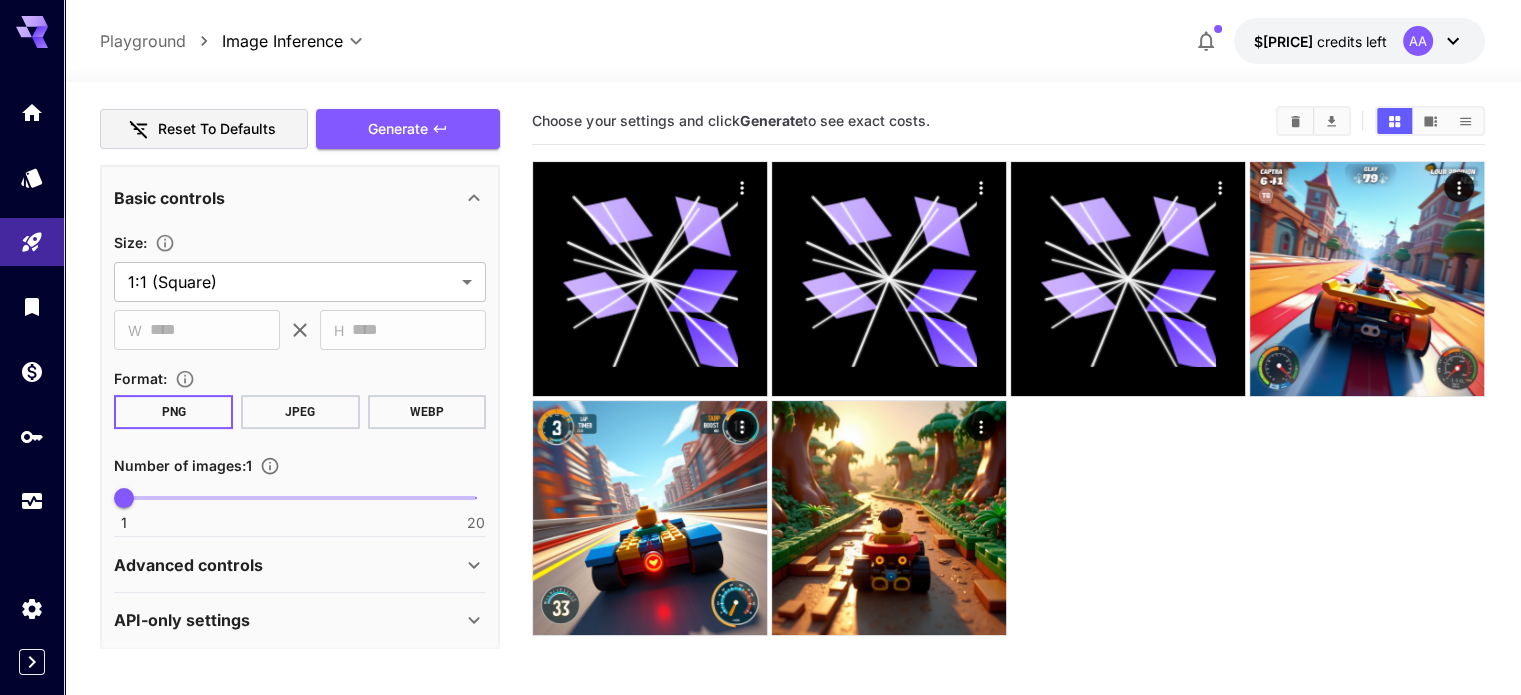 scroll, scrollTop: 545, scrollLeft: 0, axis: vertical 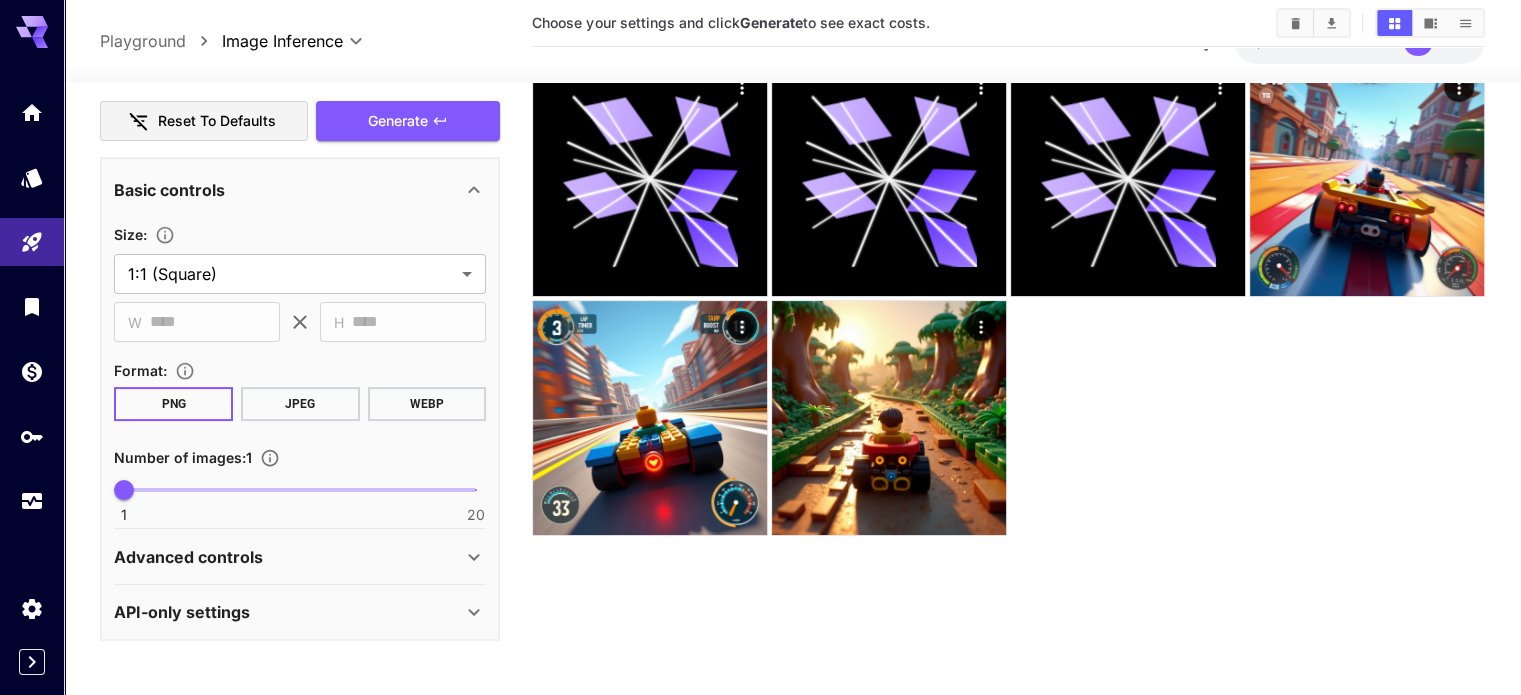 click on "Advanced controls" at bounding box center [188, 557] 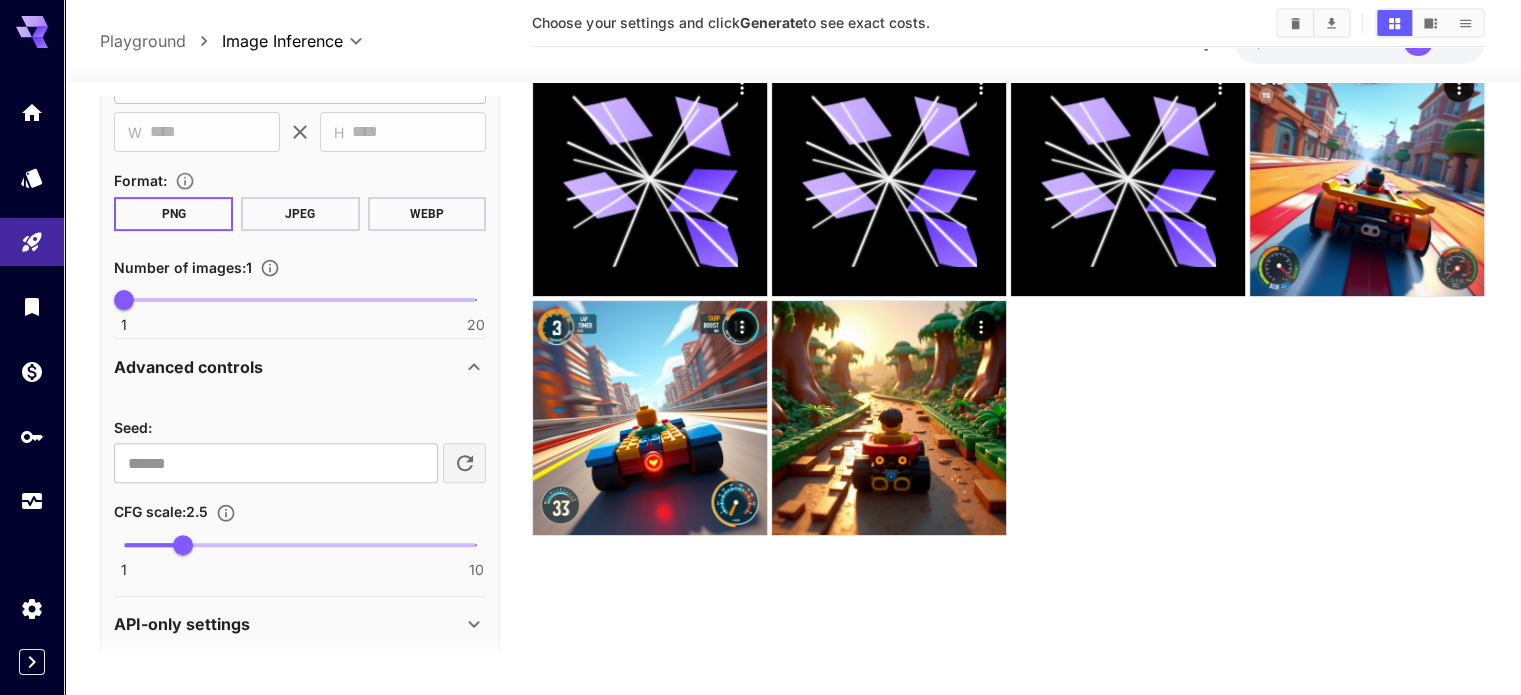 scroll, scrollTop: 747, scrollLeft: 0, axis: vertical 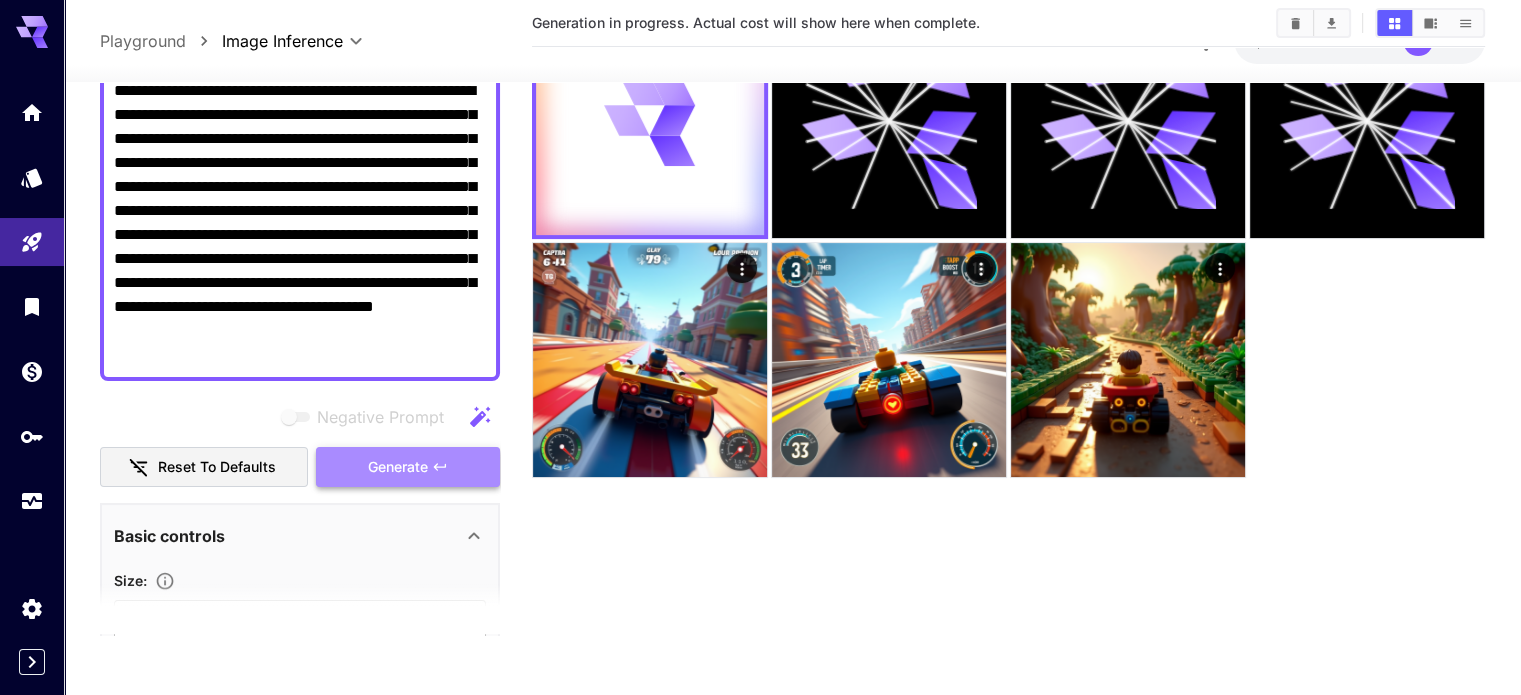 click on "Generate" at bounding box center (408, 467) 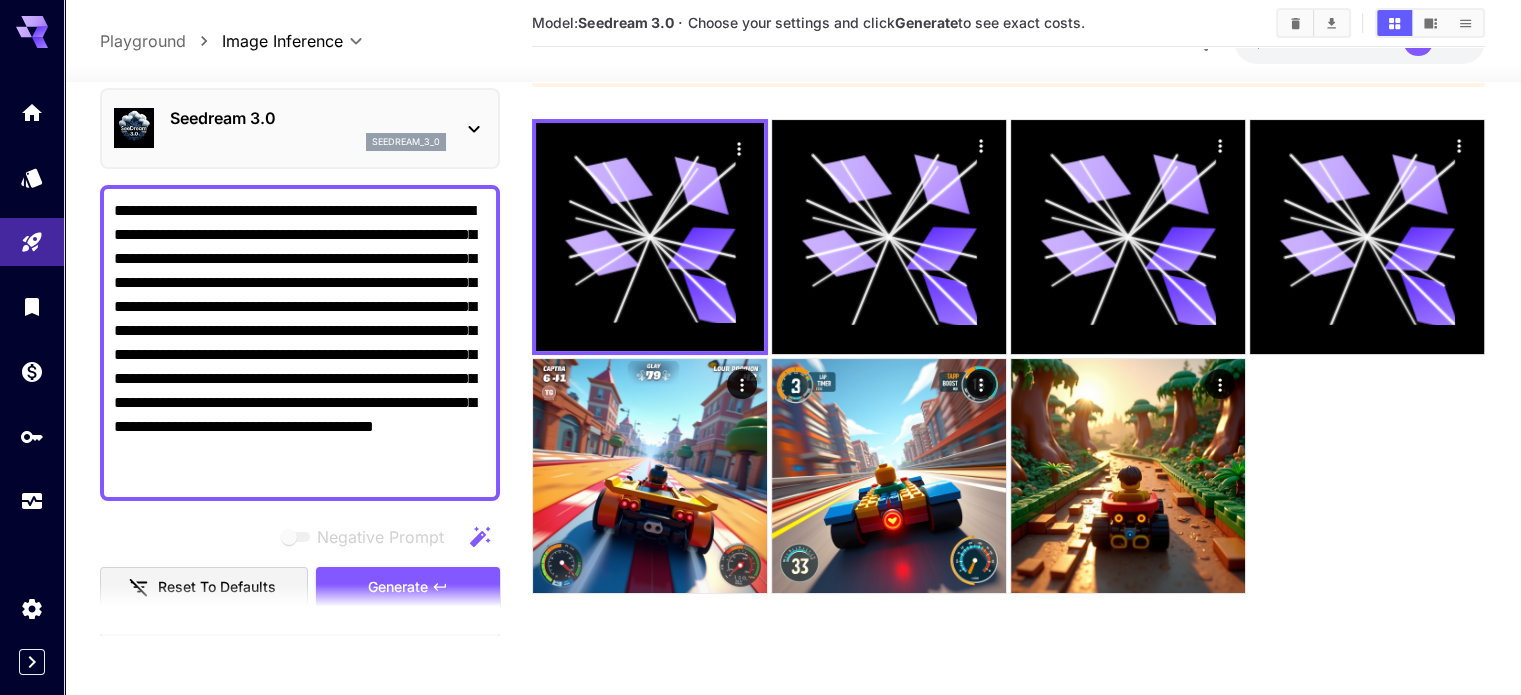 scroll, scrollTop: 0, scrollLeft: 0, axis: both 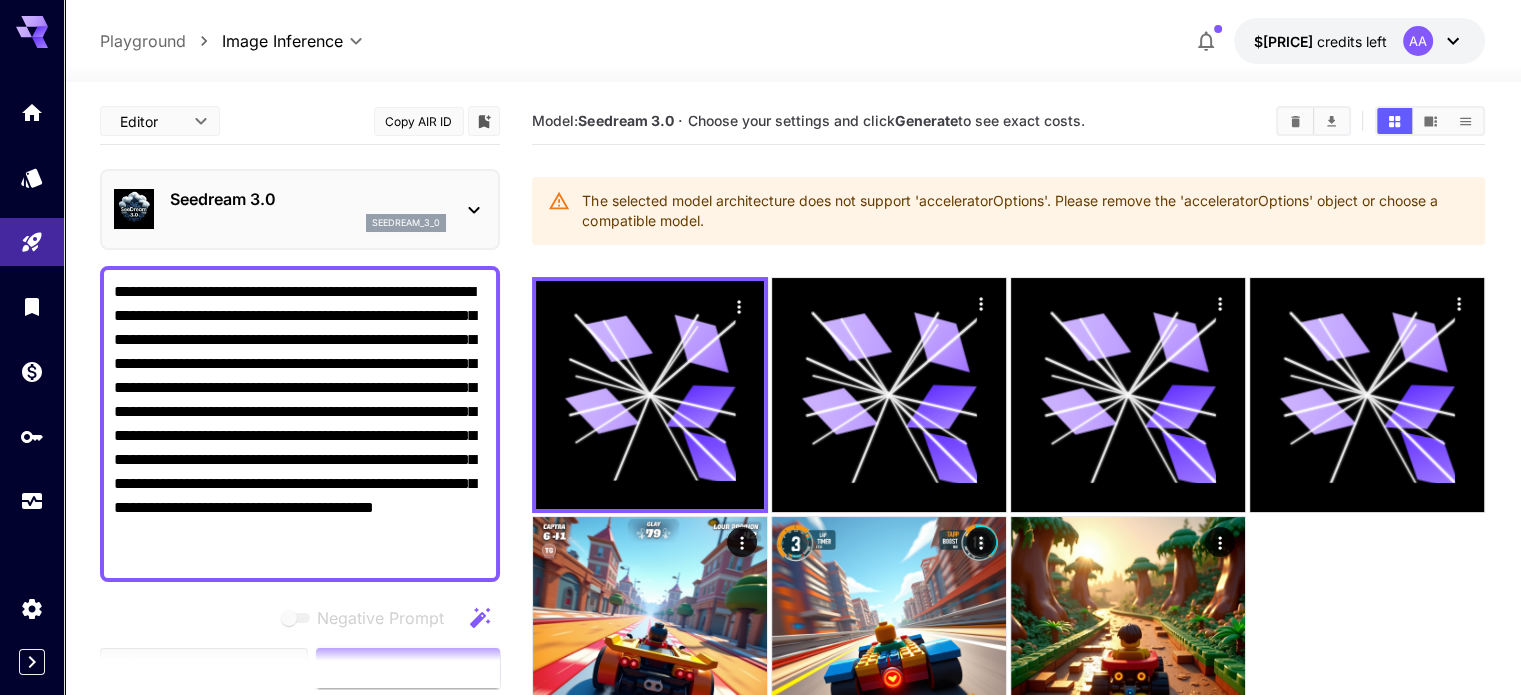 click on "Seedream 3.0" at bounding box center [308, 199] 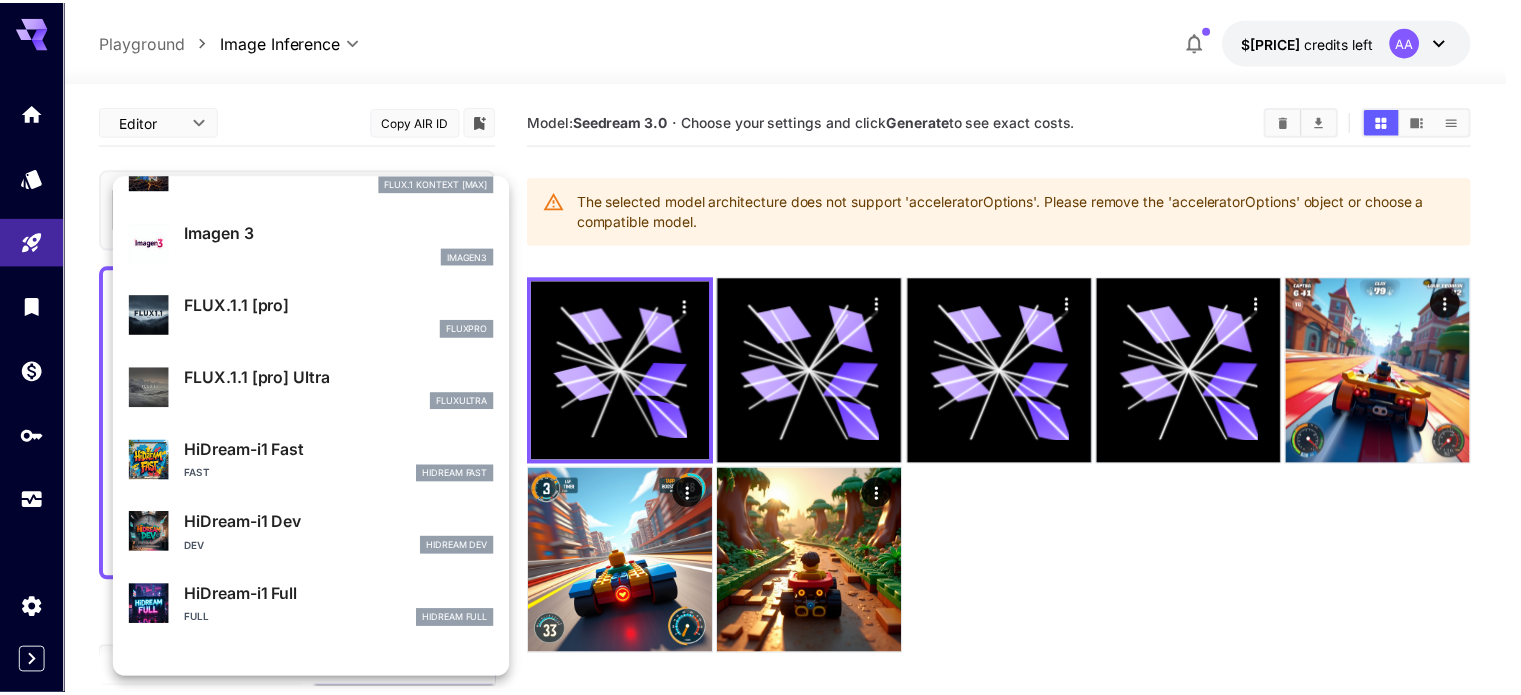 scroll, scrollTop: 1003, scrollLeft: 0, axis: vertical 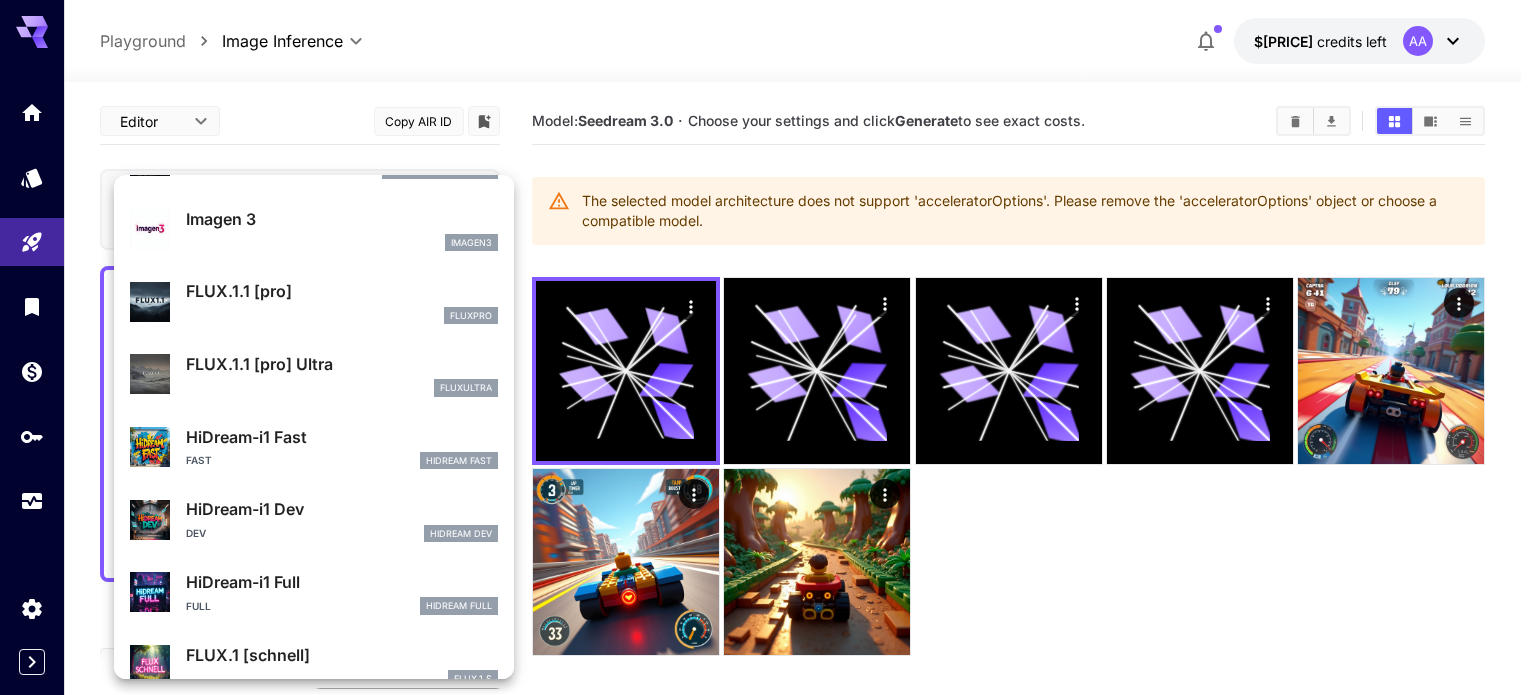 click on "Imagen 3" at bounding box center [342, 219] 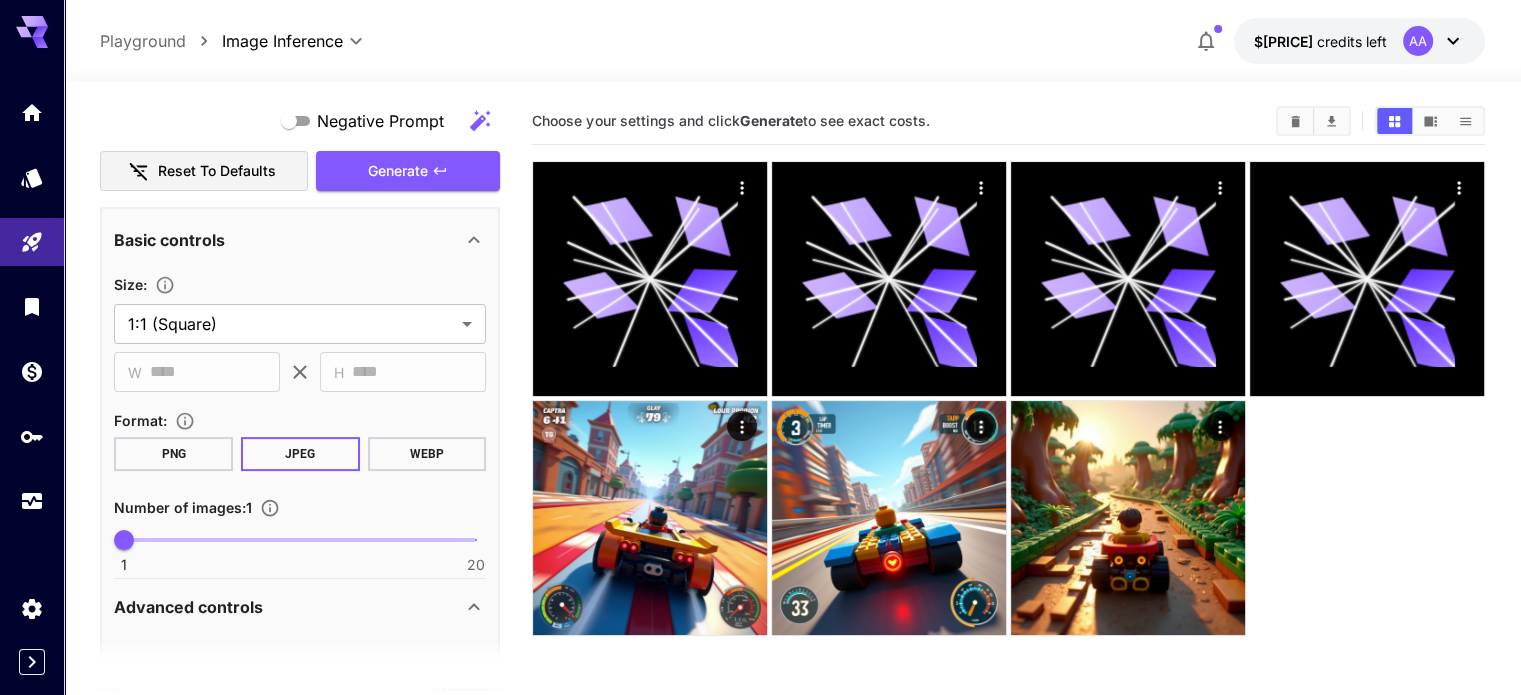 scroll, scrollTop: 500, scrollLeft: 0, axis: vertical 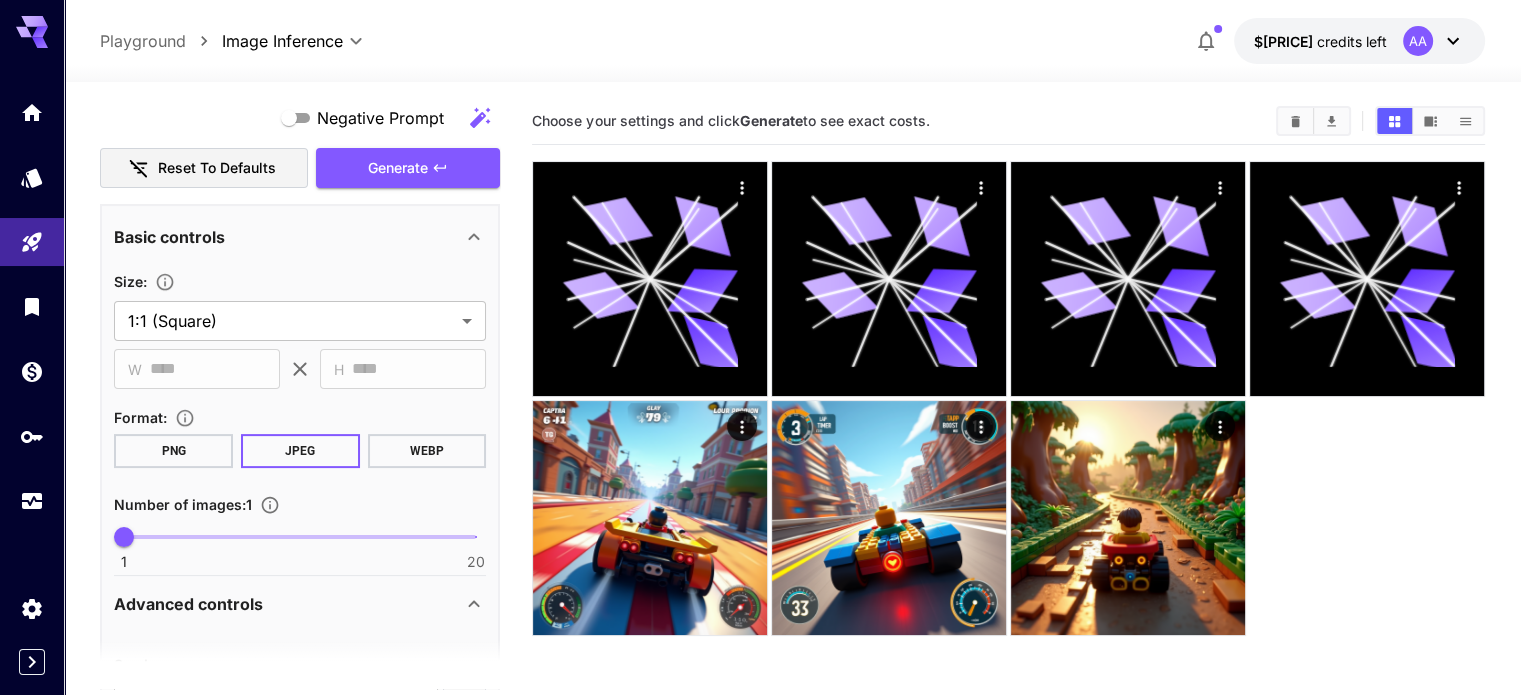 click on "PNG" at bounding box center (173, 451) 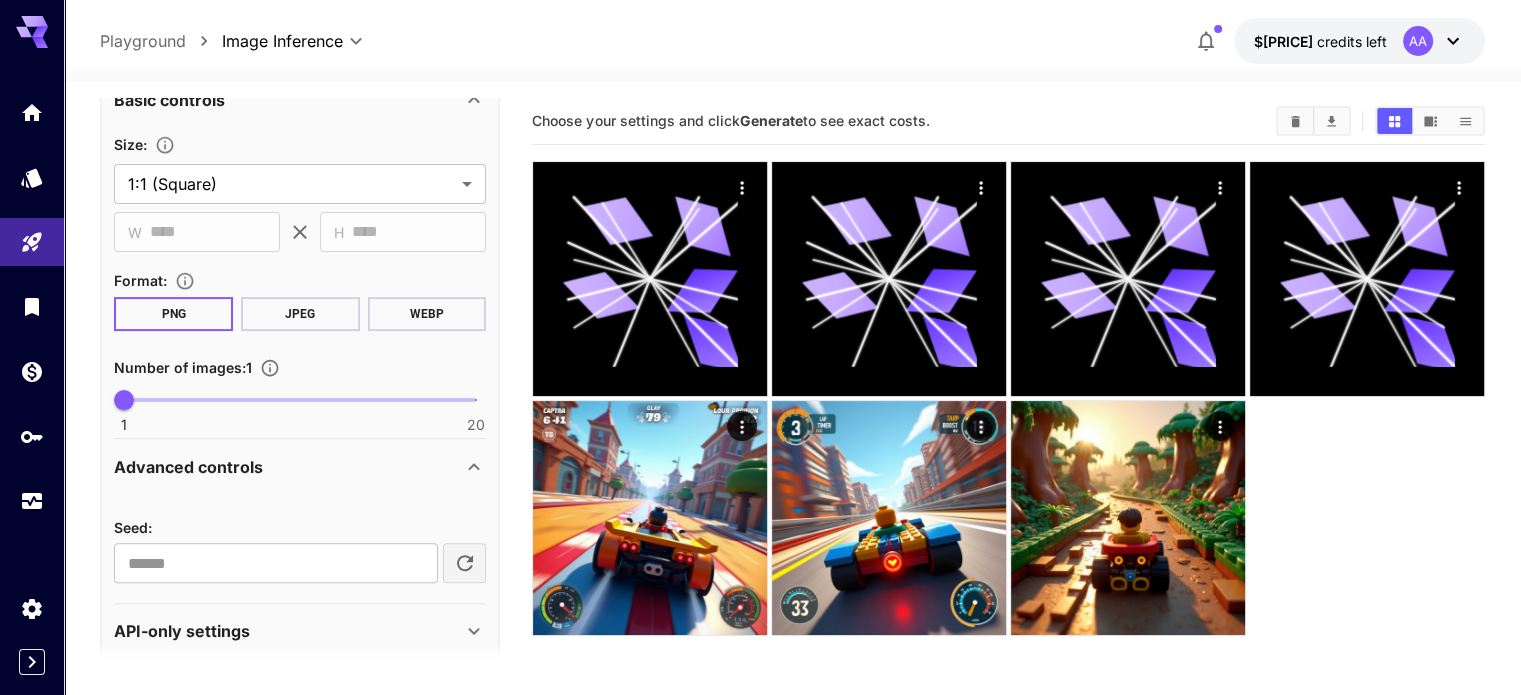 scroll, scrollTop: 654, scrollLeft: 0, axis: vertical 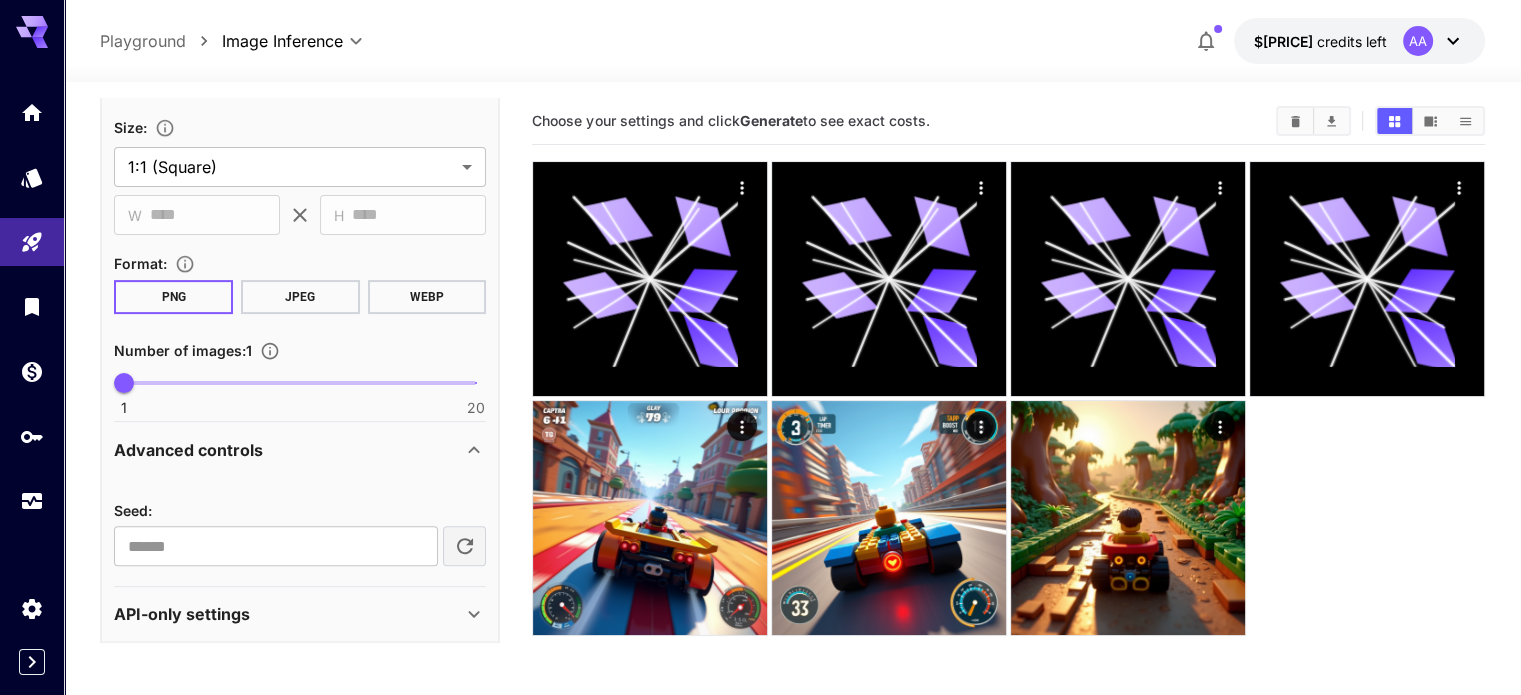 click at bounding box center [465, 546] 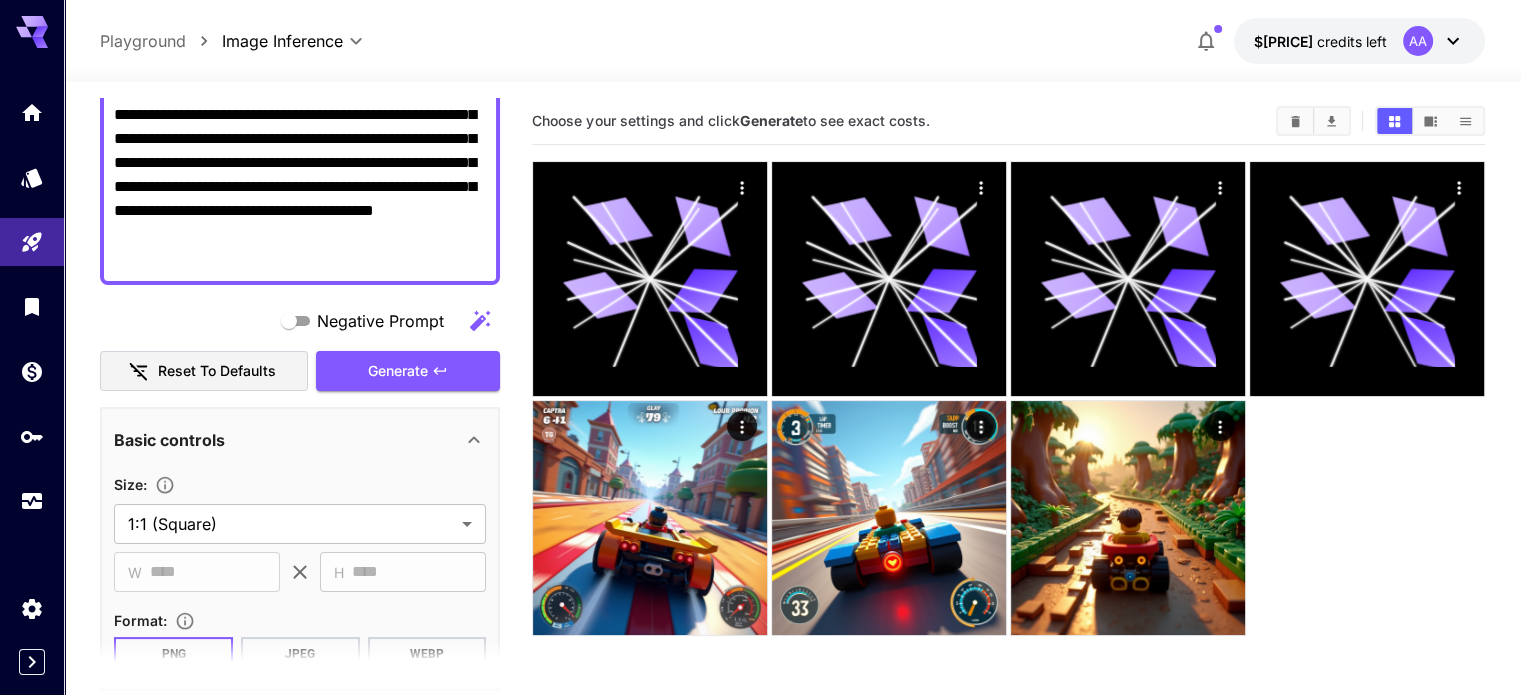 scroll, scrollTop: 300, scrollLeft: 0, axis: vertical 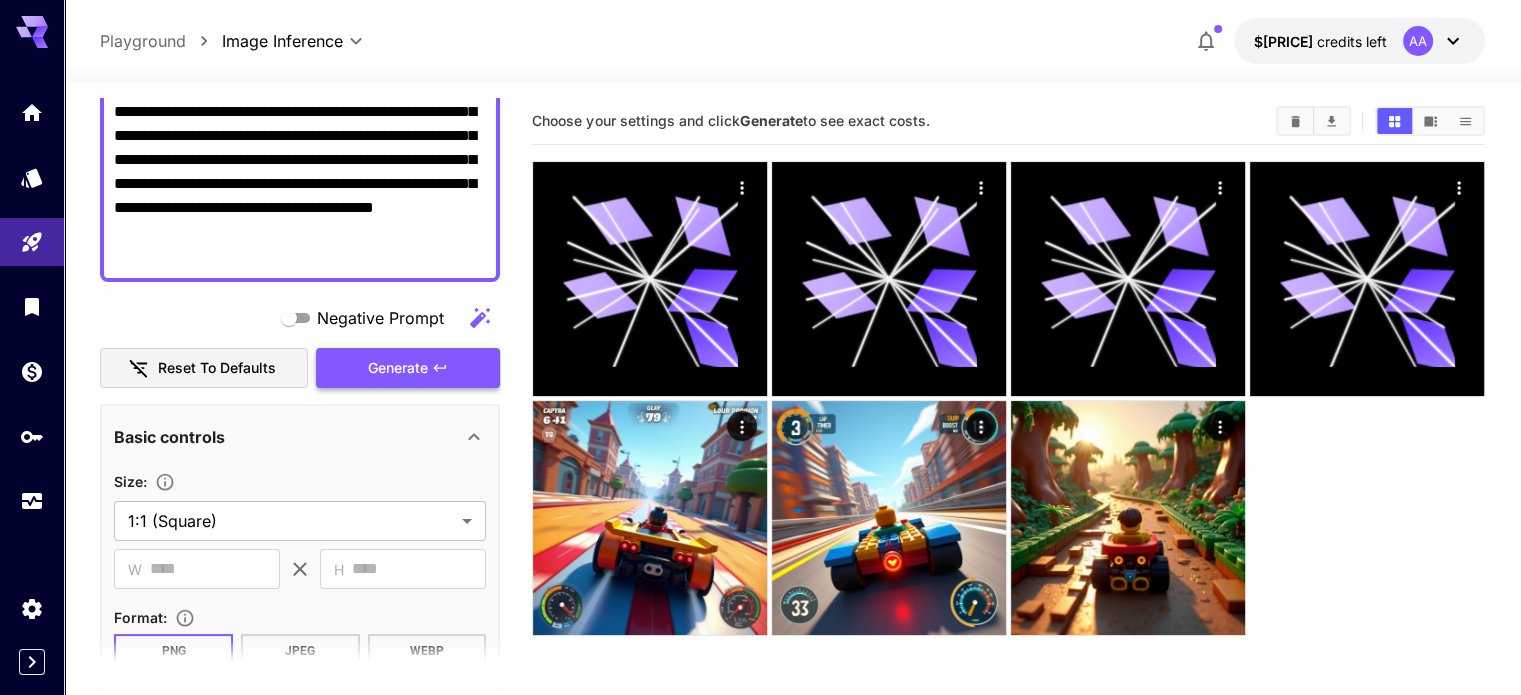click on "Generate" at bounding box center (398, 368) 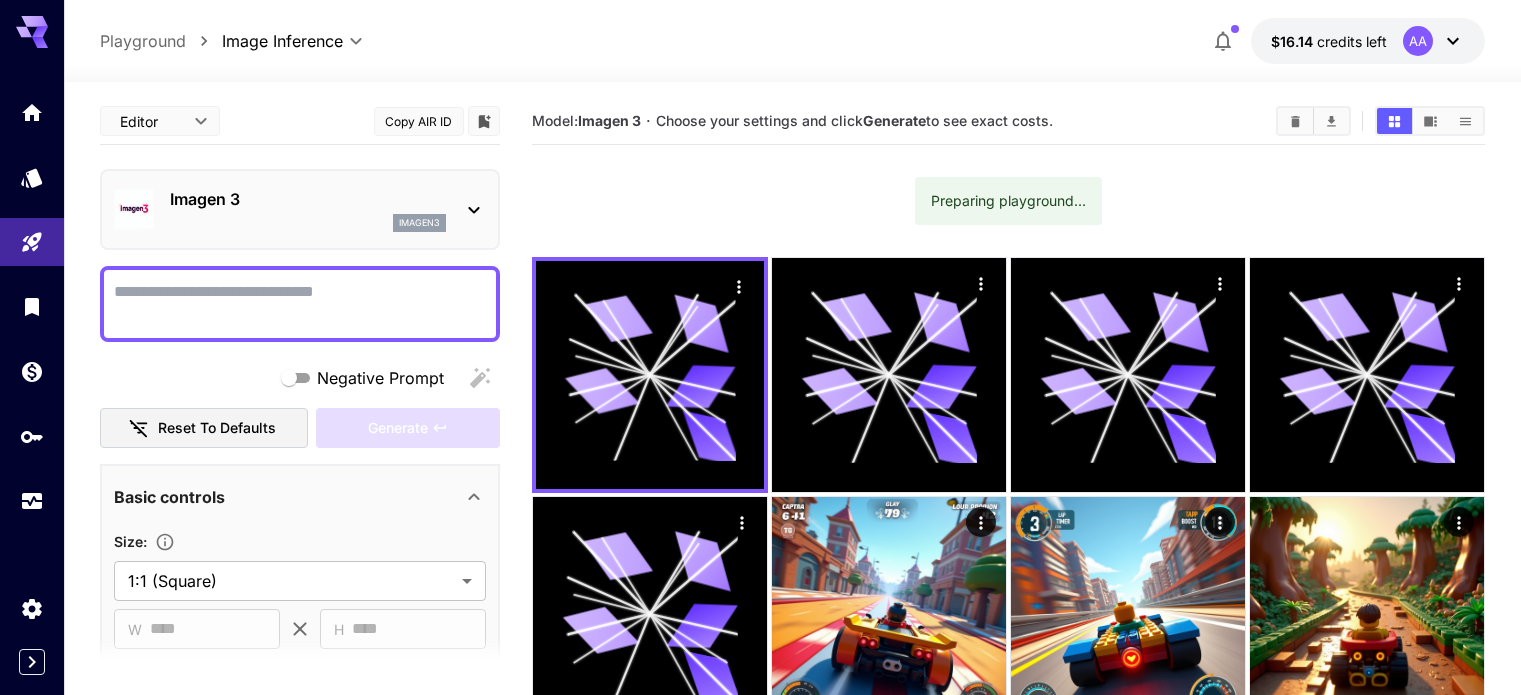 scroll, scrollTop: 0, scrollLeft: 0, axis: both 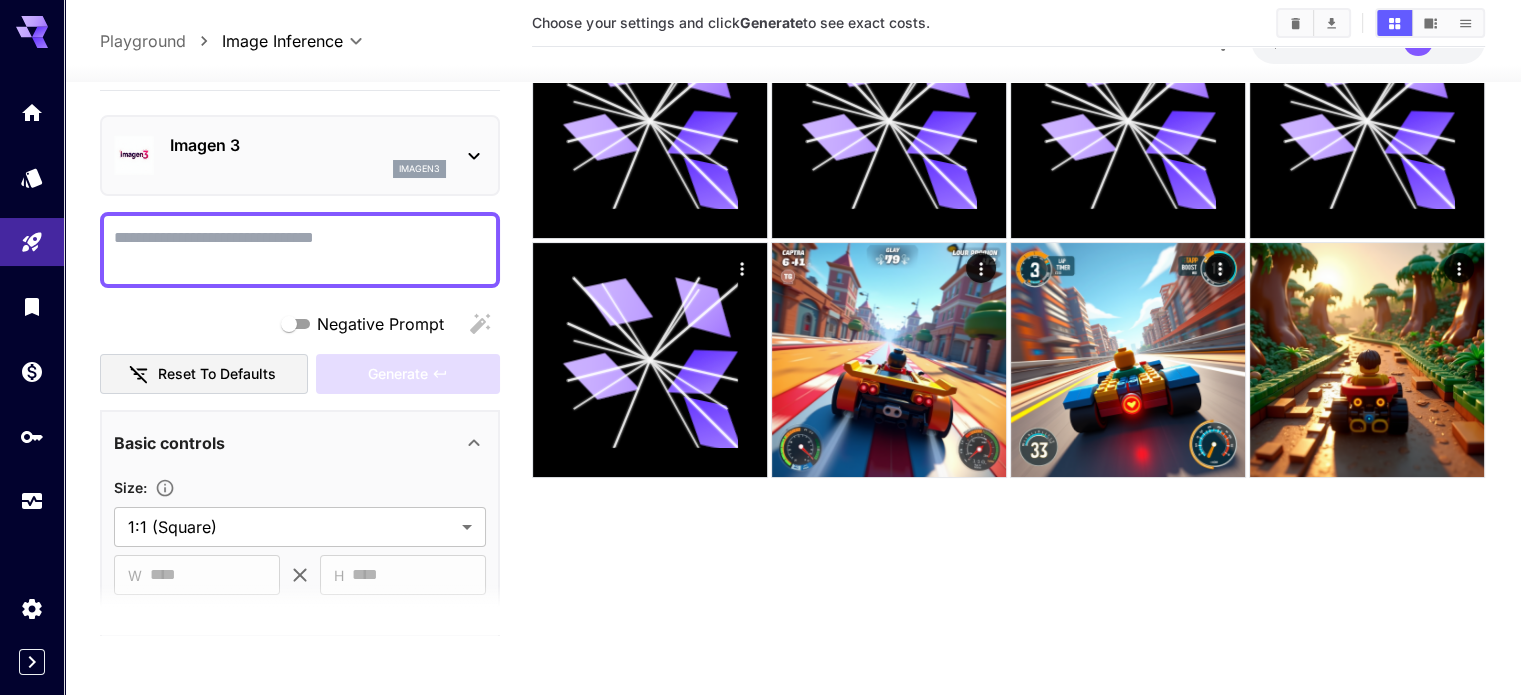click on "Negative Prompt" at bounding box center (300, 250) 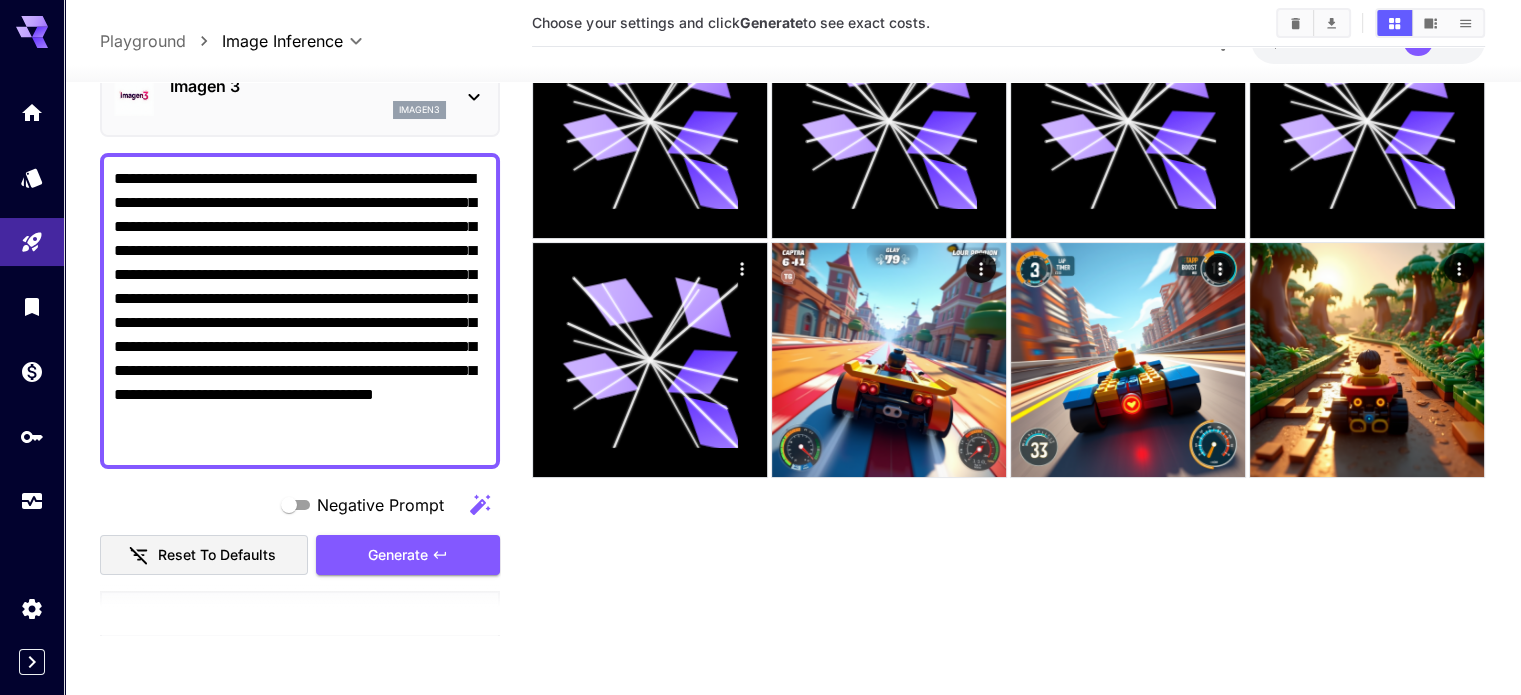 scroll, scrollTop: 300, scrollLeft: 0, axis: vertical 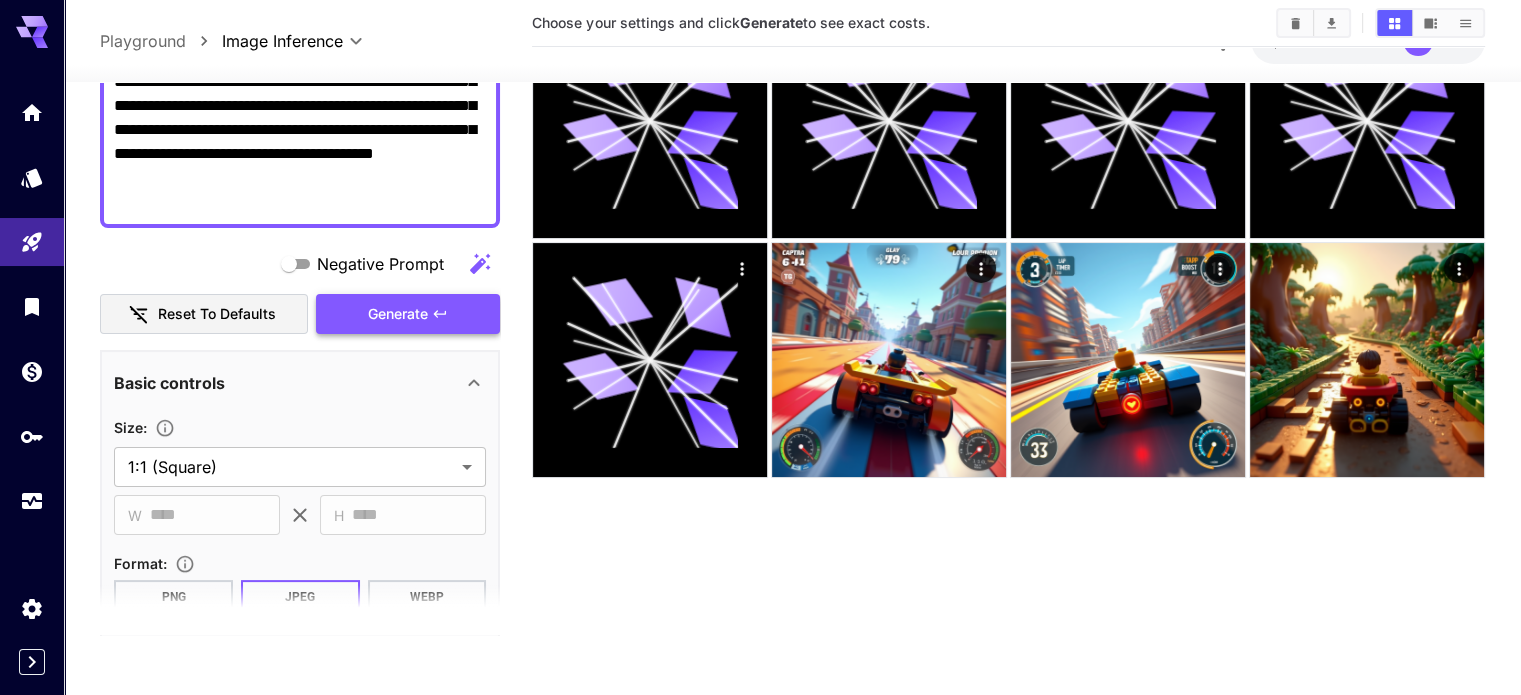 type on "**********" 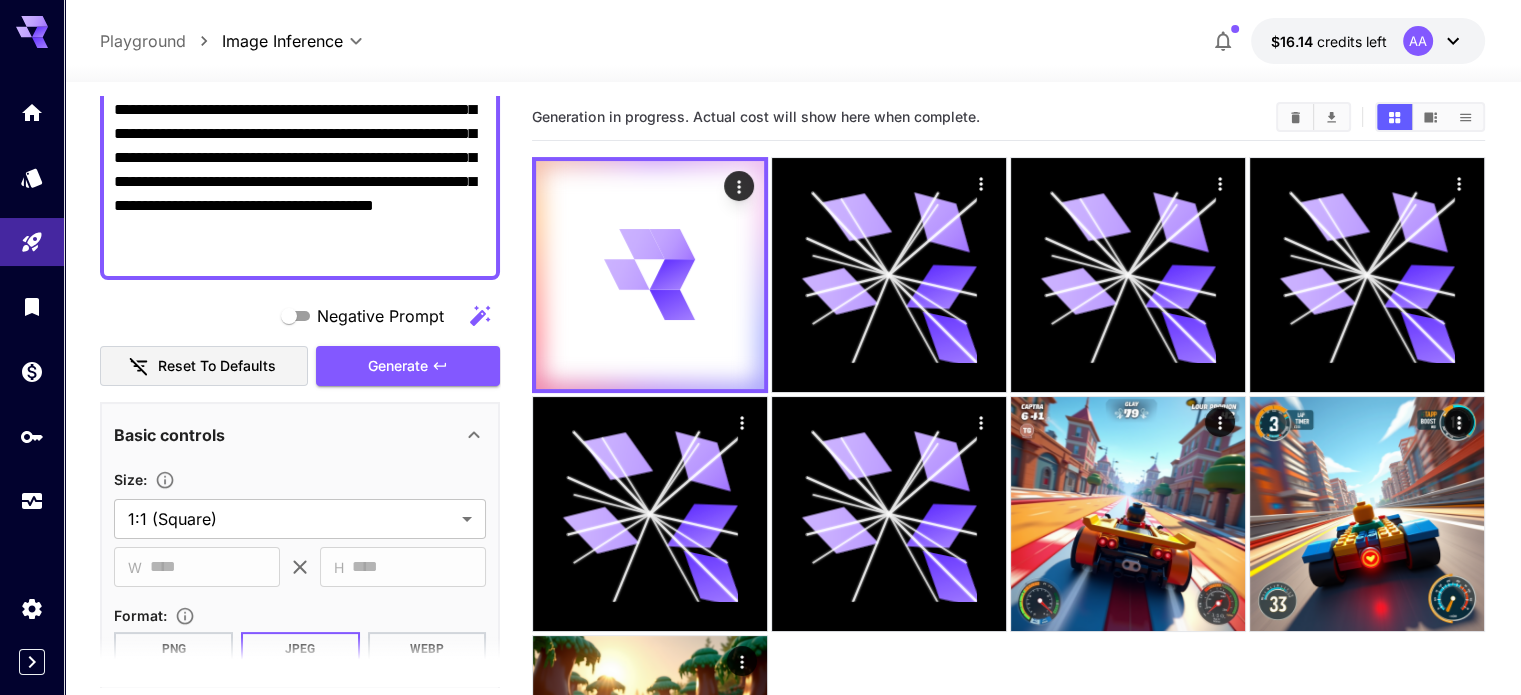 scroll, scrollTop: 0, scrollLeft: 0, axis: both 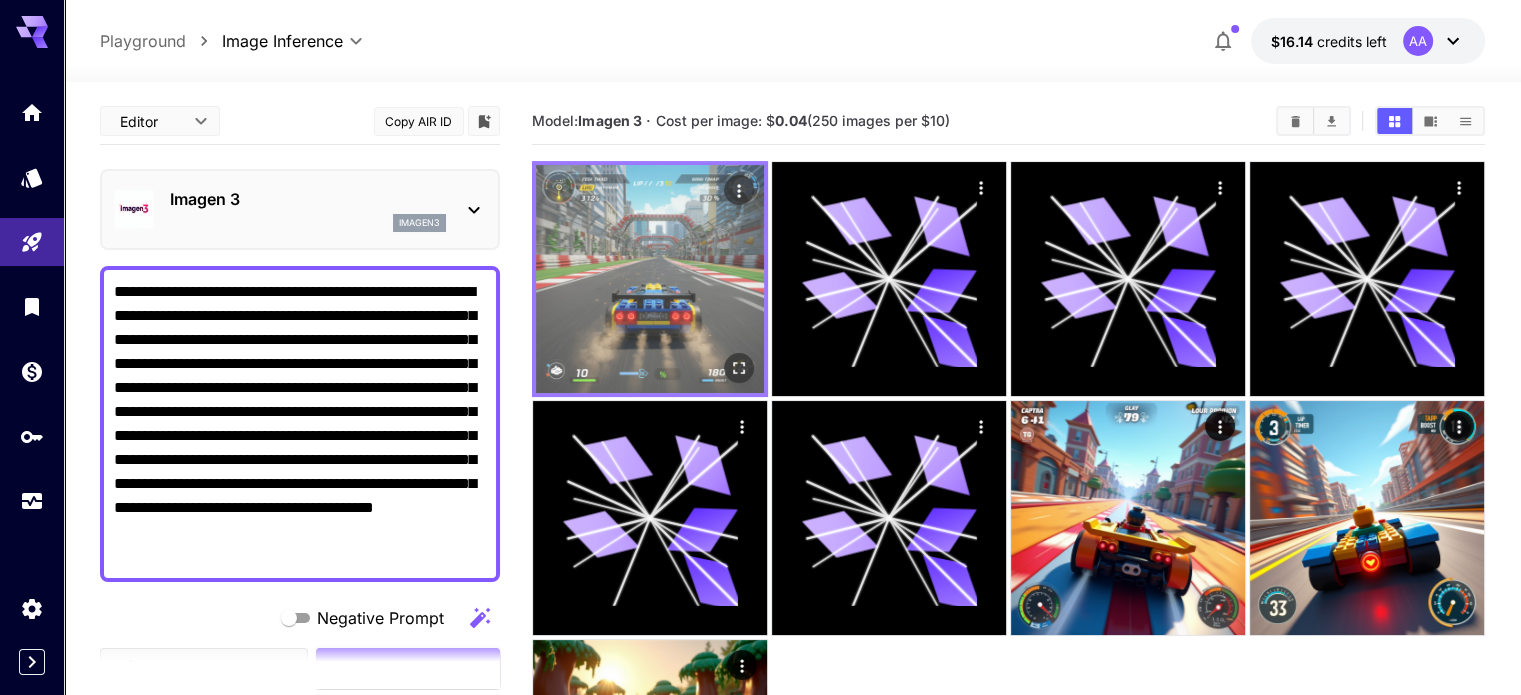 click at bounding box center (650, 279) 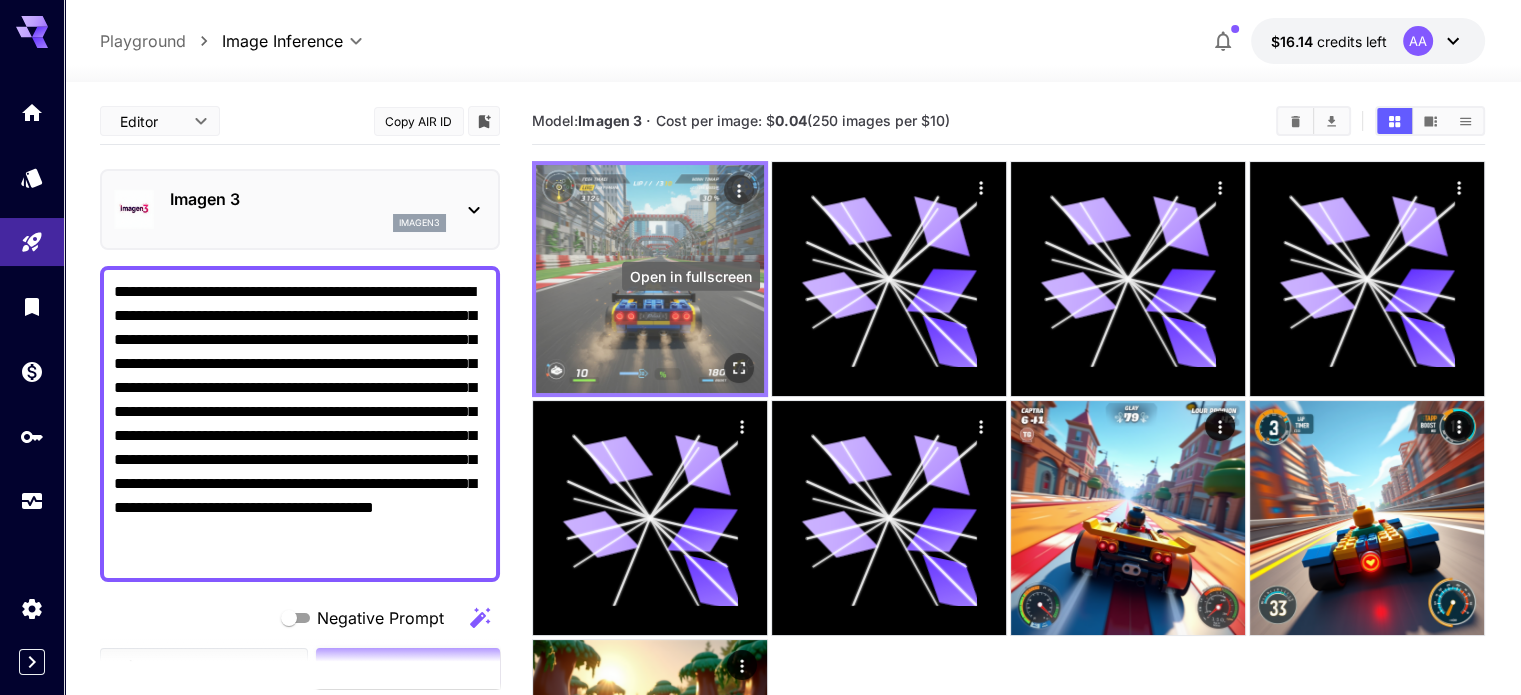 click 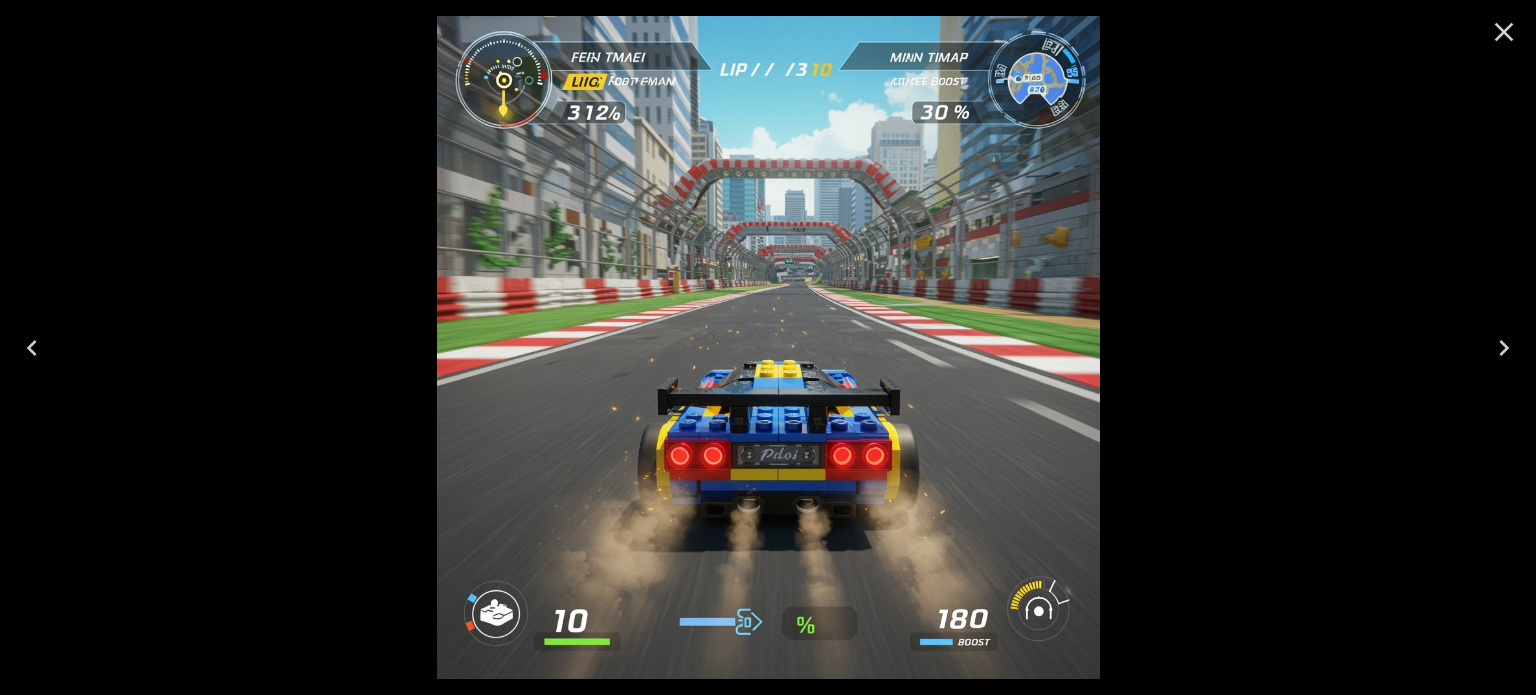 click 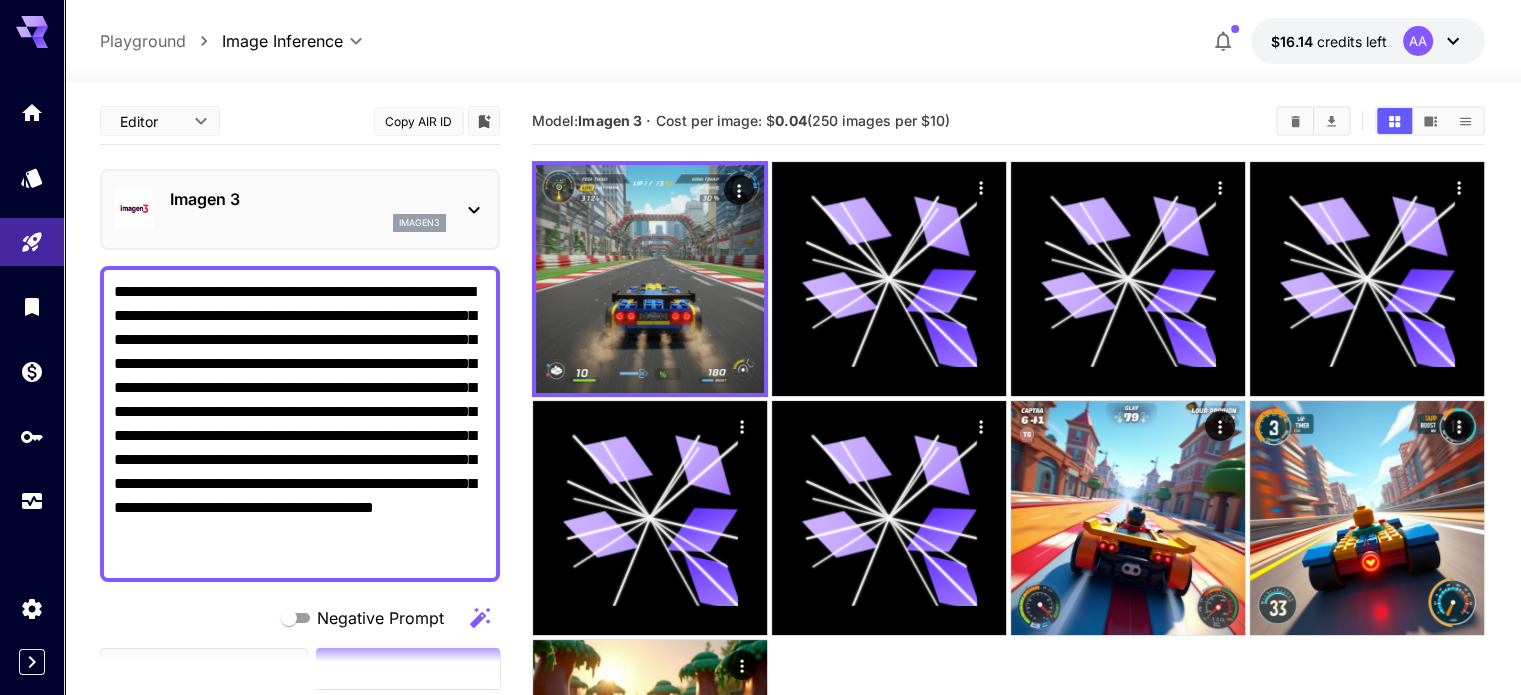click 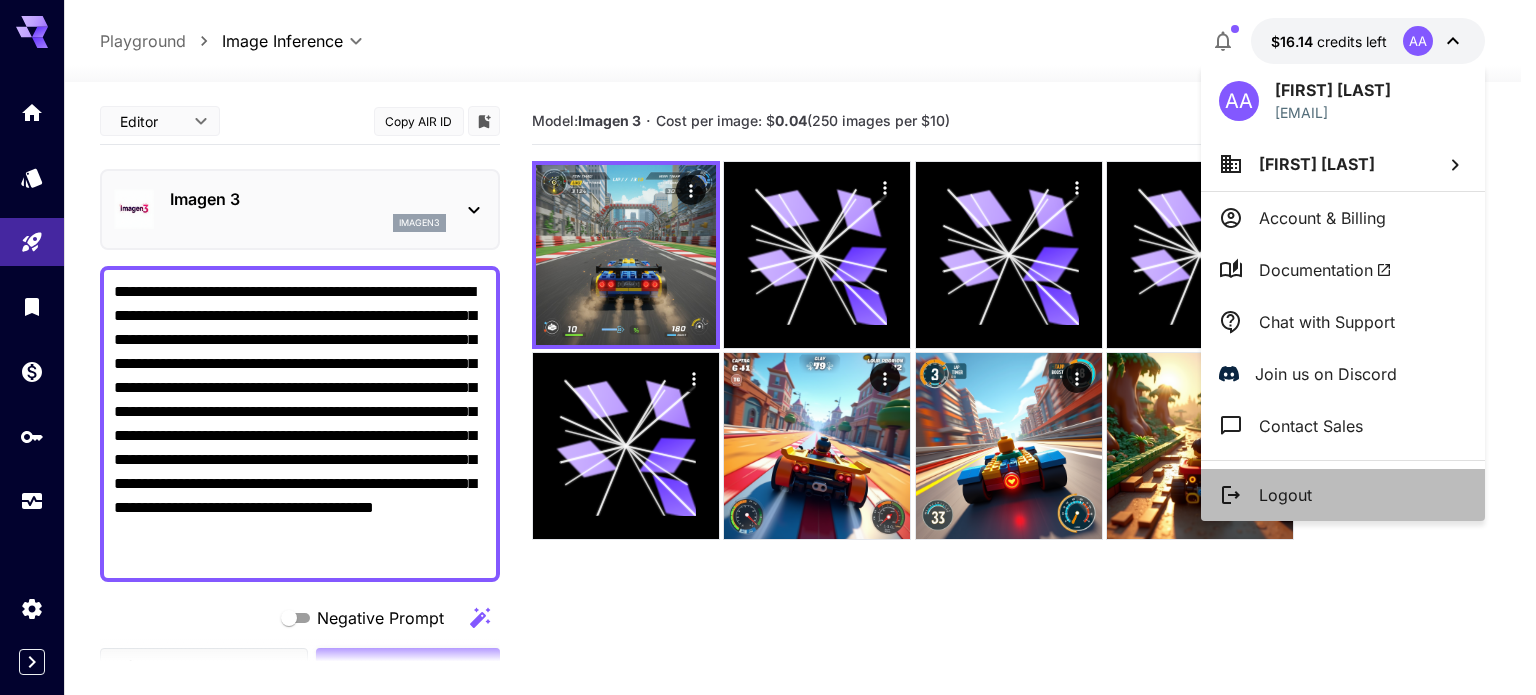 click on "Logout" at bounding box center (1285, 495) 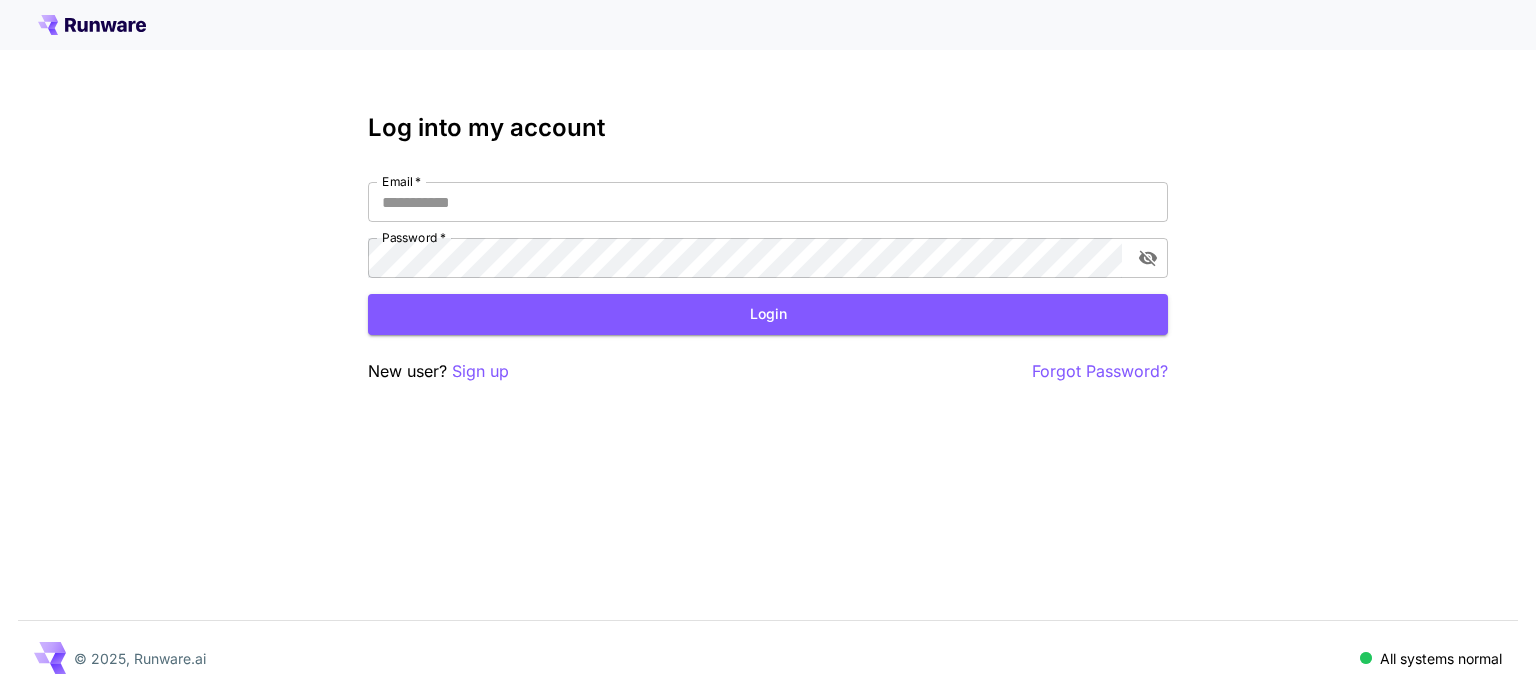 scroll, scrollTop: 0, scrollLeft: 0, axis: both 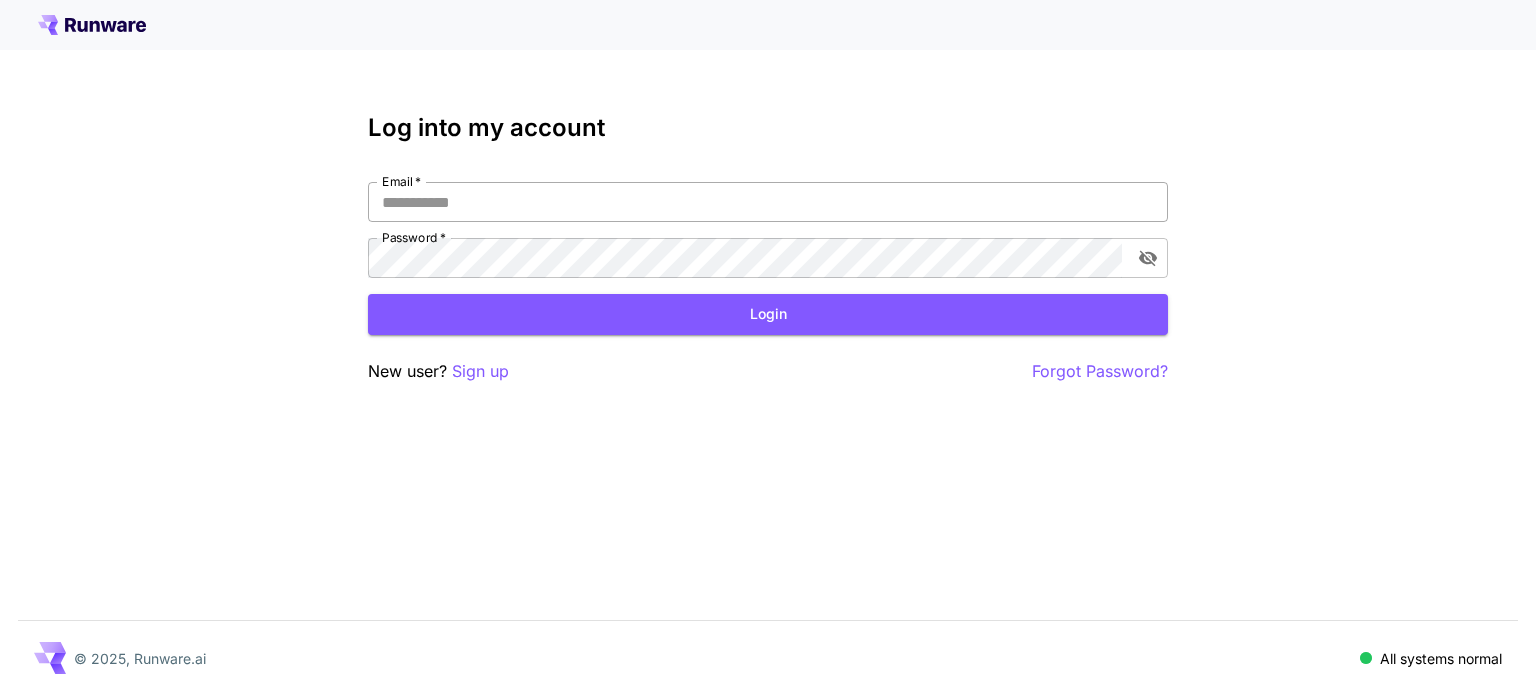 click on "Email   *" at bounding box center [768, 202] 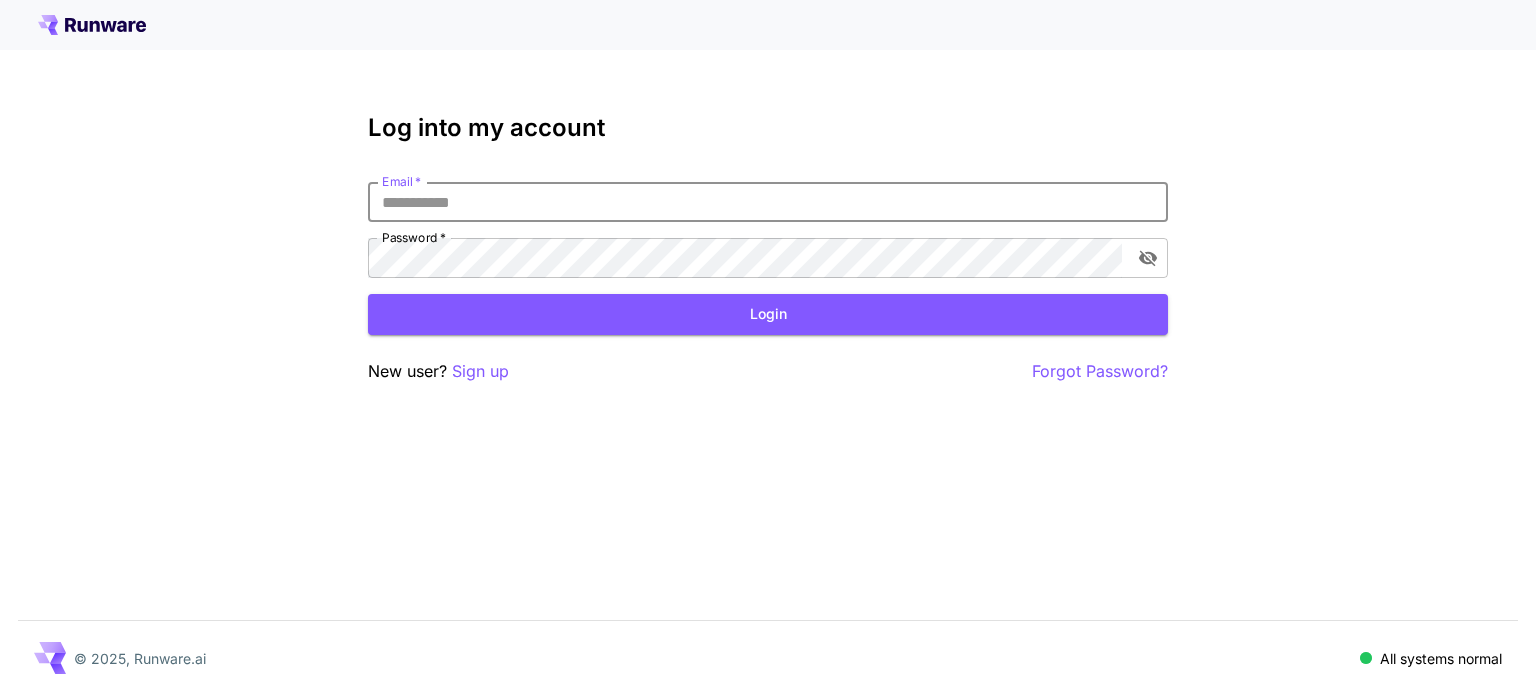type on "**********" 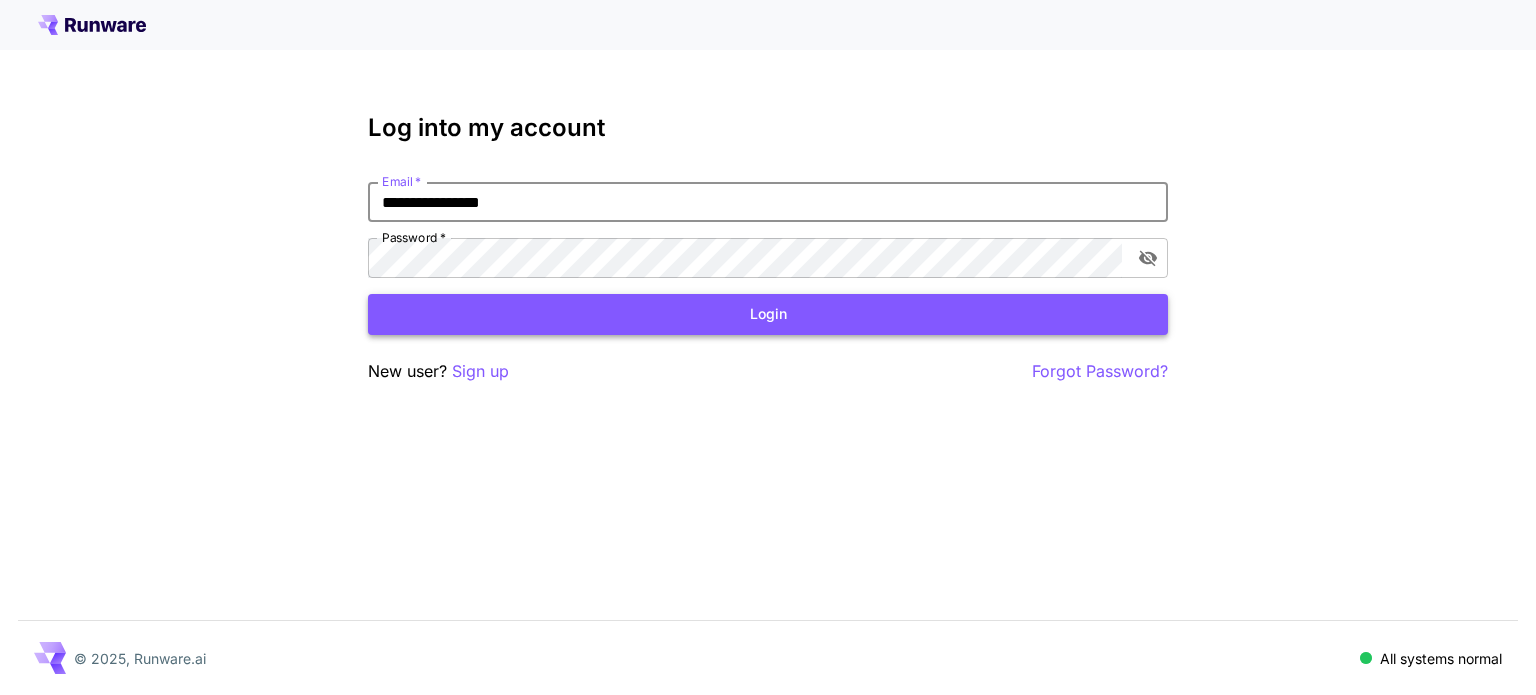click on "Login" at bounding box center [768, 314] 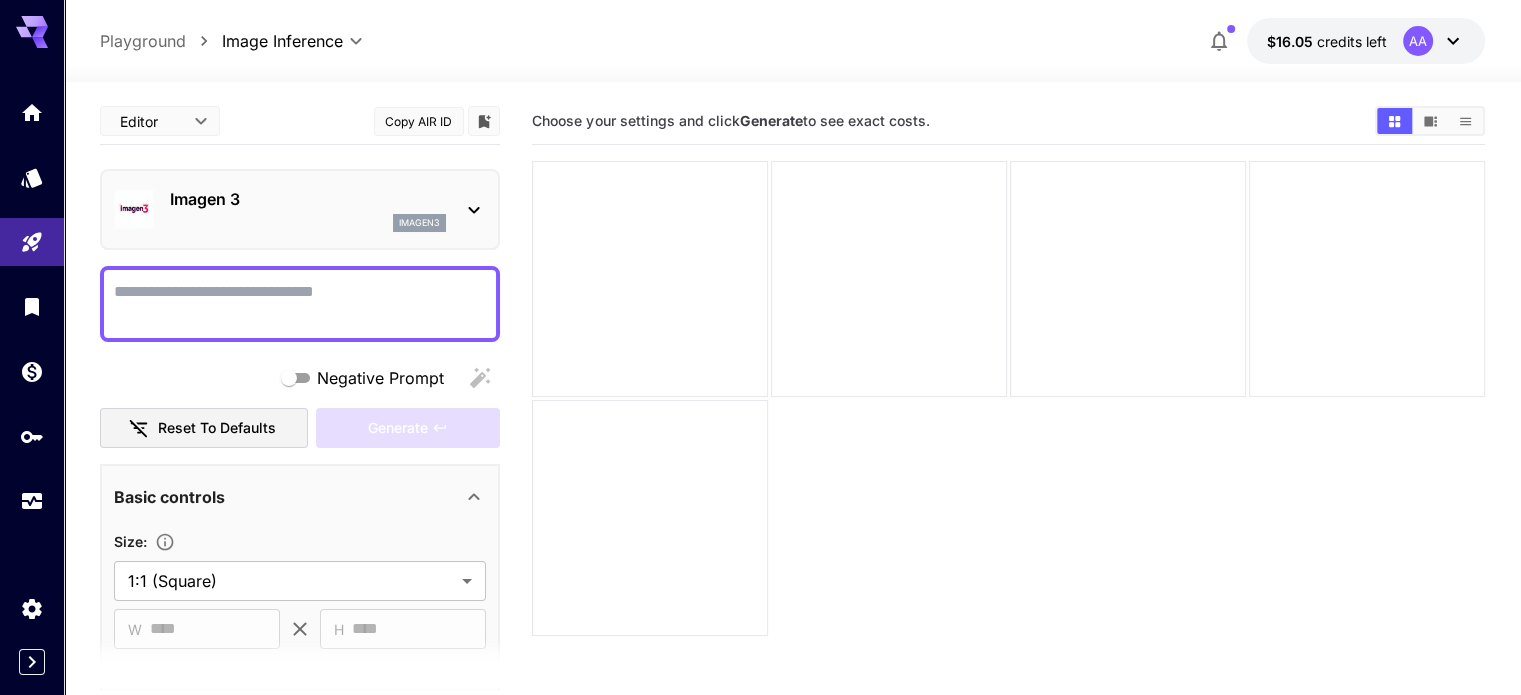 click on "Imagen 3" at bounding box center [308, 199] 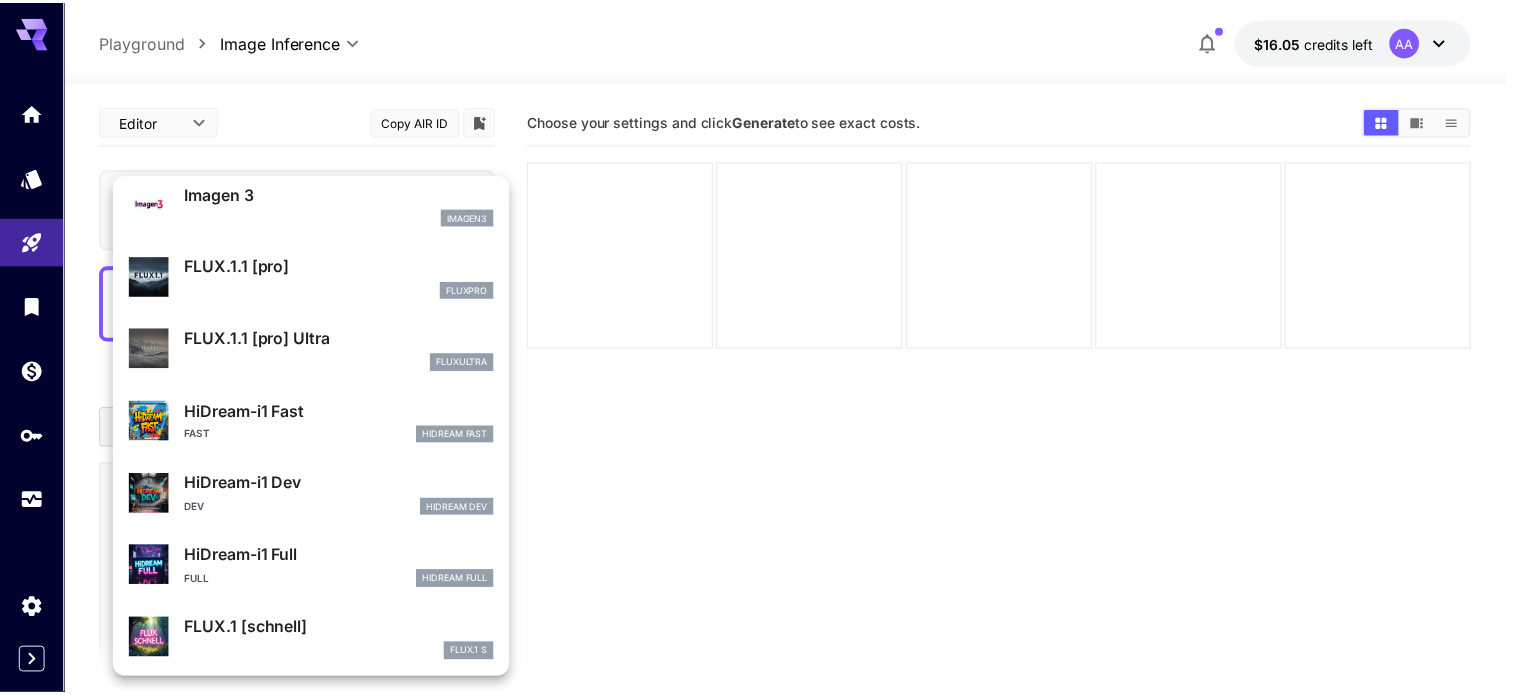 scroll, scrollTop: 1033, scrollLeft: 0, axis: vertical 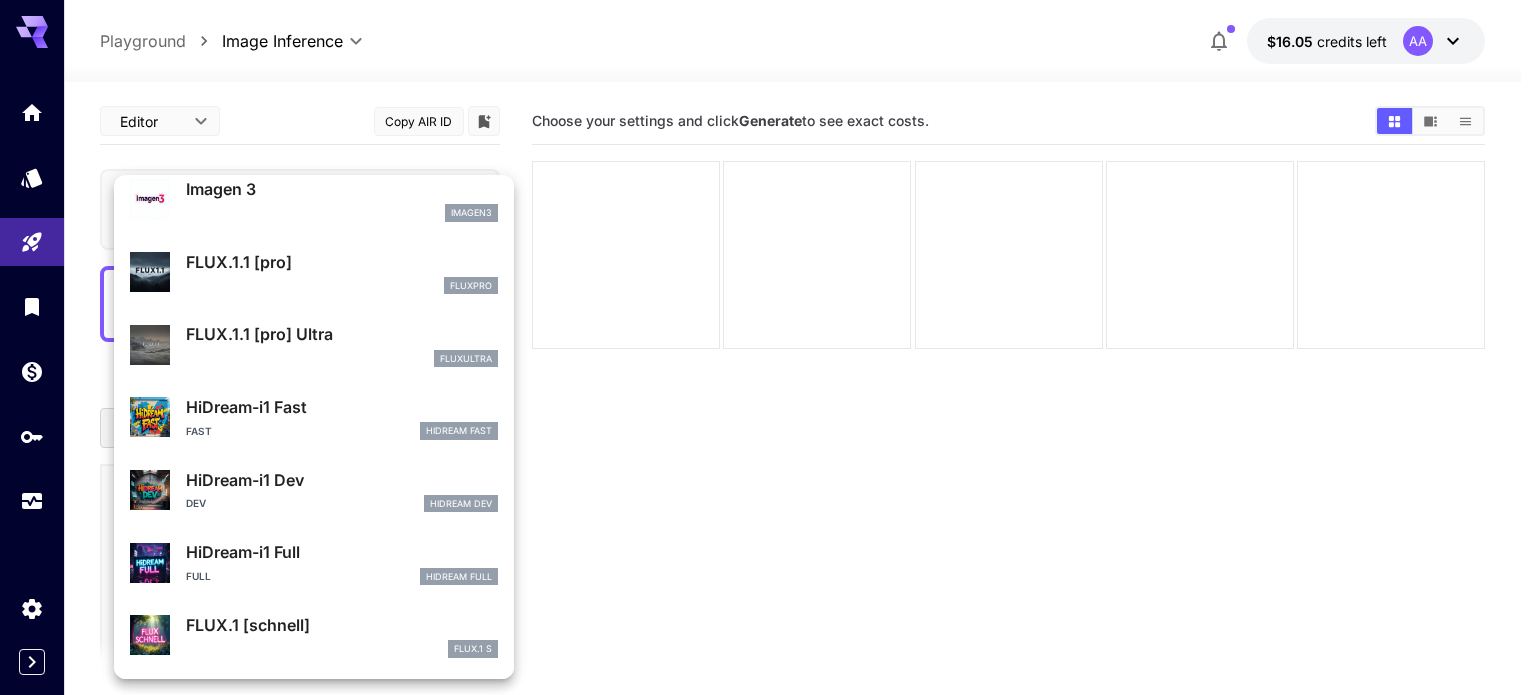 click at bounding box center (768, 347) 